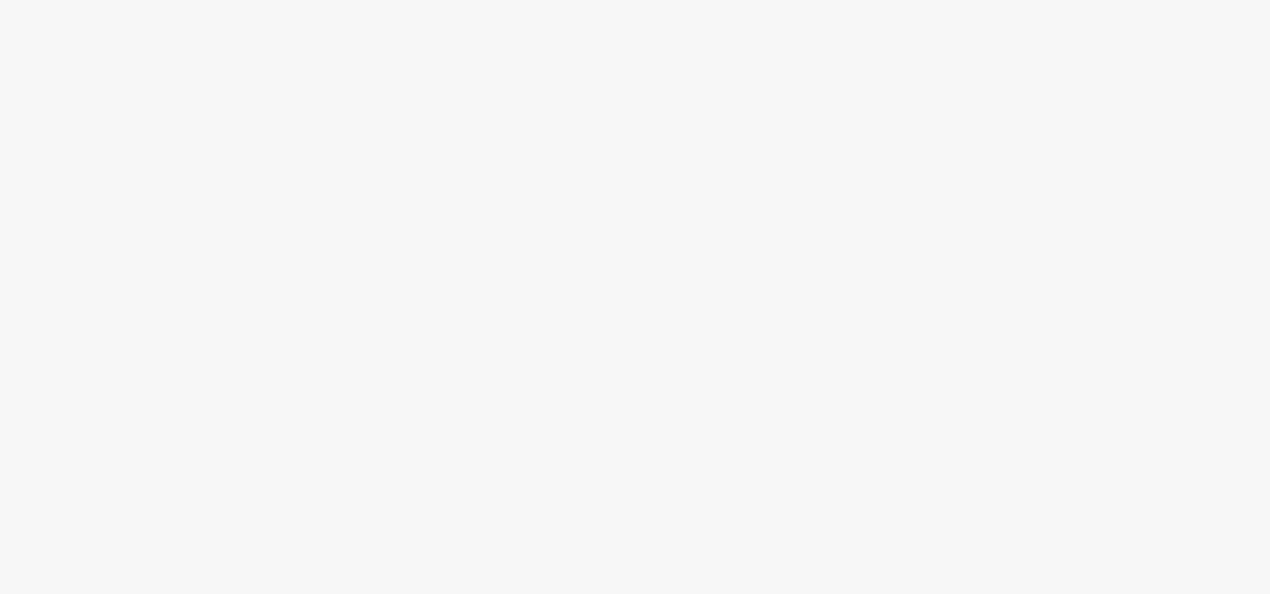 scroll, scrollTop: 0, scrollLeft: 0, axis: both 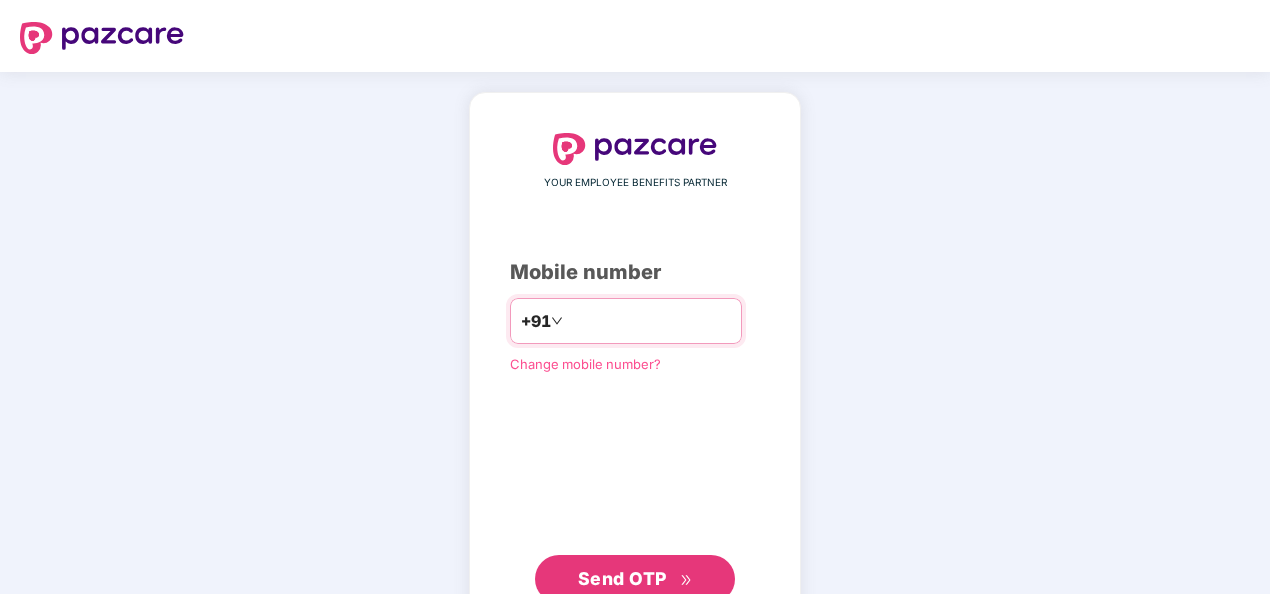 paste on "**********" 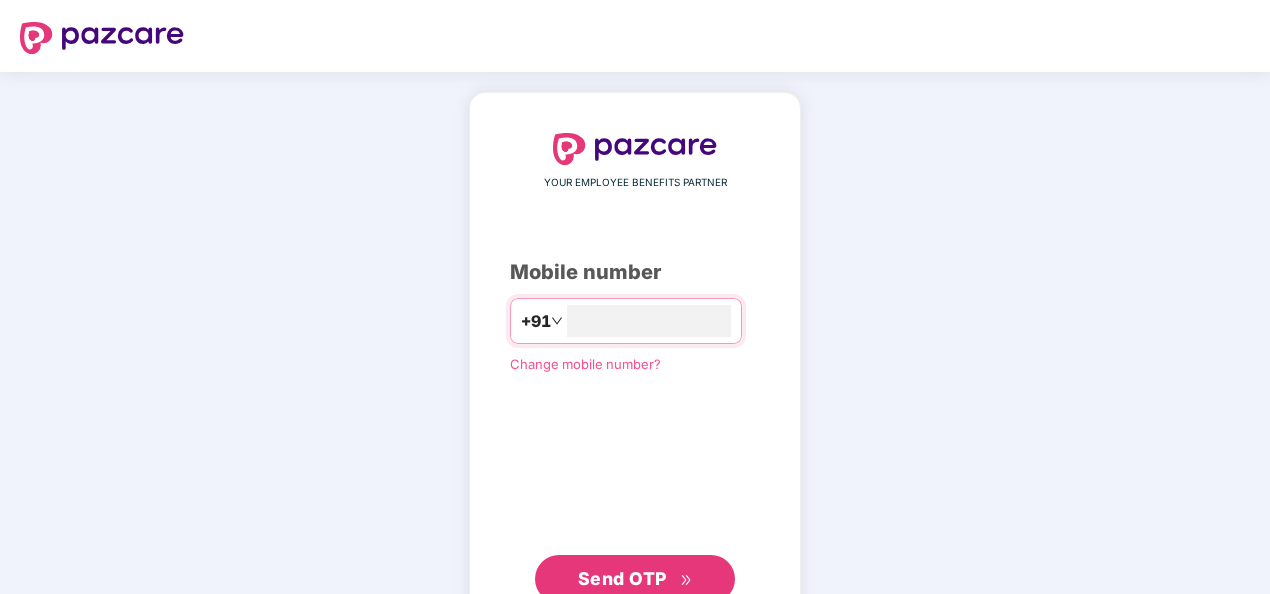 click on "Send OTP" at bounding box center (622, 578) 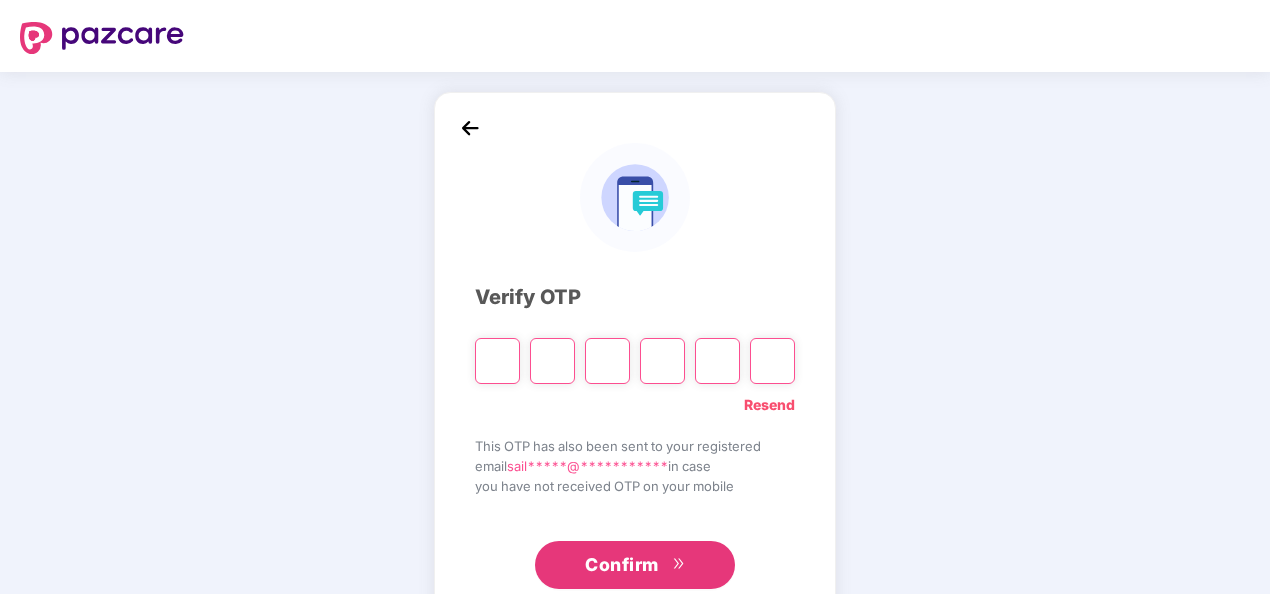 click on "Resend" at bounding box center [769, 405] 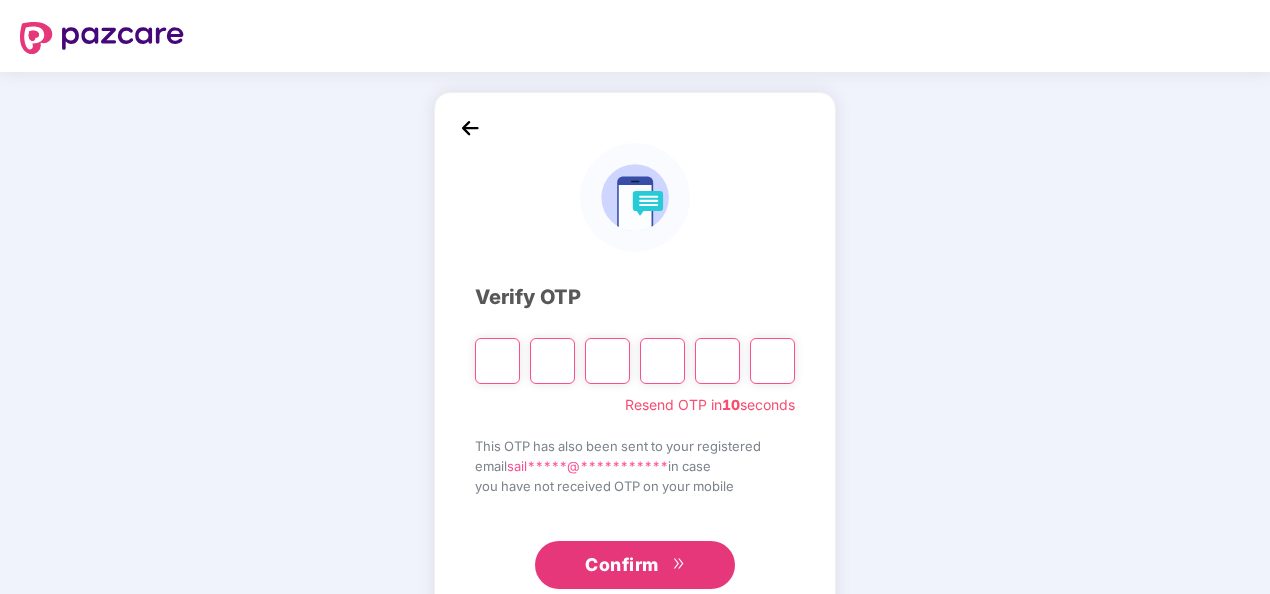 click on "**********" at bounding box center (635, 362) 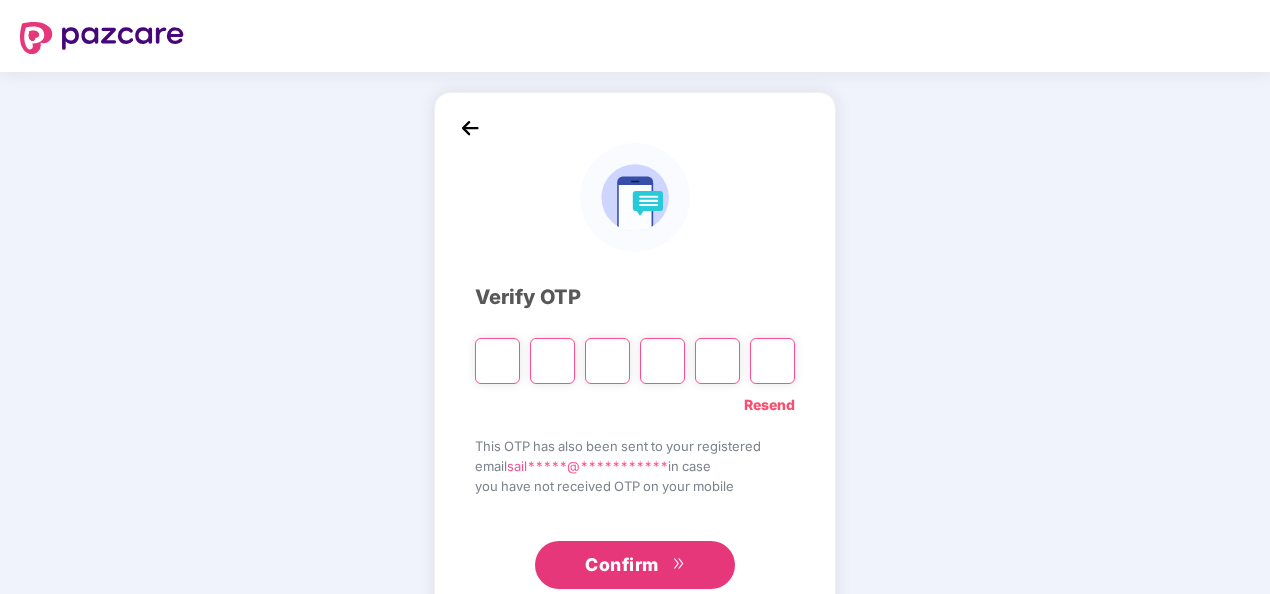 click at bounding box center (497, 361) 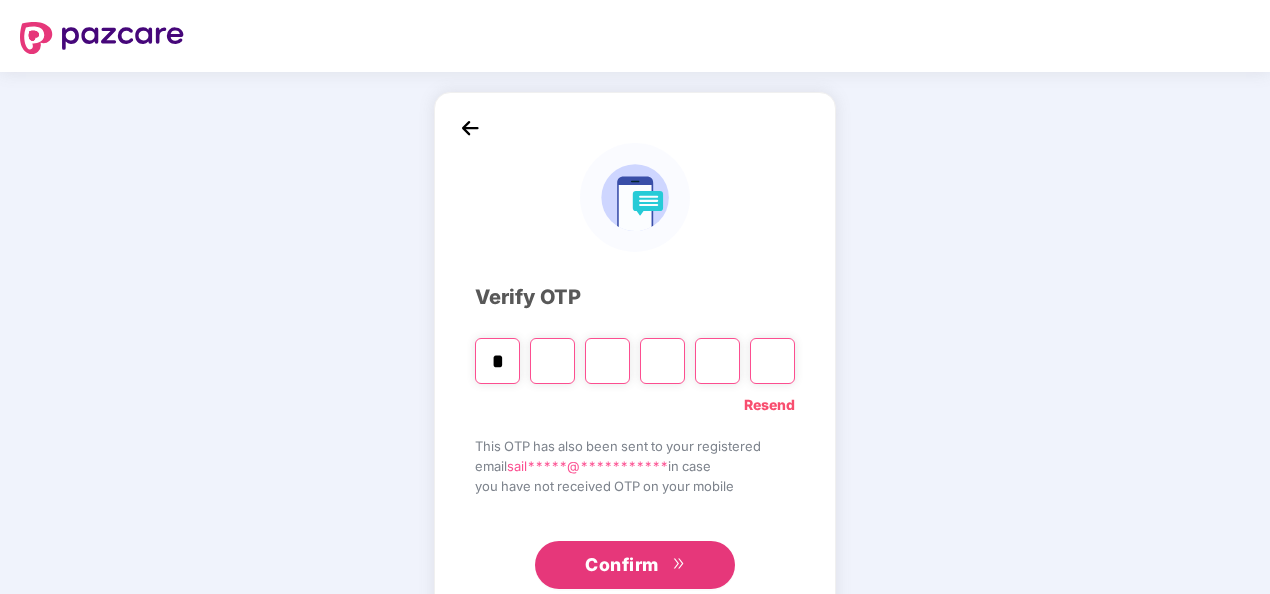 type on "*" 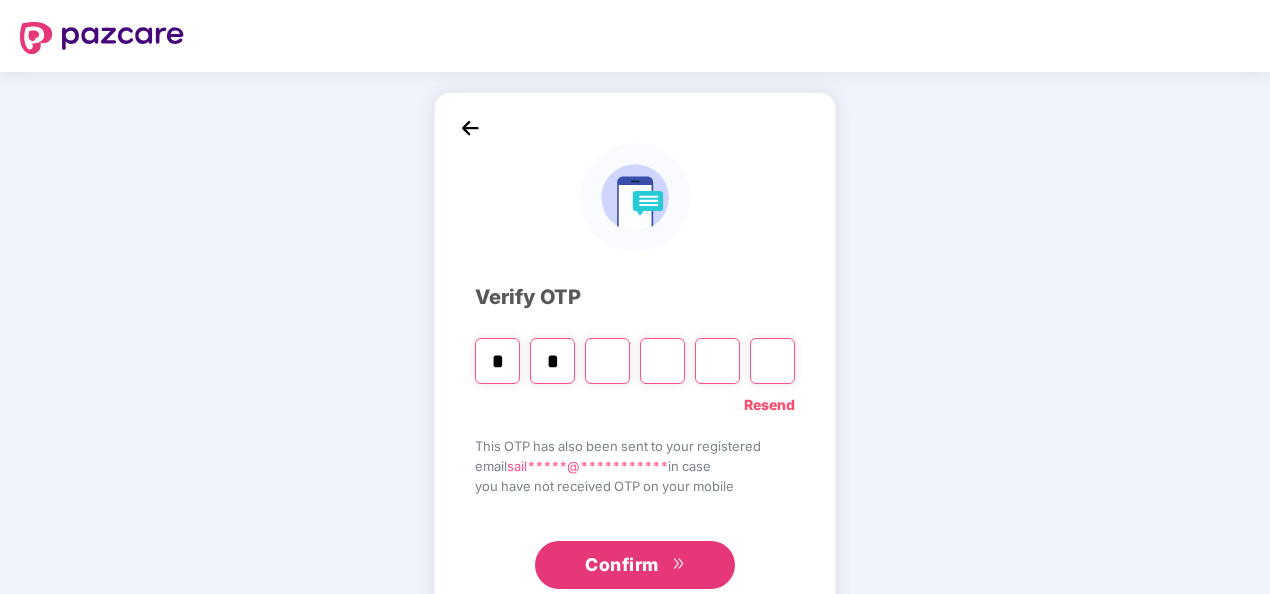 type on "*" 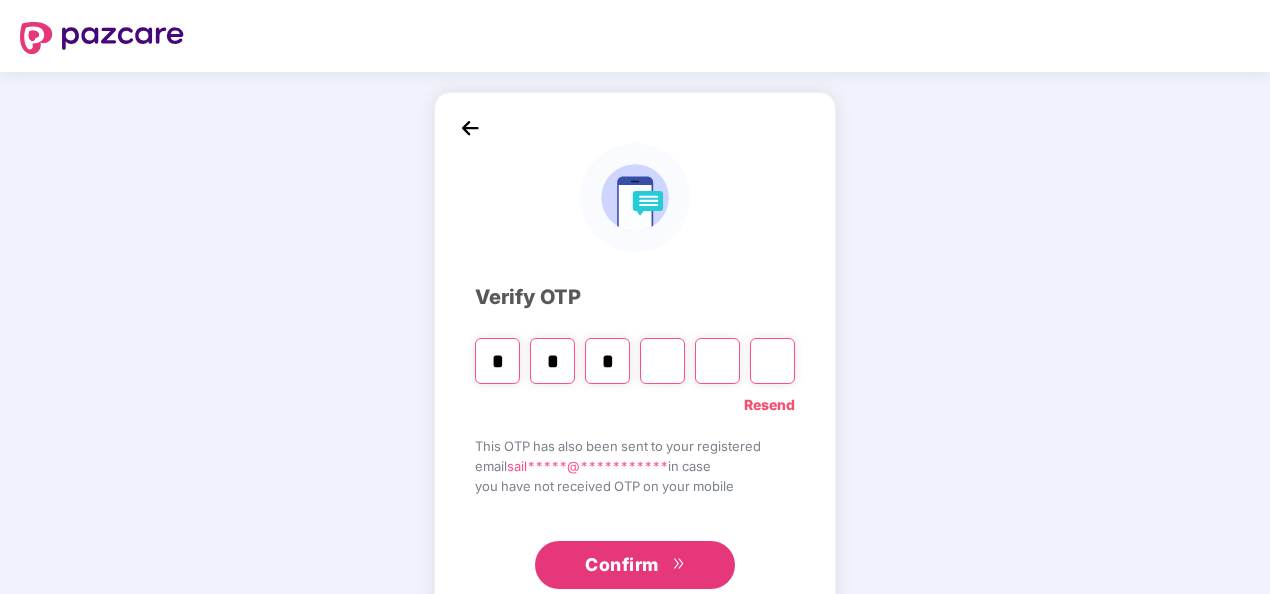 type on "*" 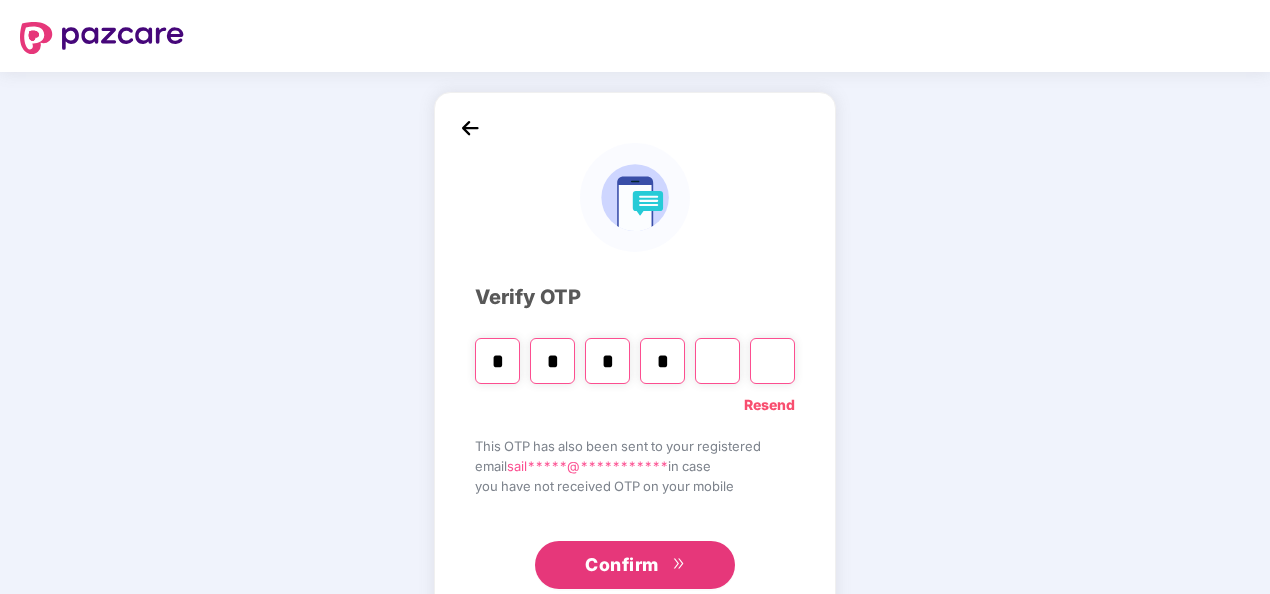 type on "*" 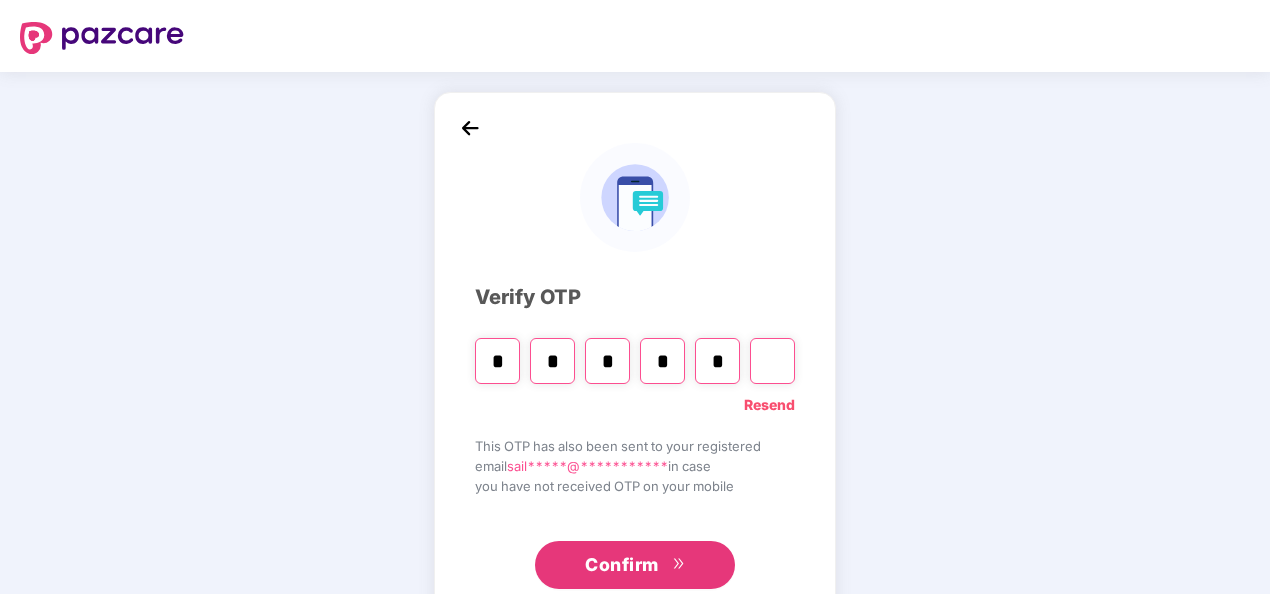 type on "*" 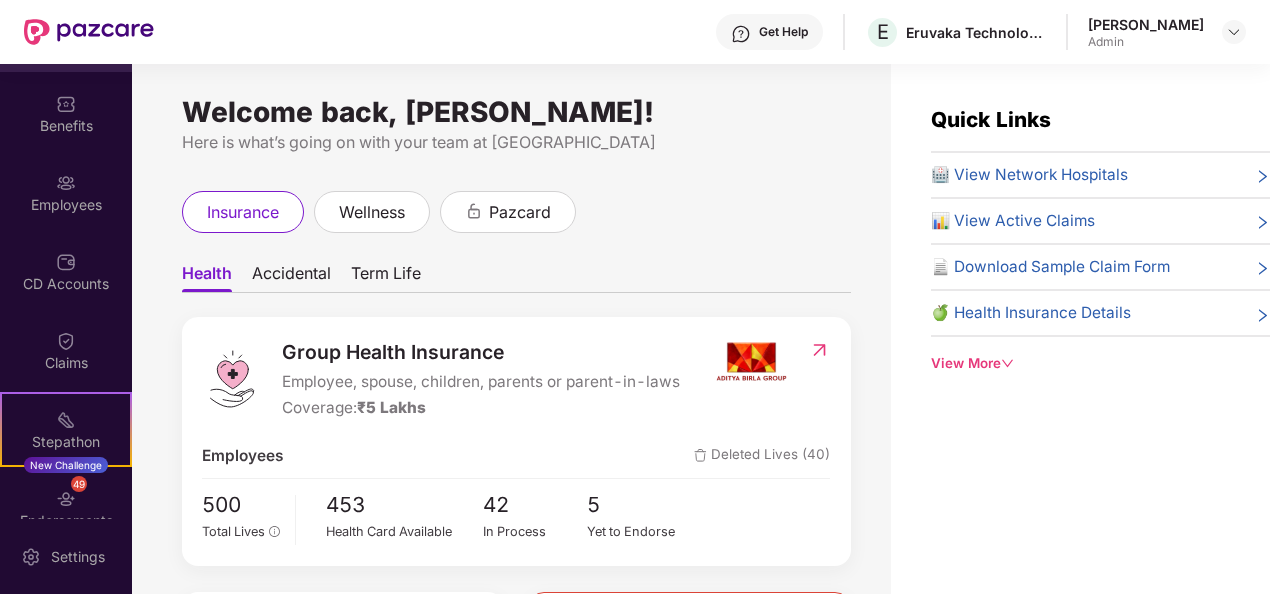 scroll, scrollTop: 0, scrollLeft: 0, axis: both 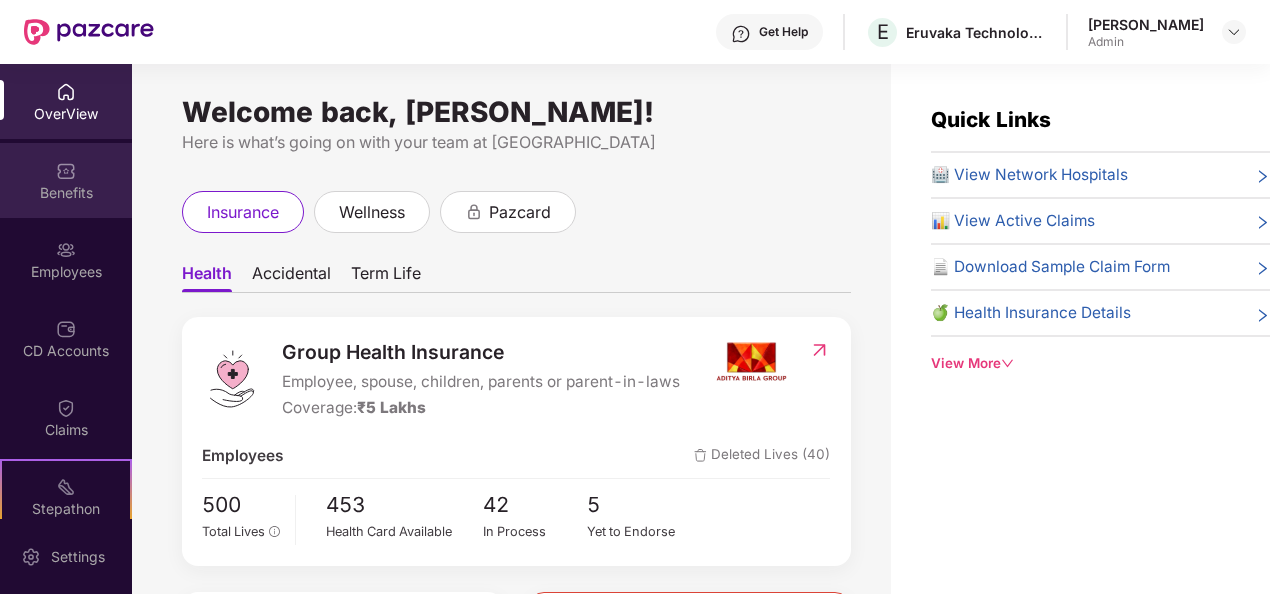 click on "Benefits" at bounding box center [66, 193] 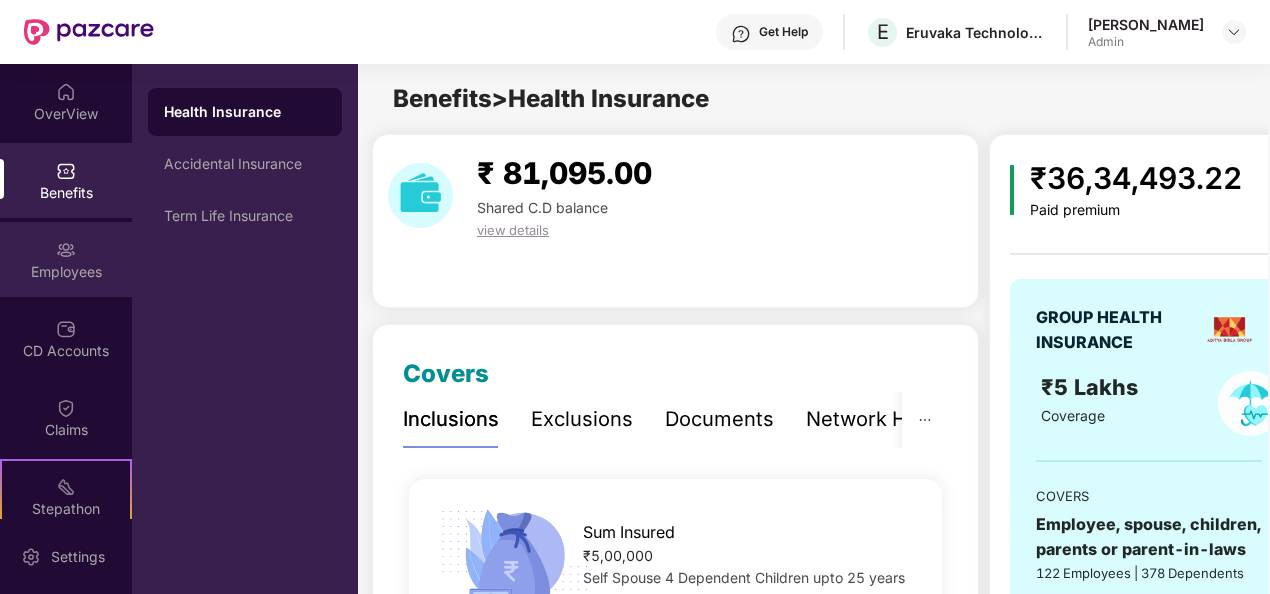 click on "Employees" at bounding box center (66, 272) 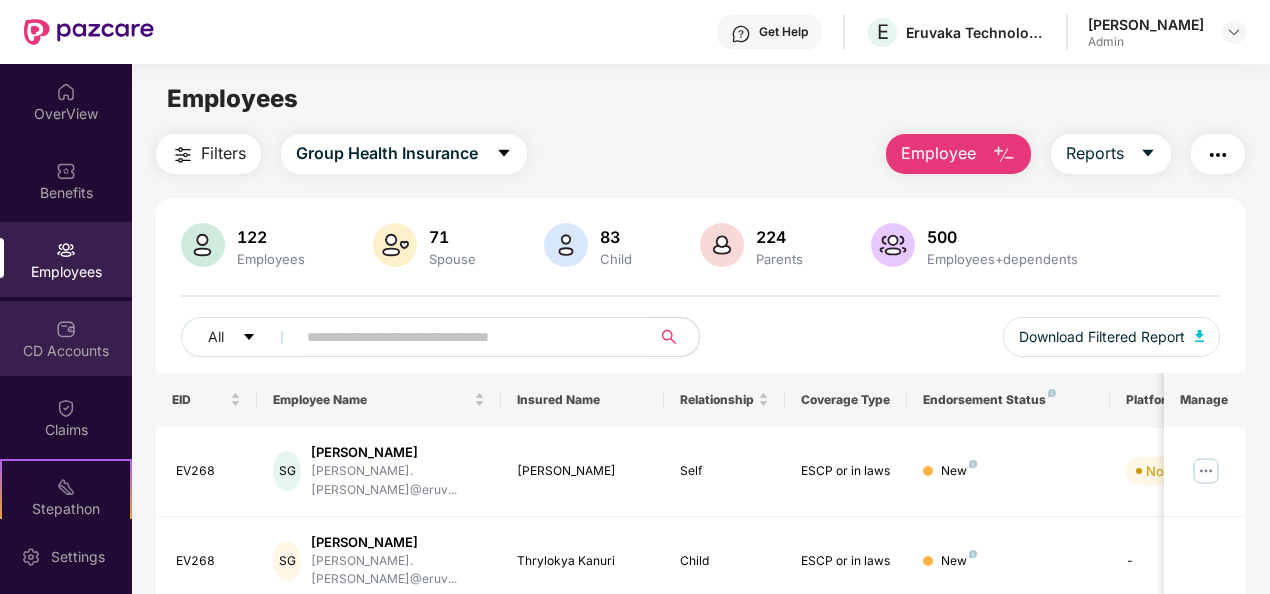 click on "CD Accounts" at bounding box center (66, 338) 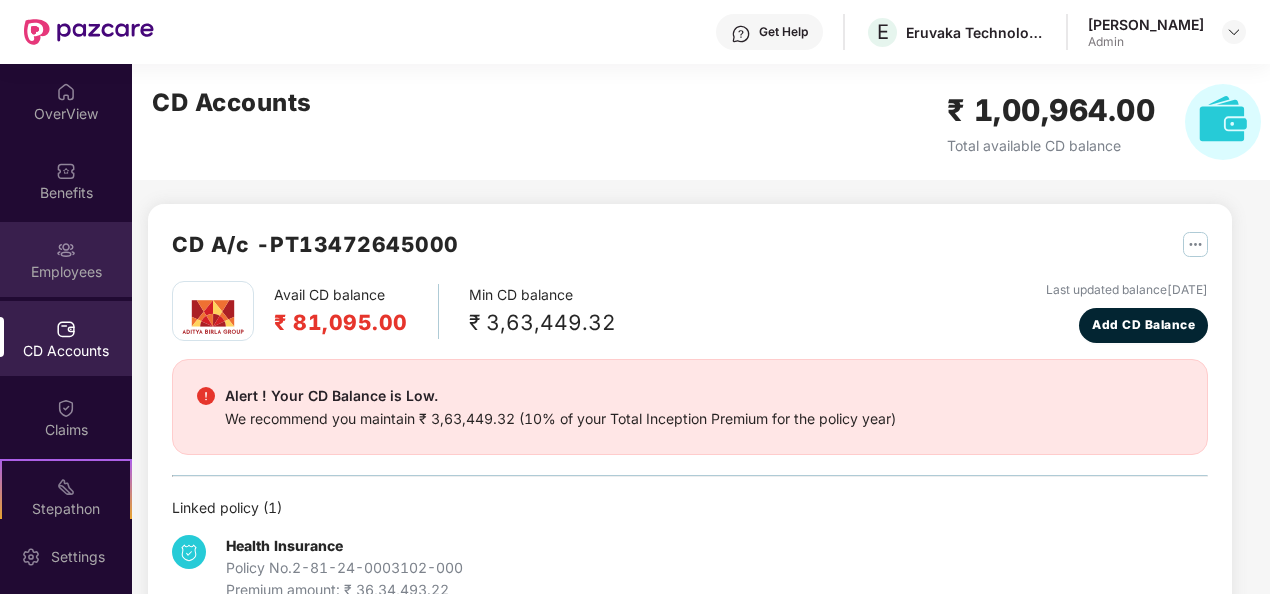 click at bounding box center (66, 250) 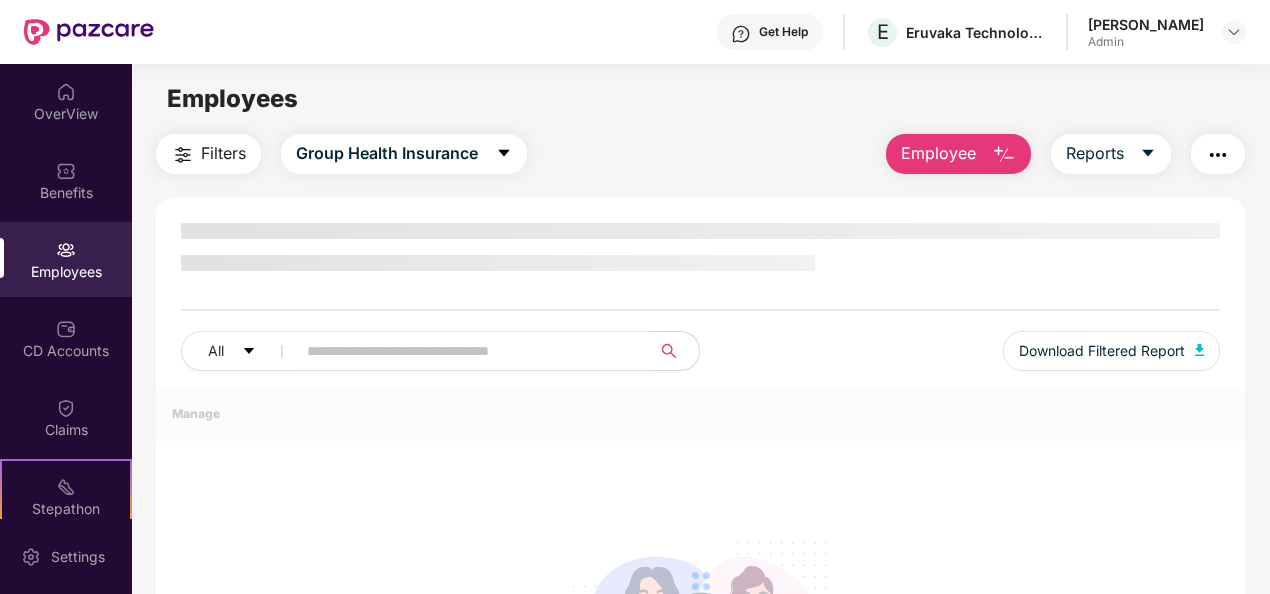 click on "Employees" at bounding box center [66, 259] 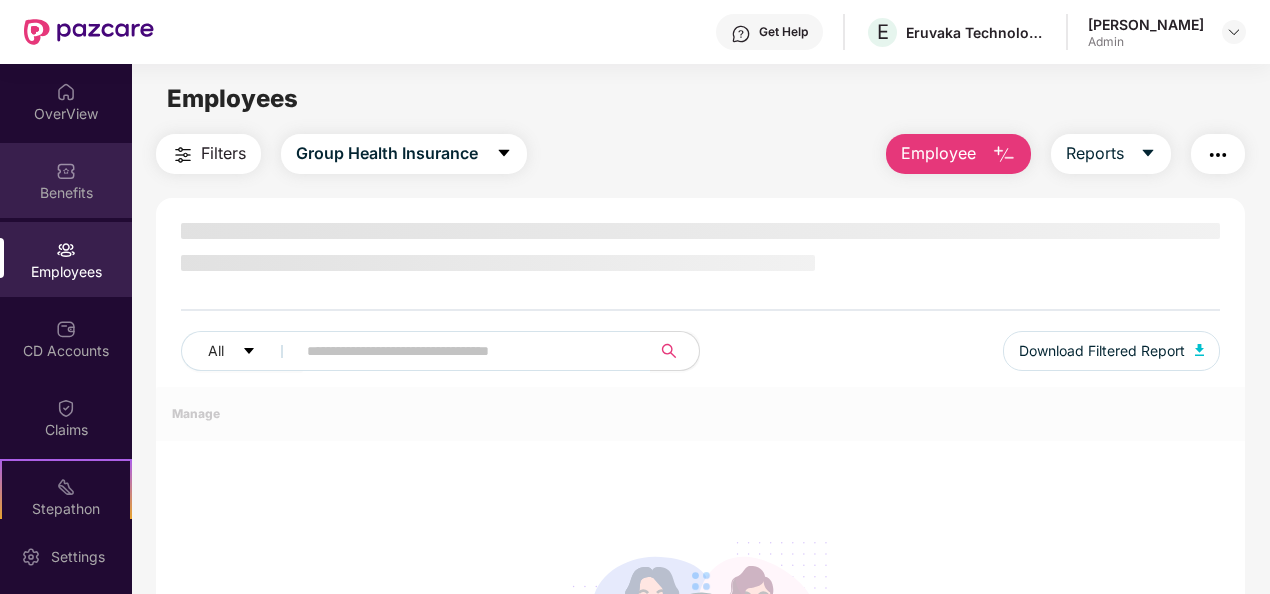 click on "Benefits" at bounding box center [66, 180] 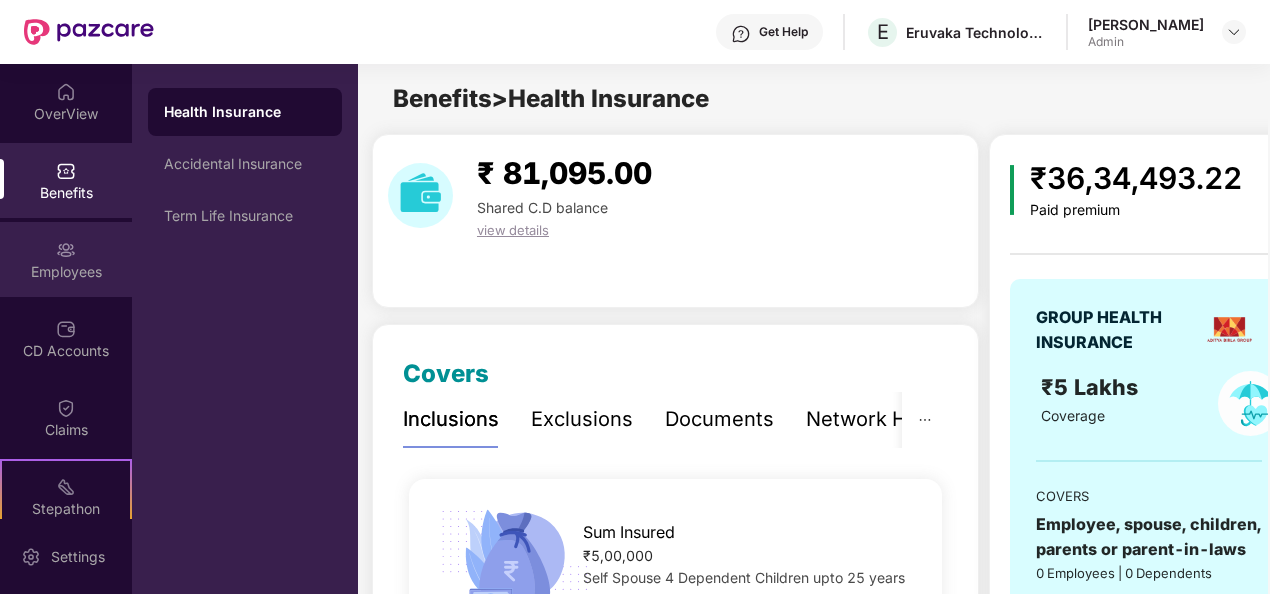 click at bounding box center [66, 250] 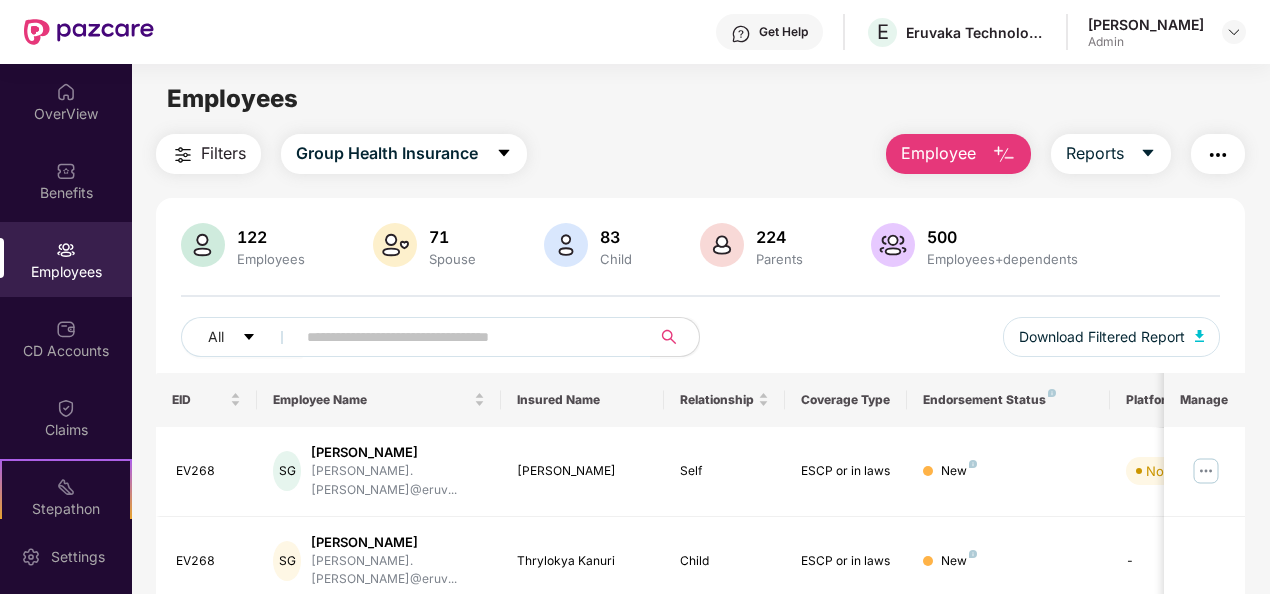 click on "Employee" at bounding box center [938, 153] 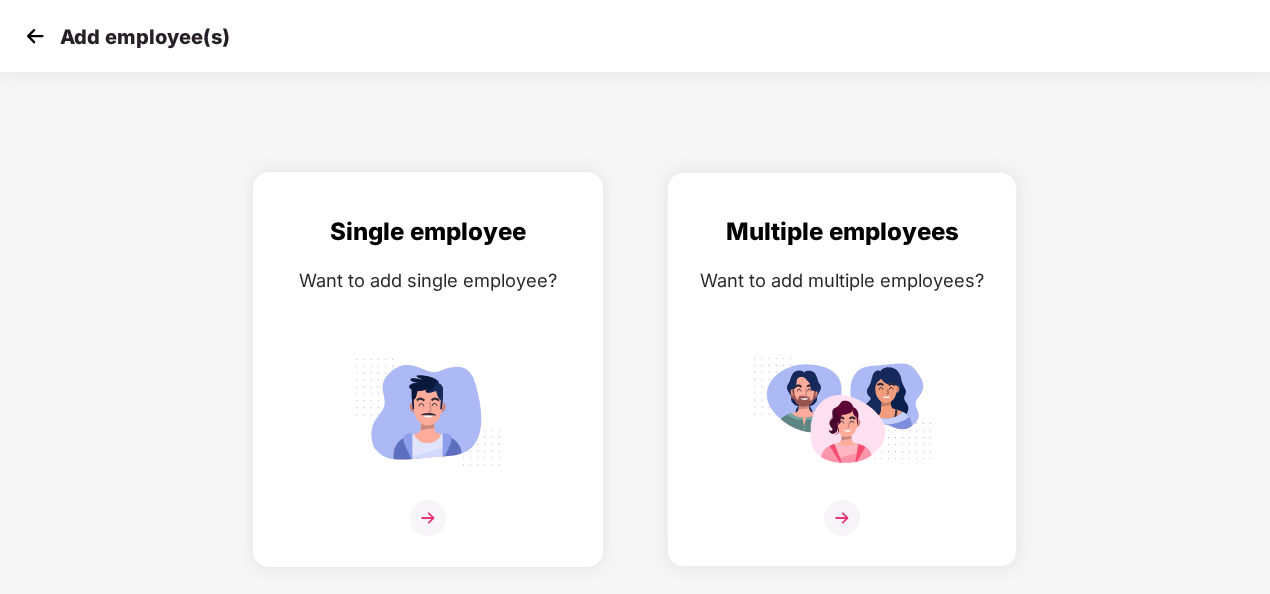 click at bounding box center [428, 411] 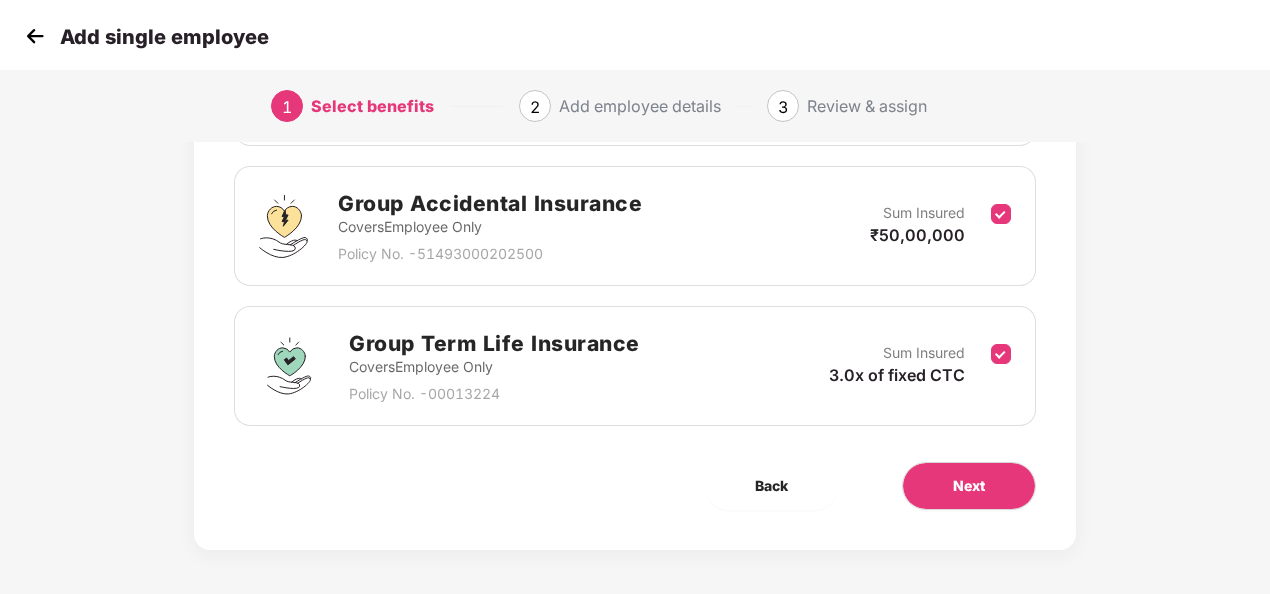 scroll, scrollTop: 422, scrollLeft: 0, axis: vertical 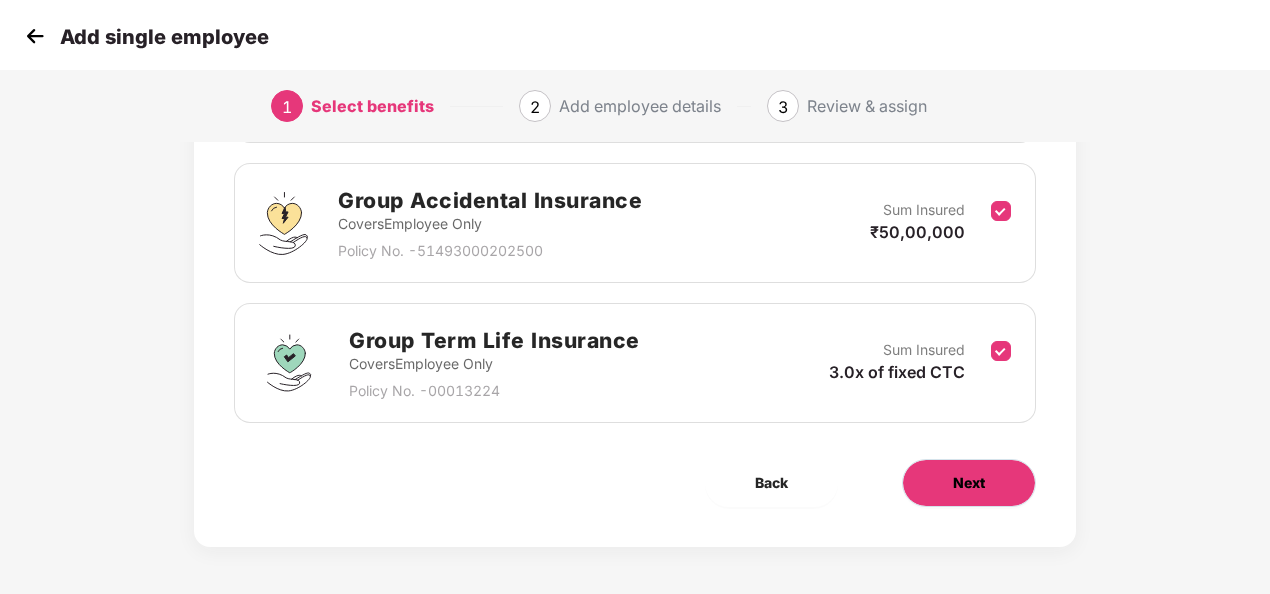 click on "Next" at bounding box center (969, 483) 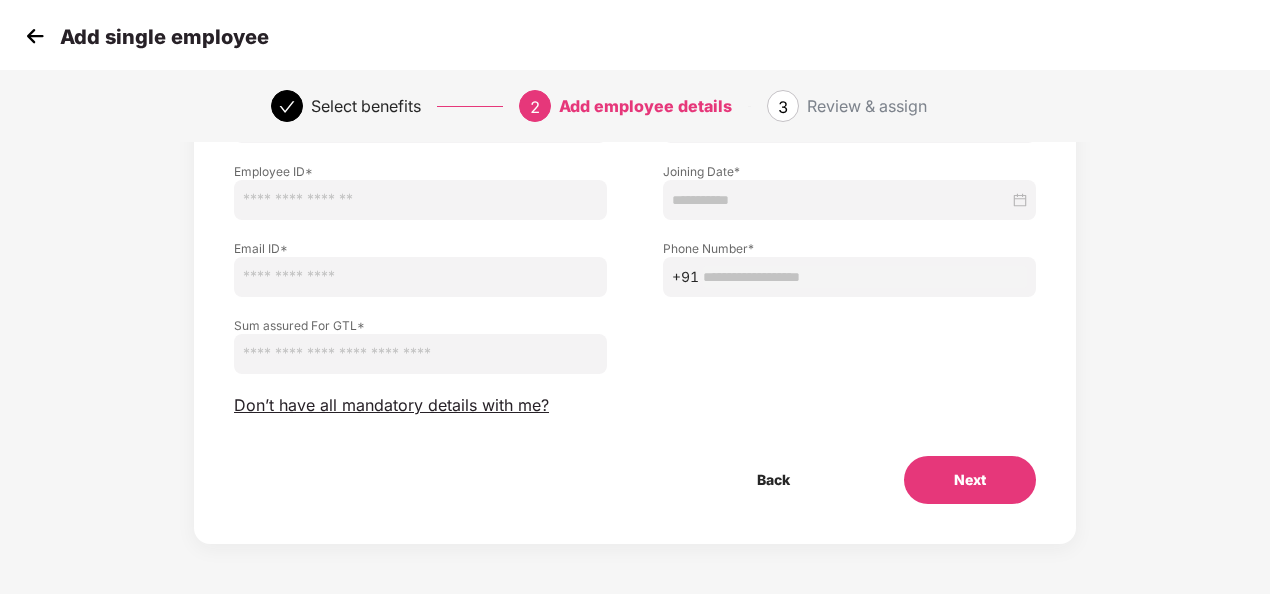 scroll, scrollTop: 0, scrollLeft: 0, axis: both 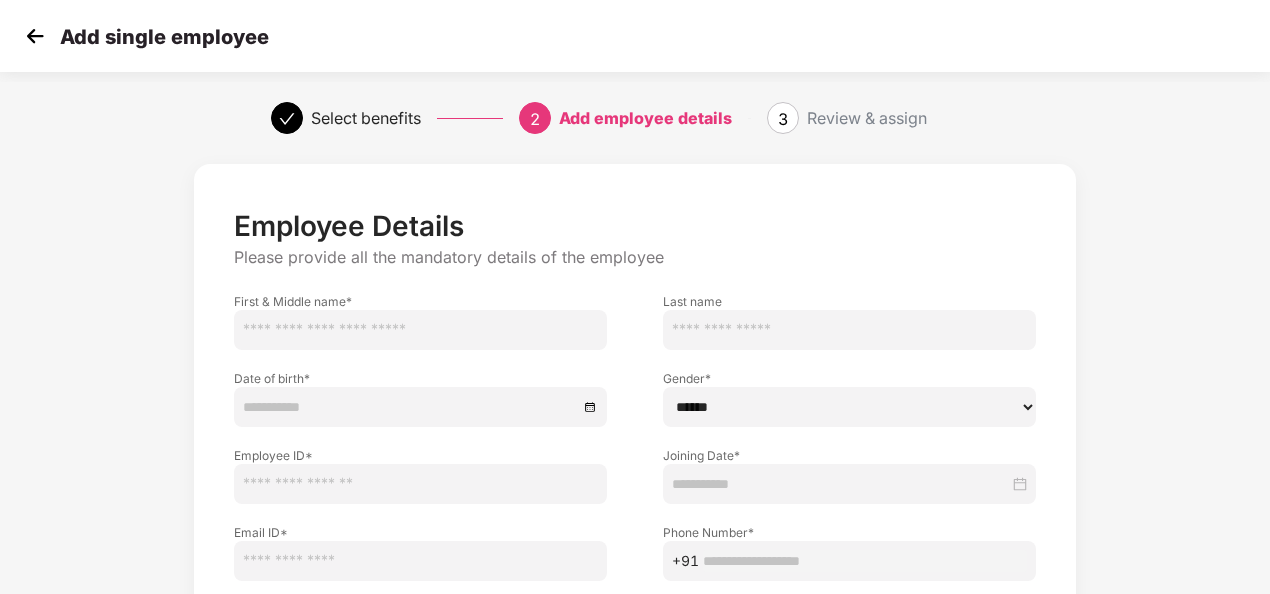 click at bounding box center [420, 330] 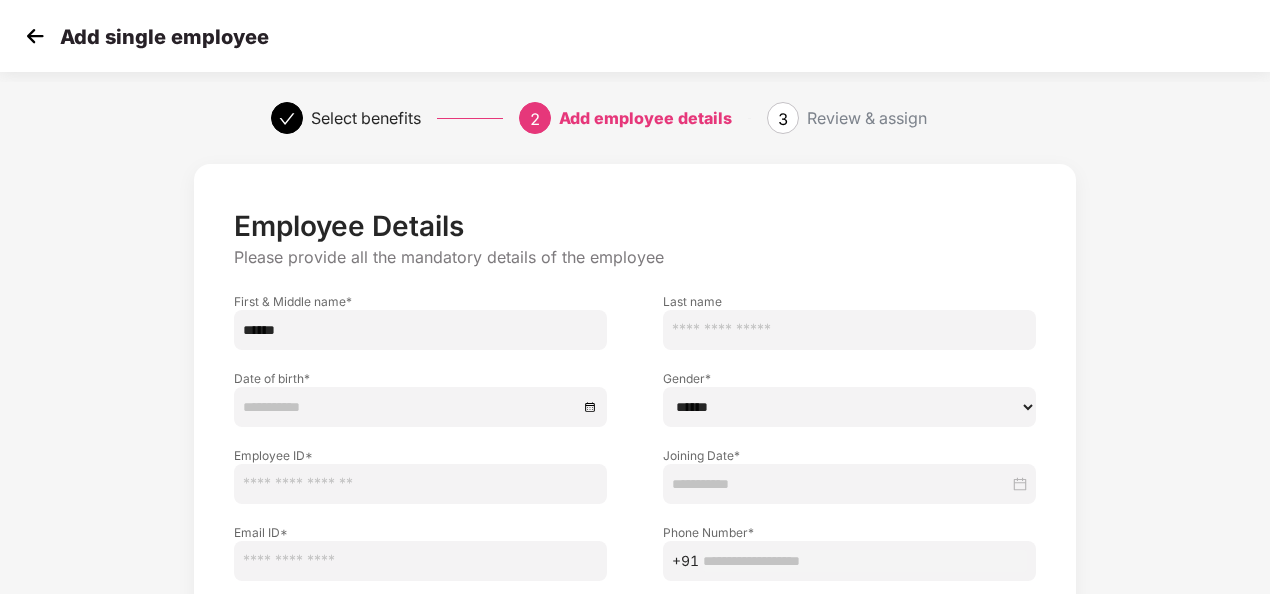 type on "*****" 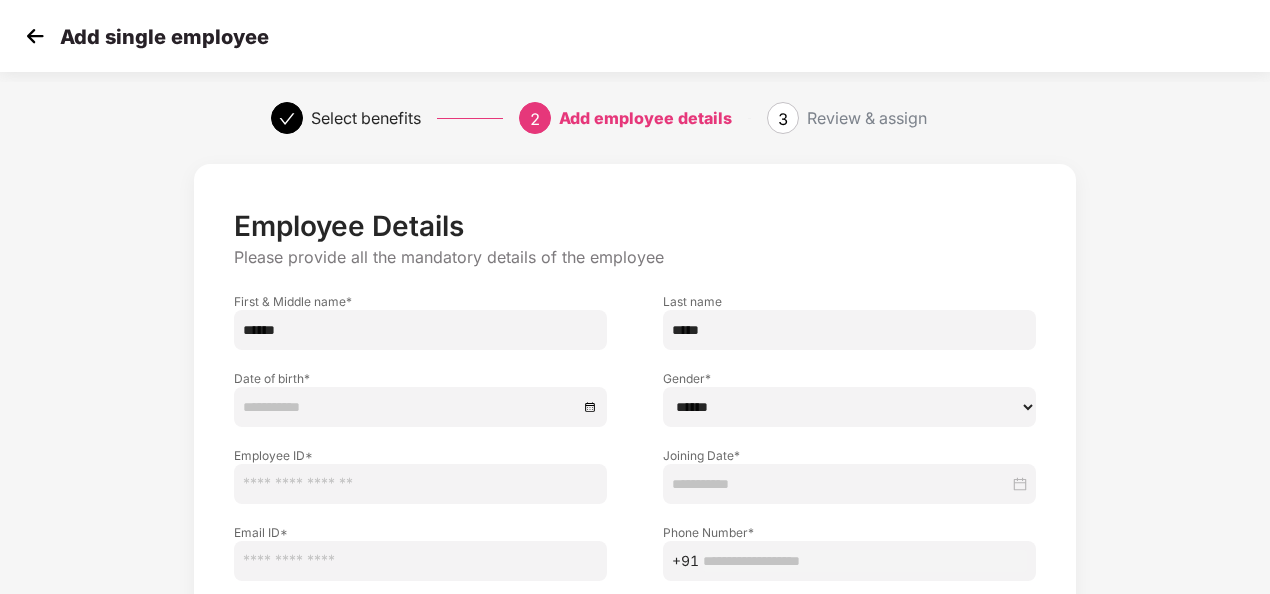 type on "*****" 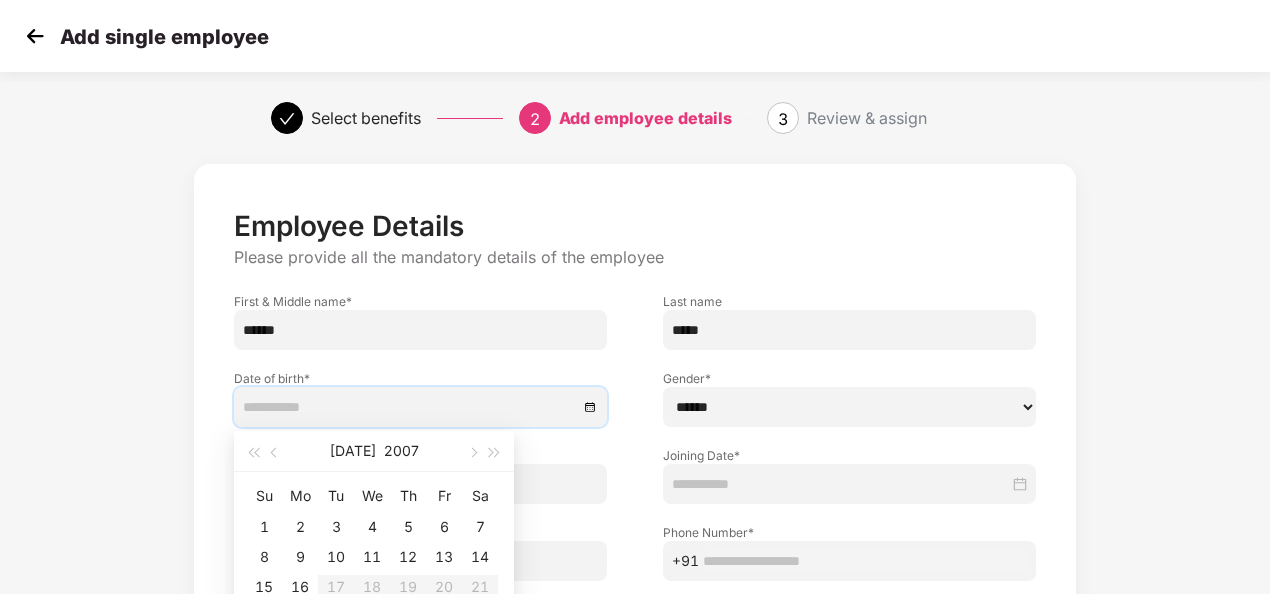 click at bounding box center (410, 407) 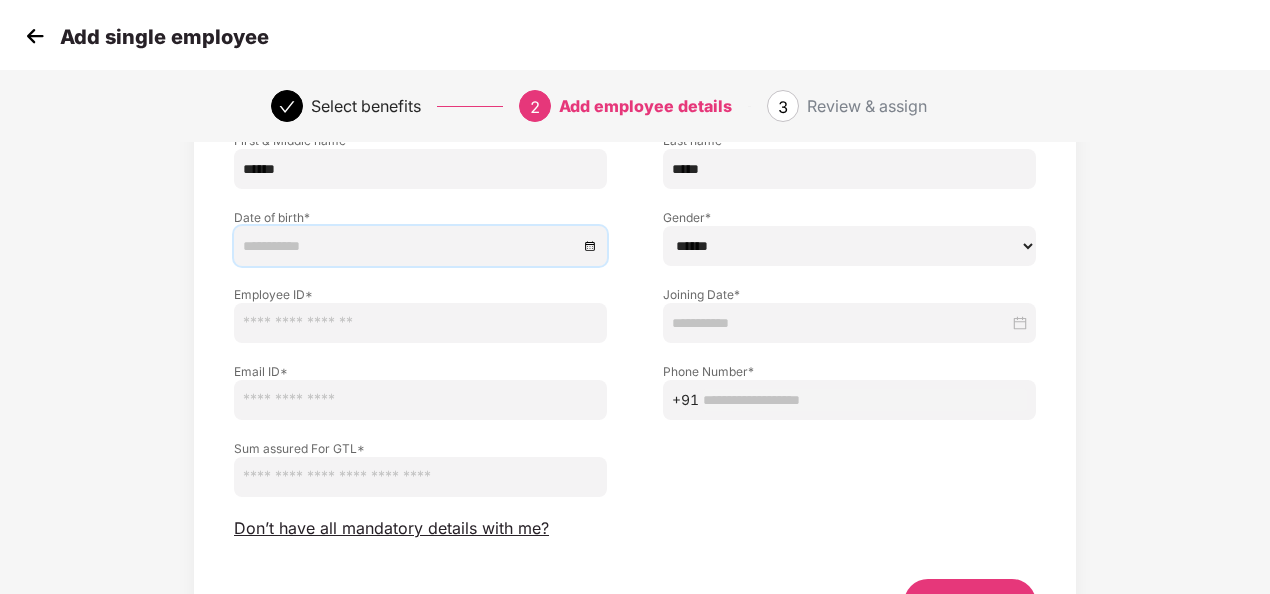 scroll, scrollTop: 166, scrollLeft: 0, axis: vertical 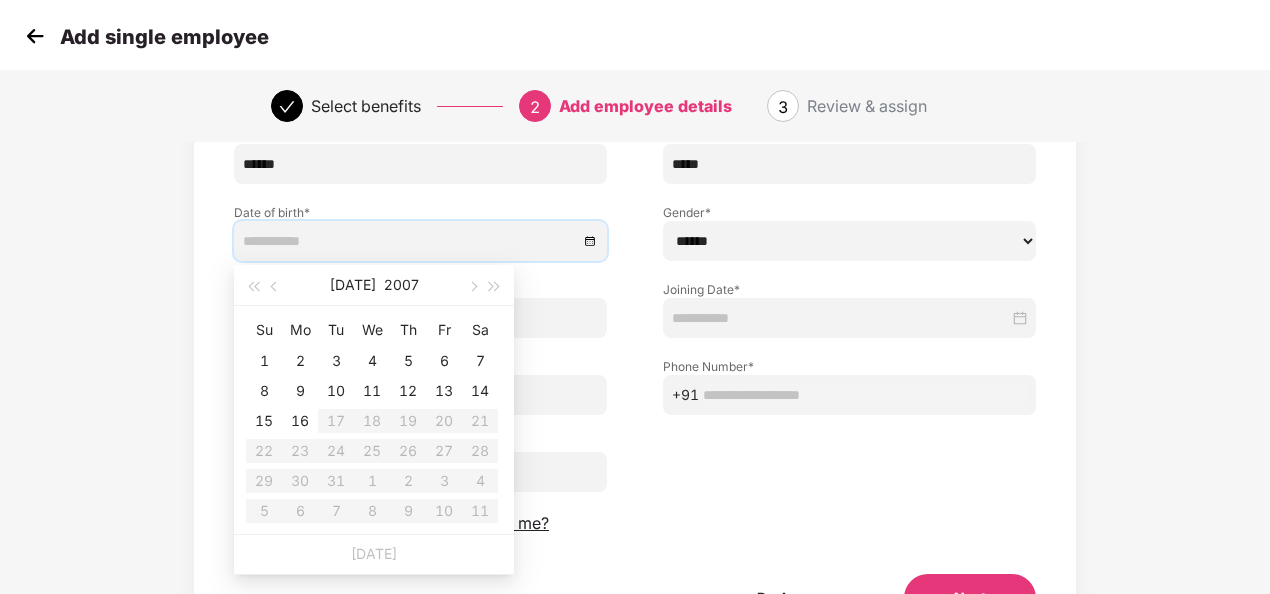 click at bounding box center [410, 241] 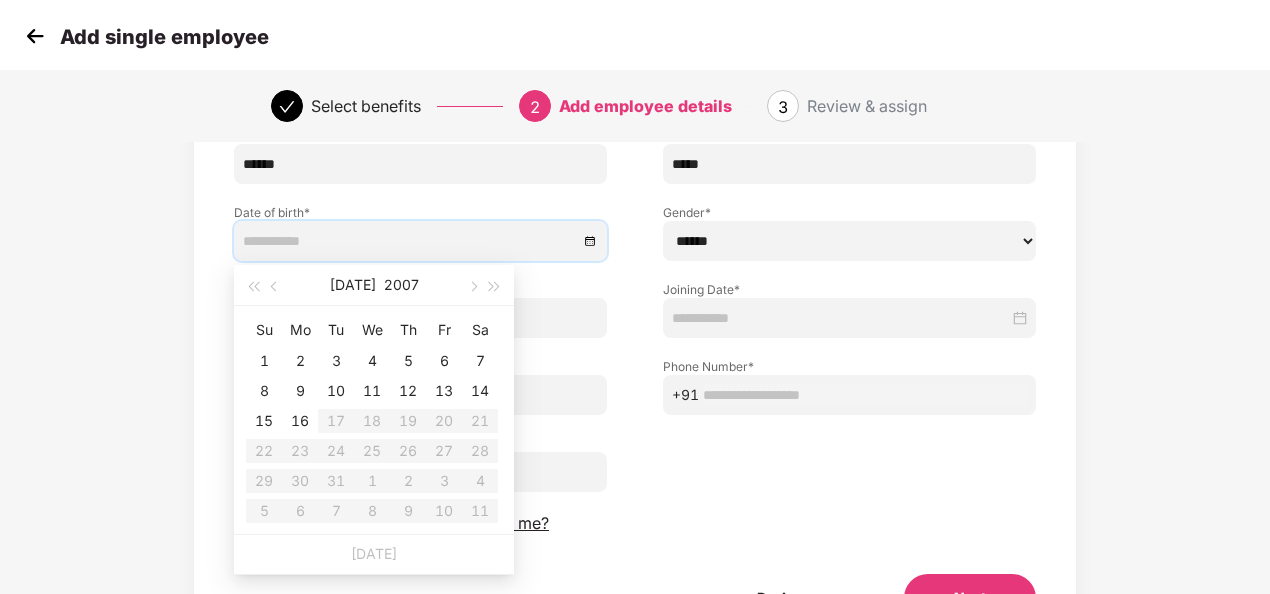 click on "[DATE]" at bounding box center (374, 285) 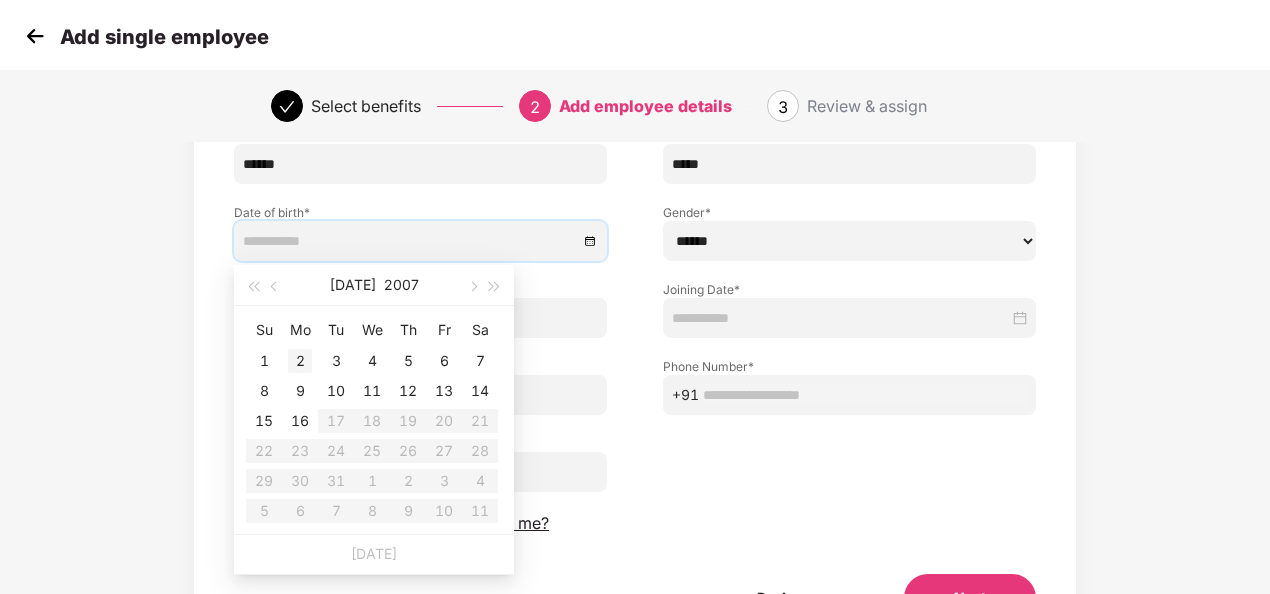 type on "**********" 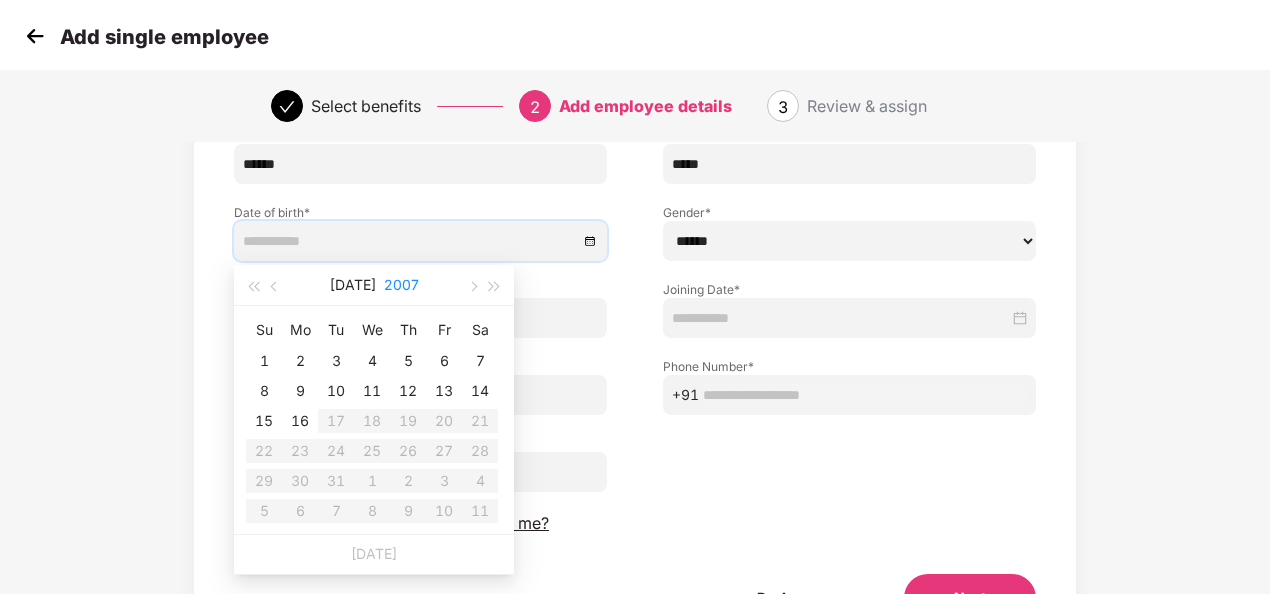 click on "2007" at bounding box center (401, 285) 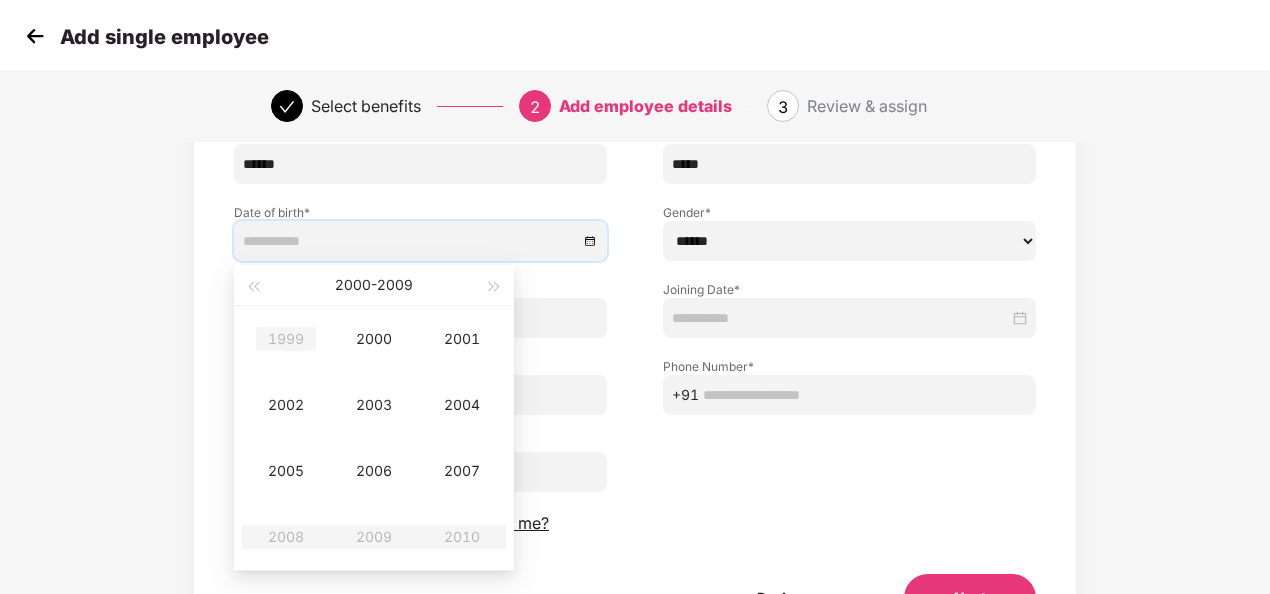 type on "**********" 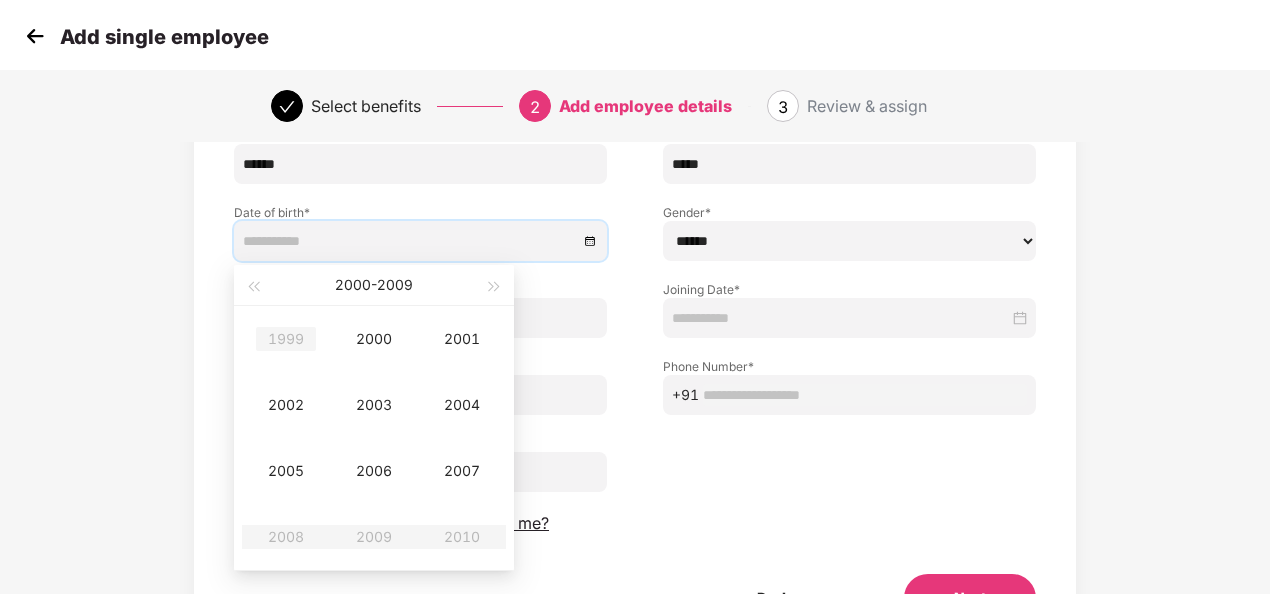 click on "1999" at bounding box center (286, 339) 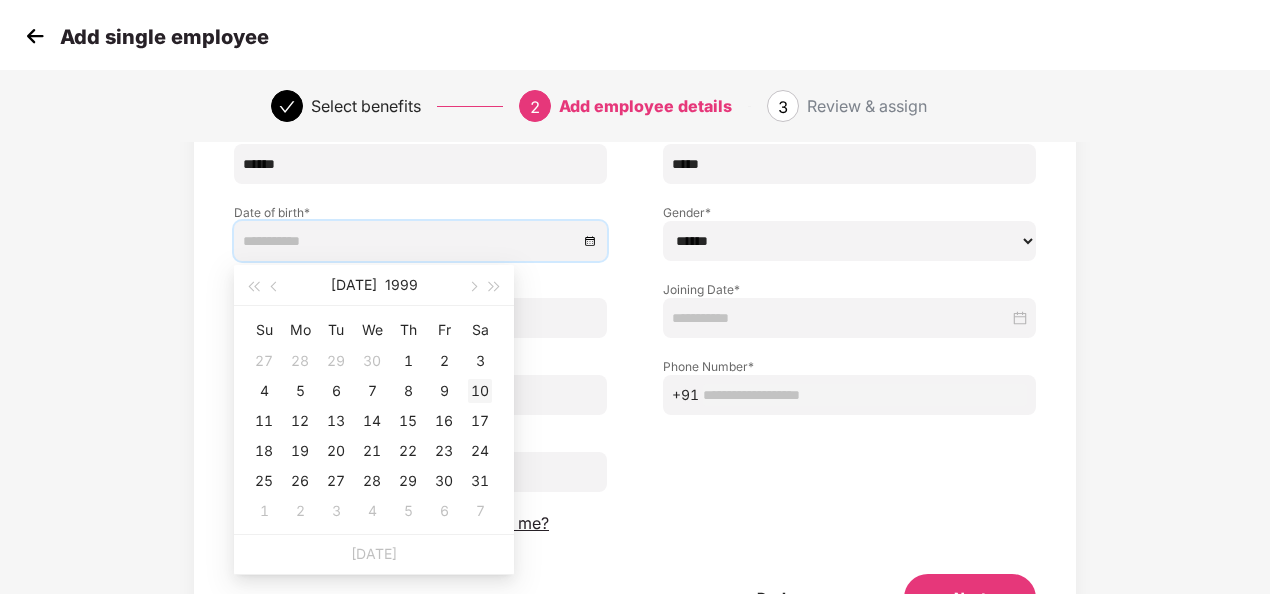 click on "10" at bounding box center (480, 391) 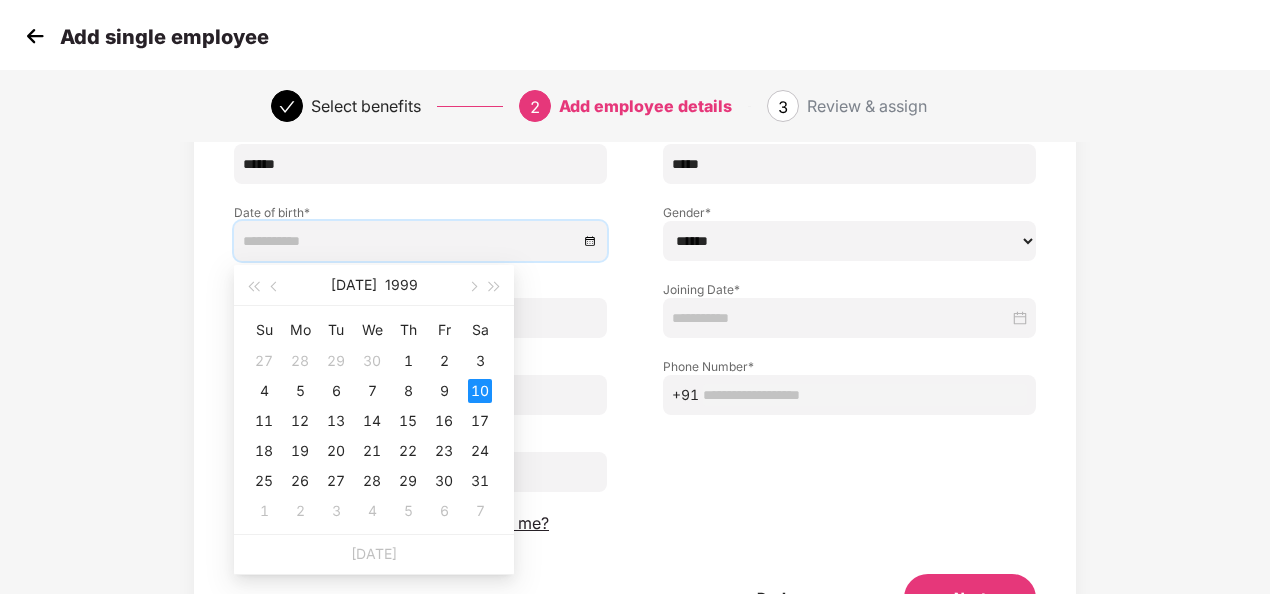 type on "**********" 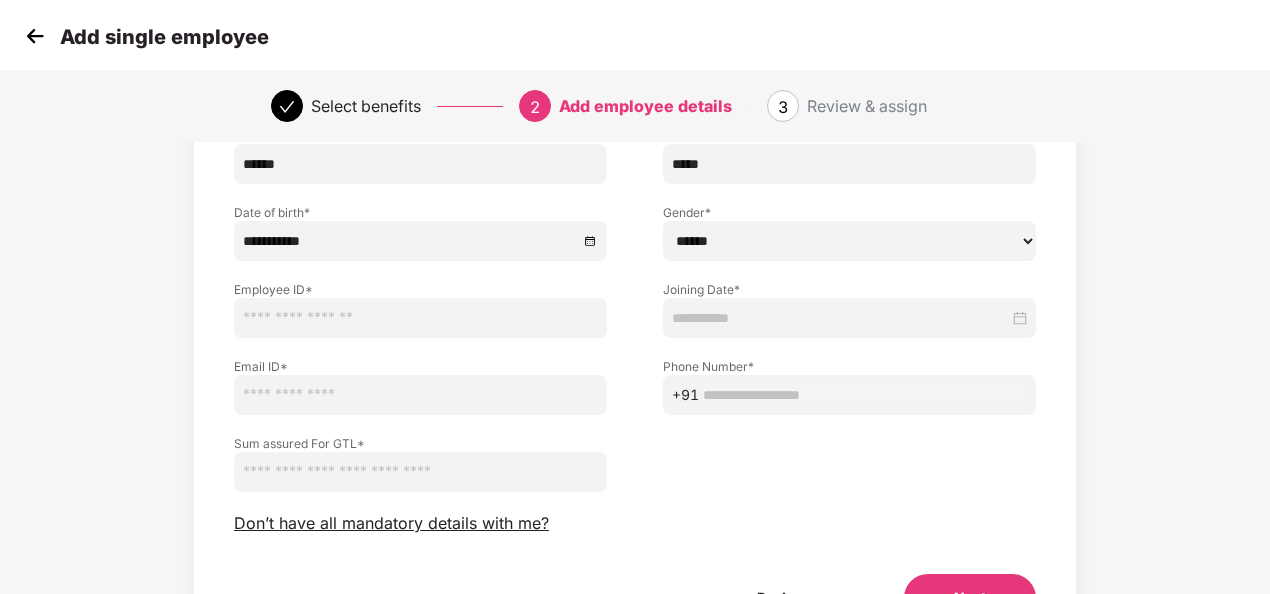 click at bounding box center (420, 318) 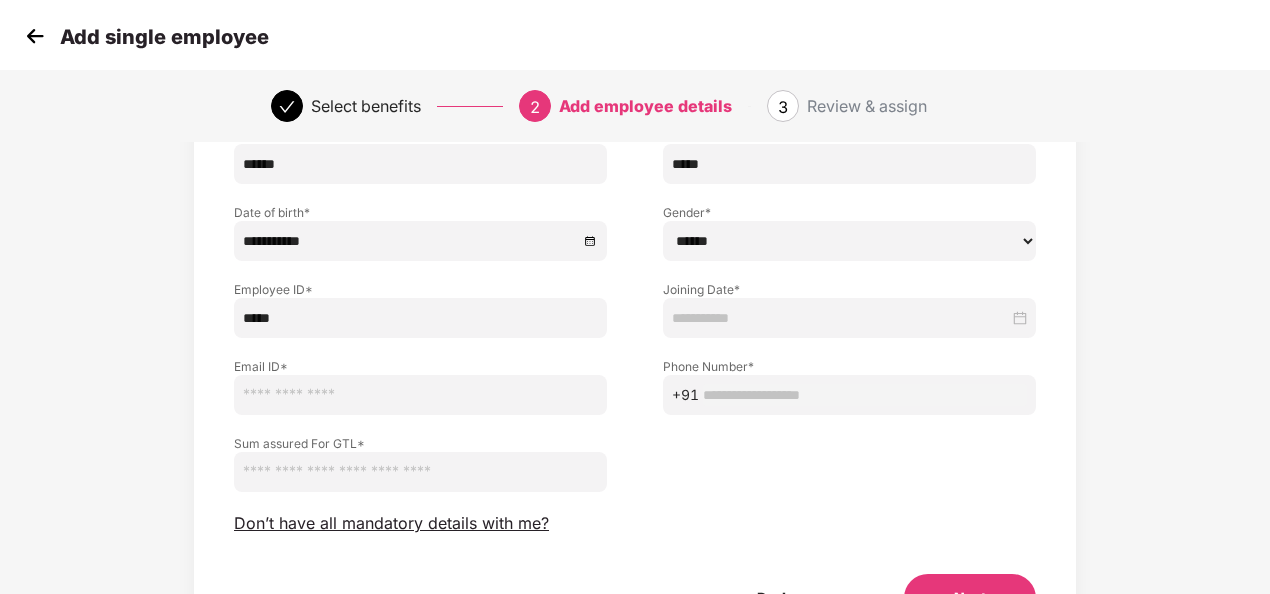 type on "*****" 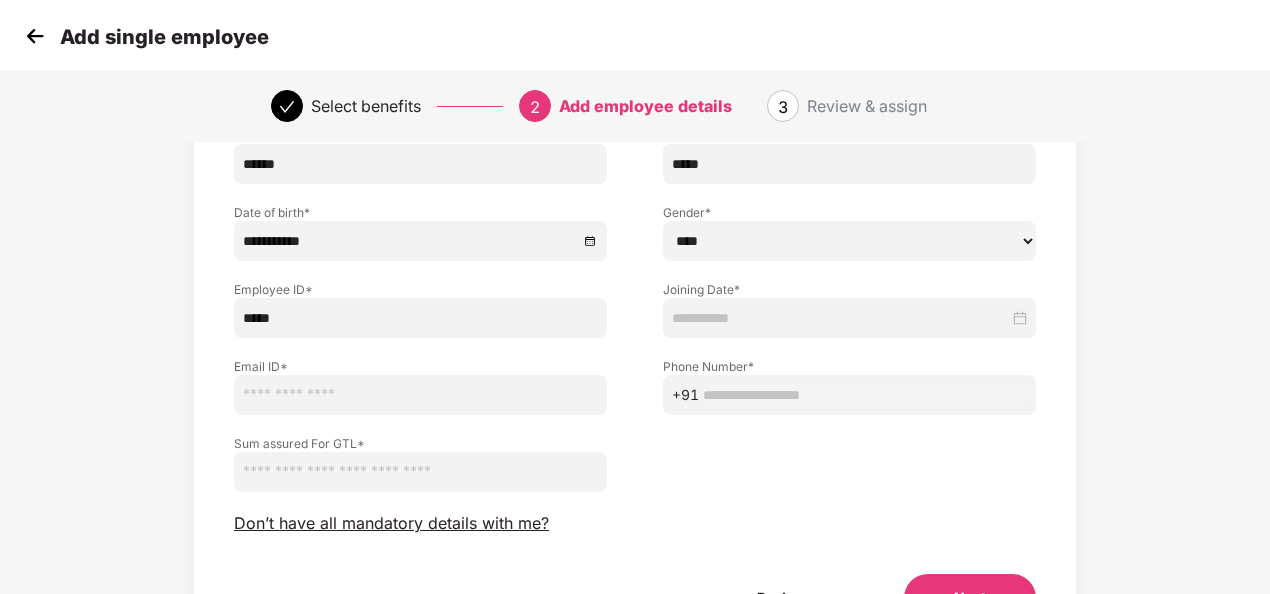 click on "****** **** ******" at bounding box center [849, 241] 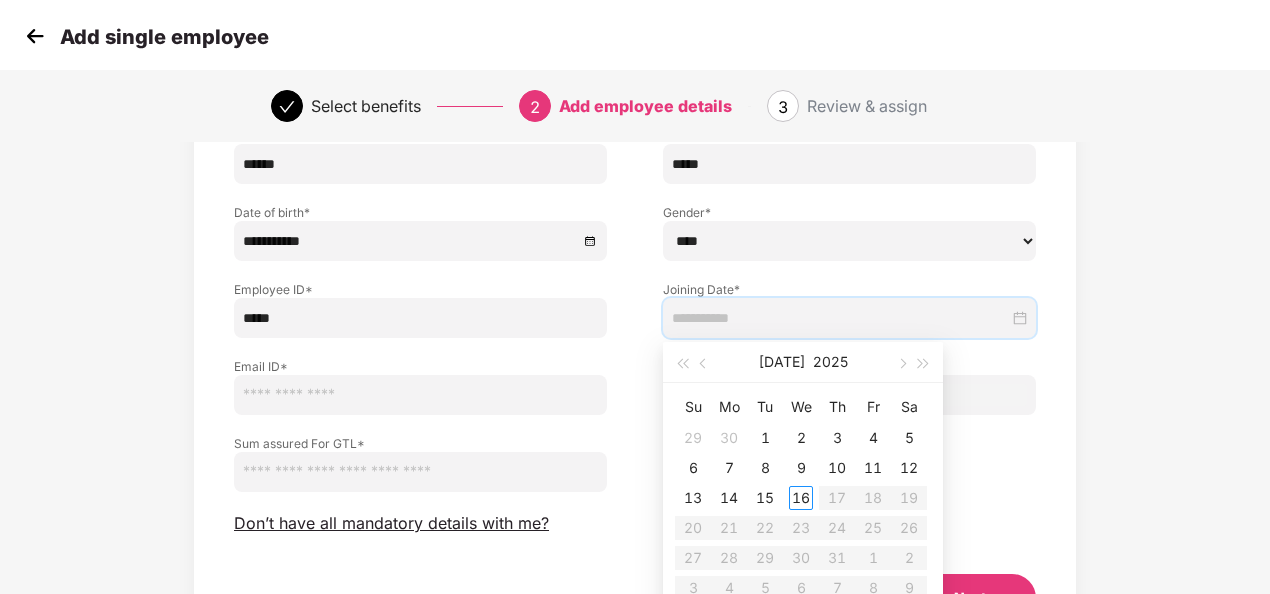 click at bounding box center [840, 318] 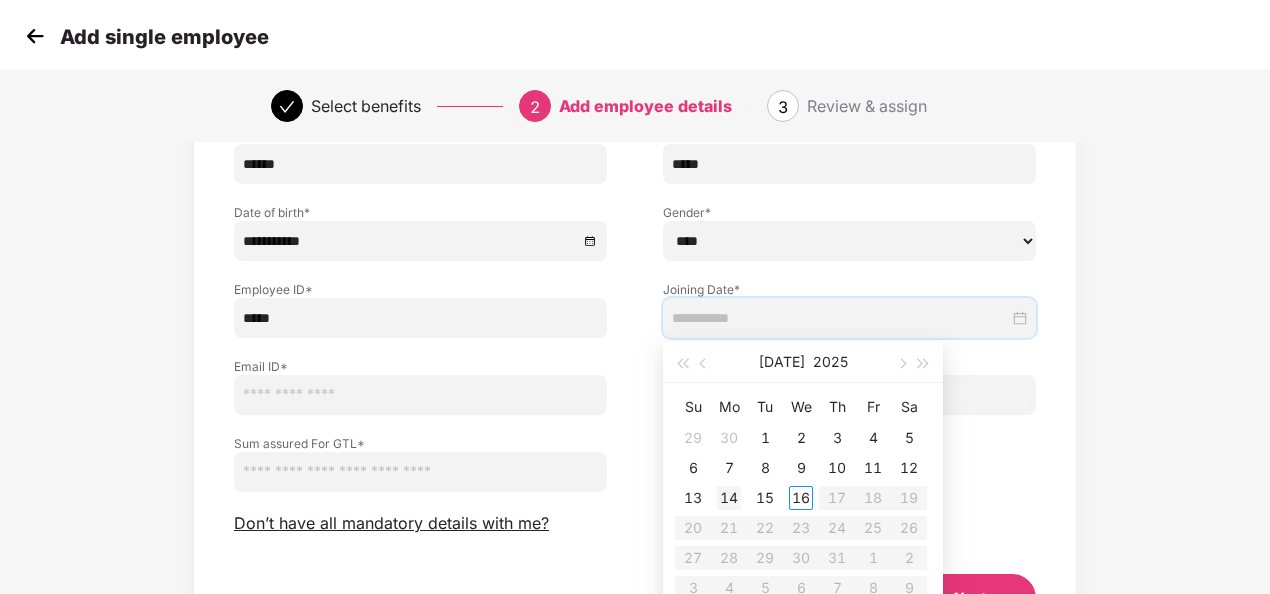 type on "**********" 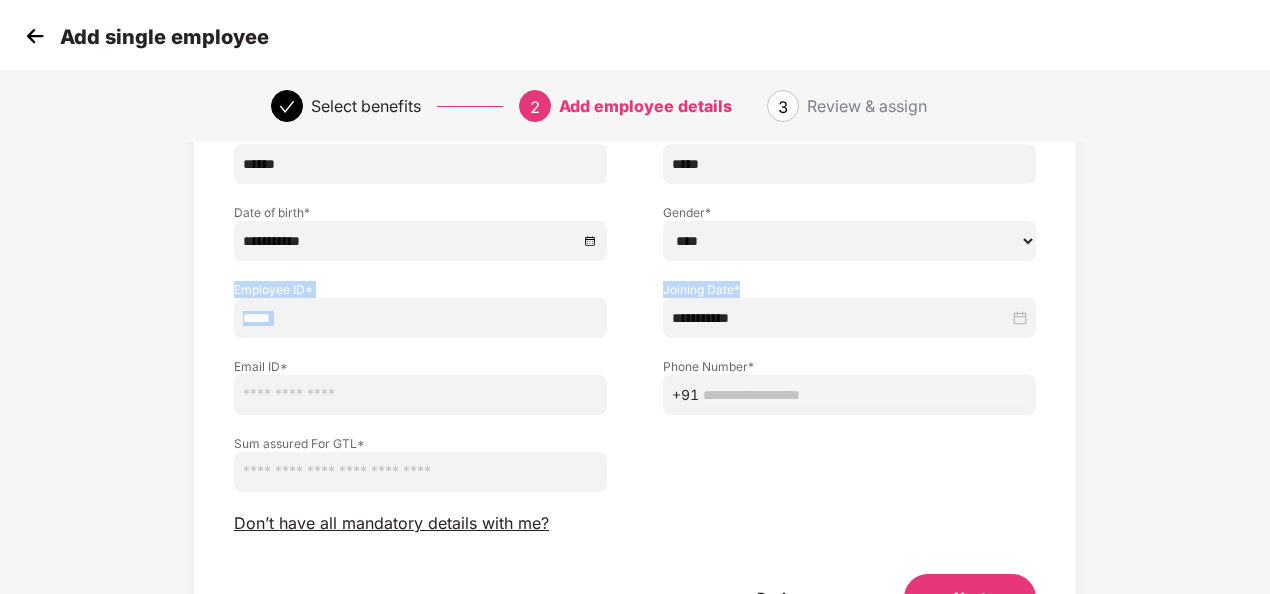 scroll, scrollTop: 166, scrollLeft: 2, axis: both 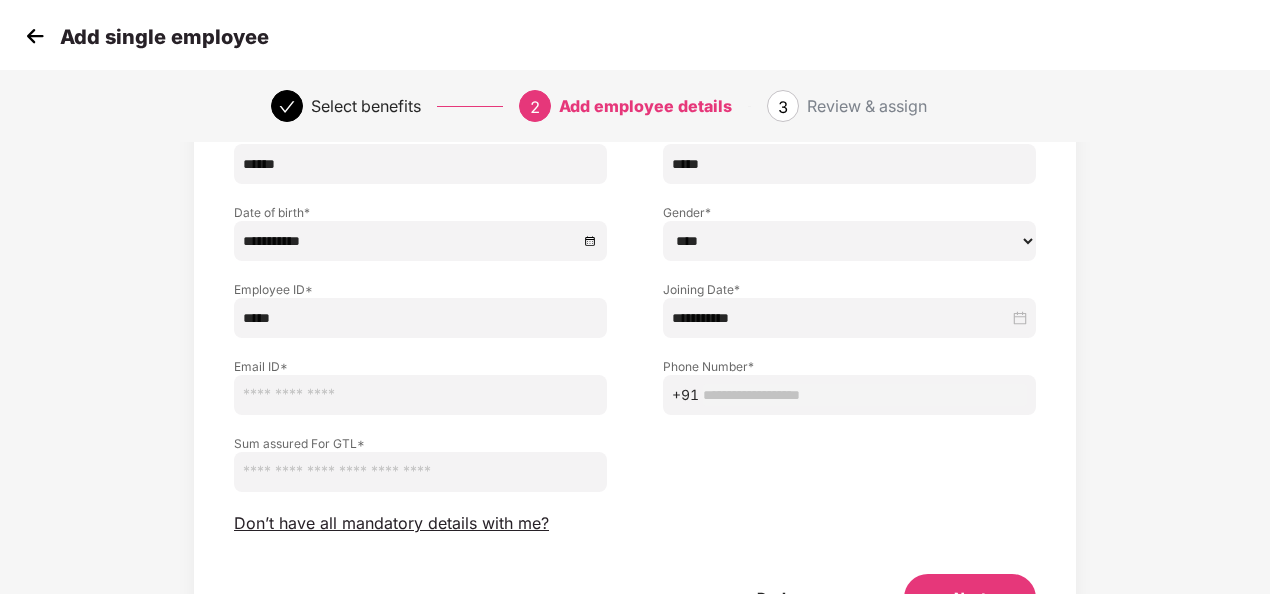 click on "**********" at bounding box center (635, 332) 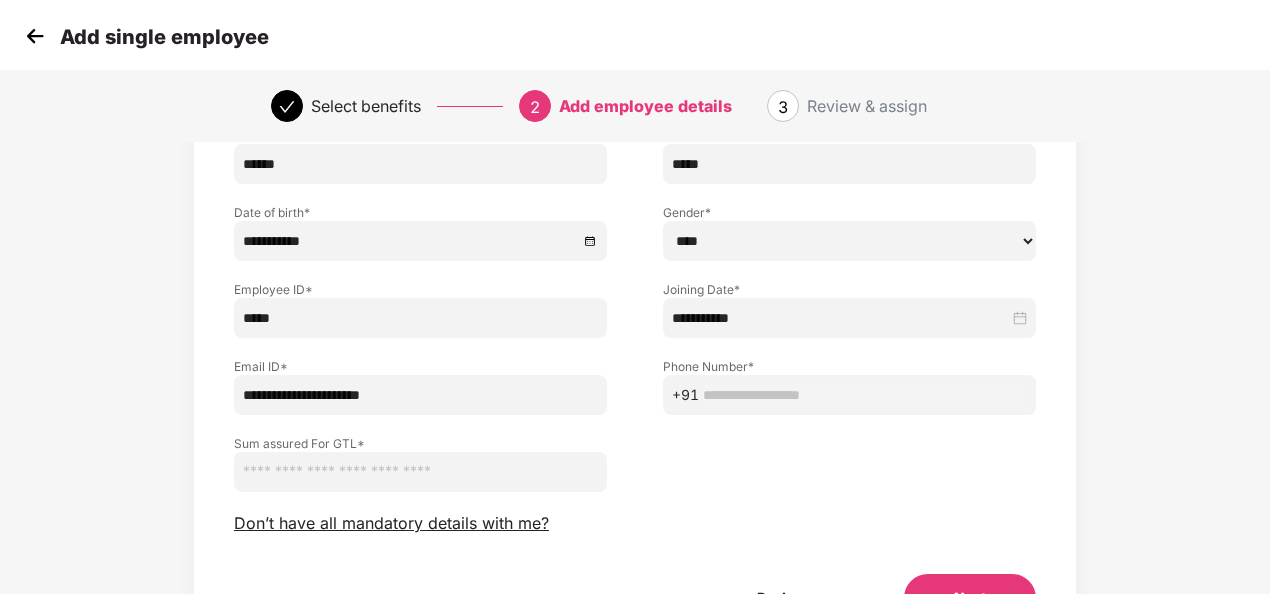 type on "**********" 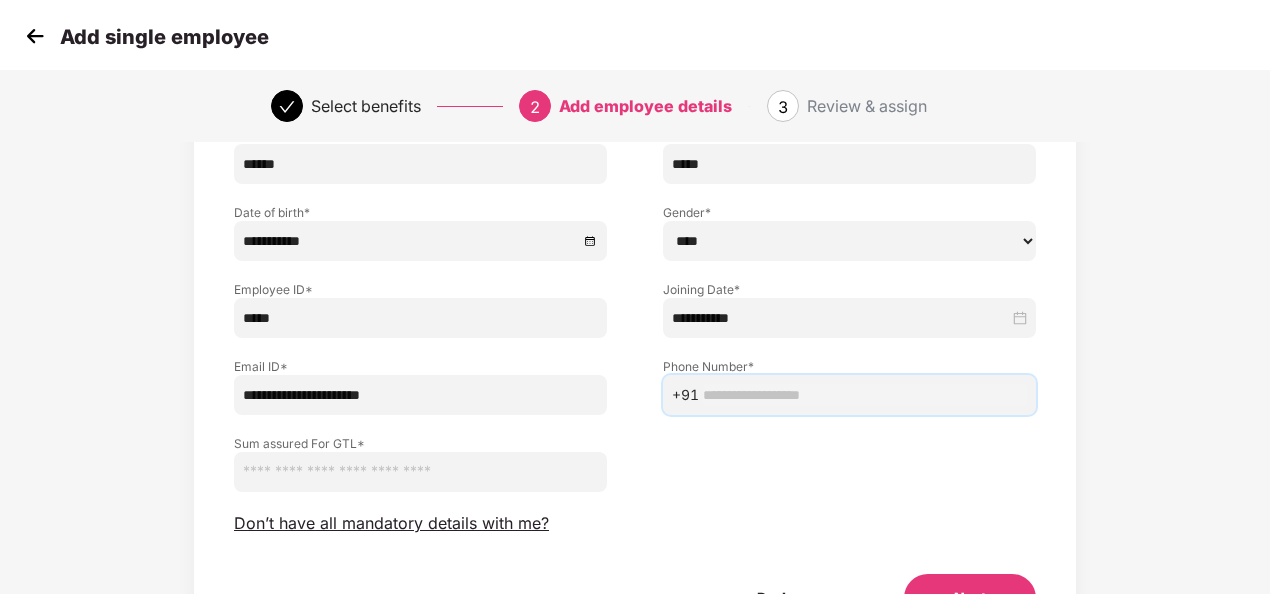 click at bounding box center [865, 395] 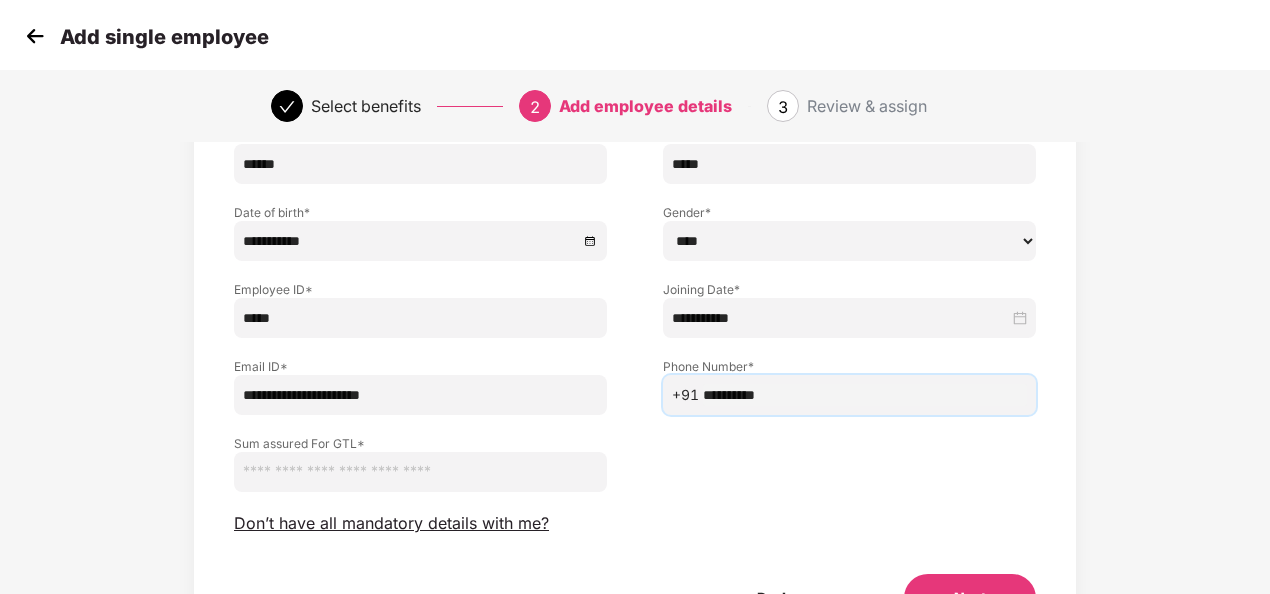 type on "**********" 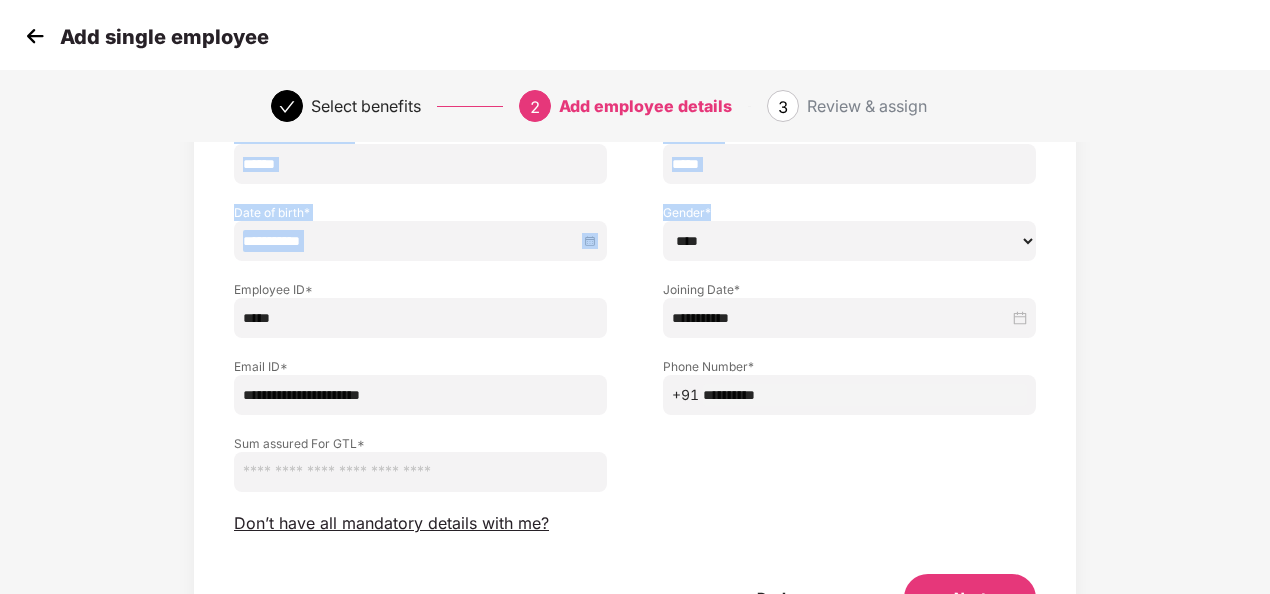drag, startPoint x: 1268, startPoint y: 215, endPoint x: 1270, endPoint y: 230, distance: 15.132746 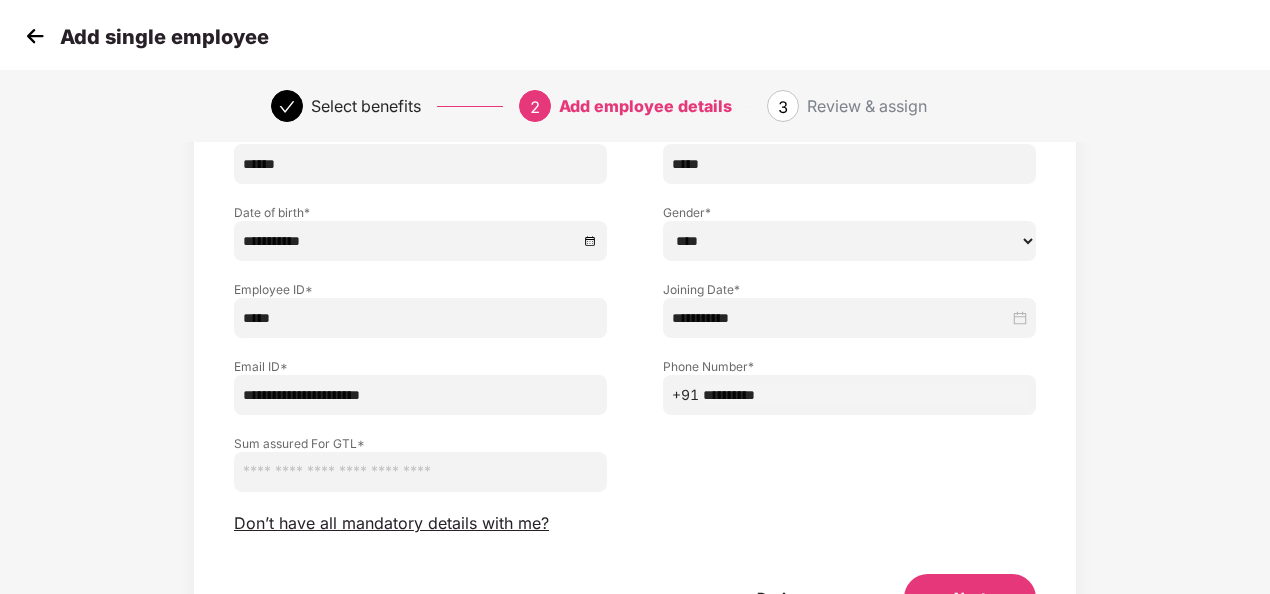 click on "Sum assured For GTL  *" at bounding box center (635, 453) 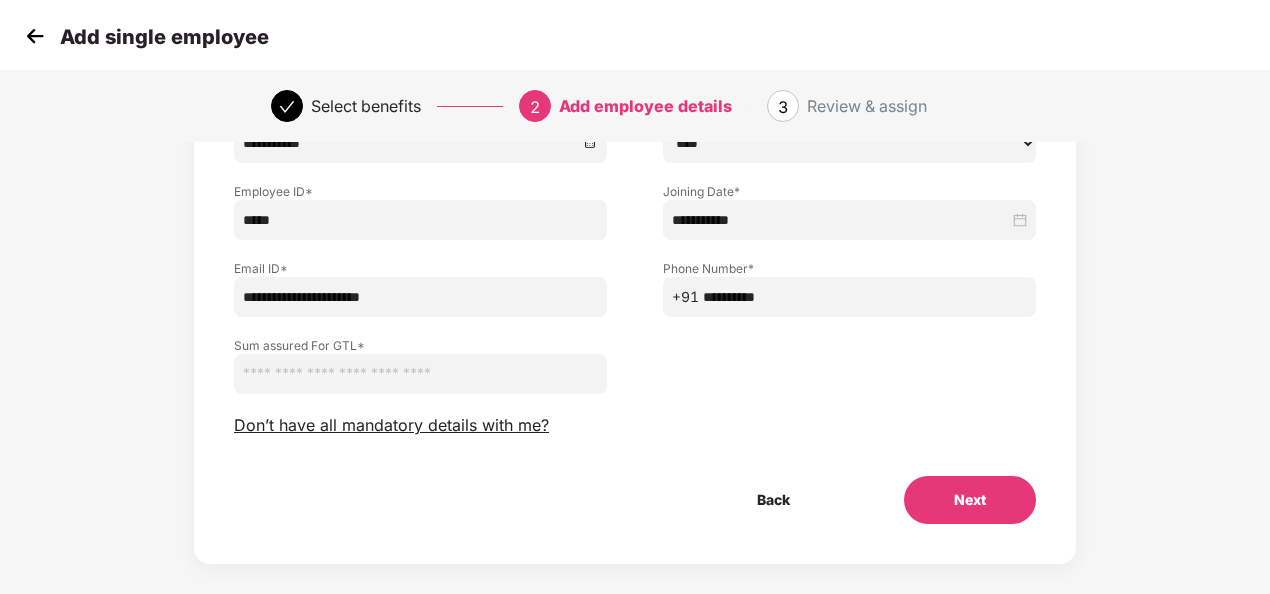 scroll, scrollTop: 265, scrollLeft: 2, axis: both 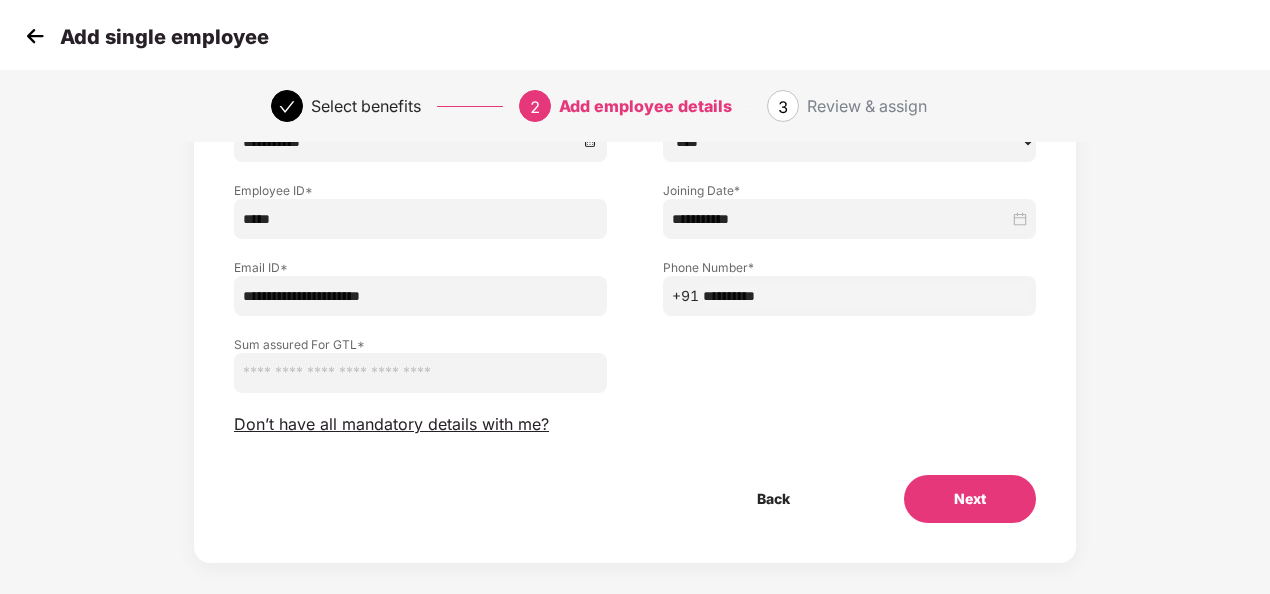 type on "******" 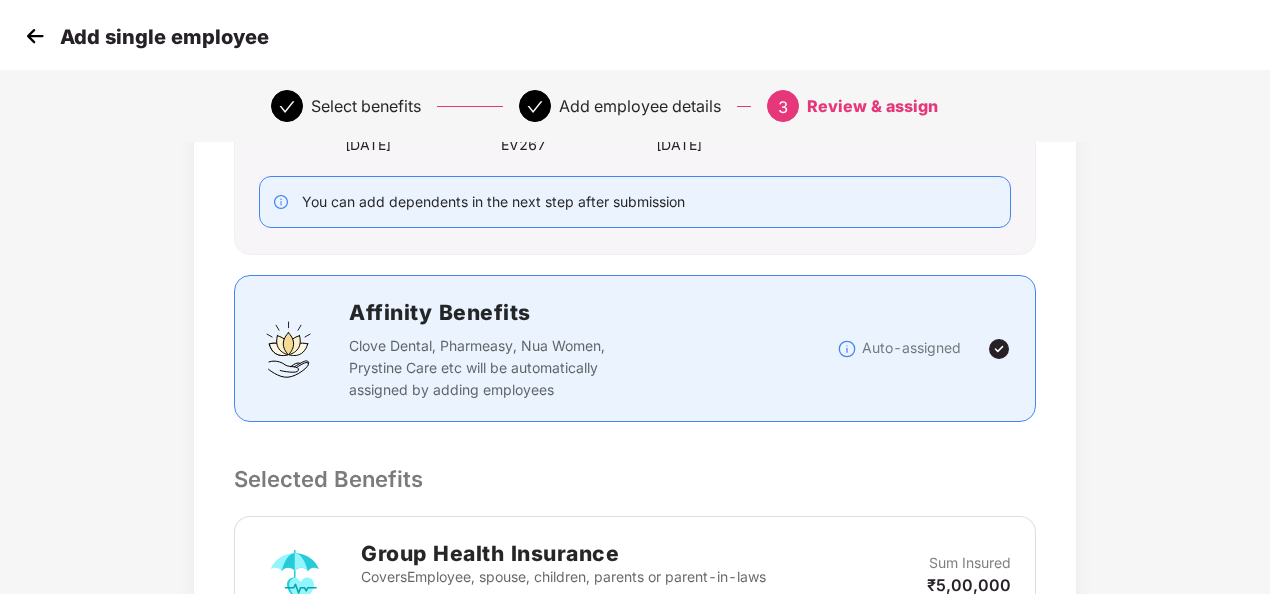 scroll, scrollTop: 0, scrollLeft: 2, axis: horizontal 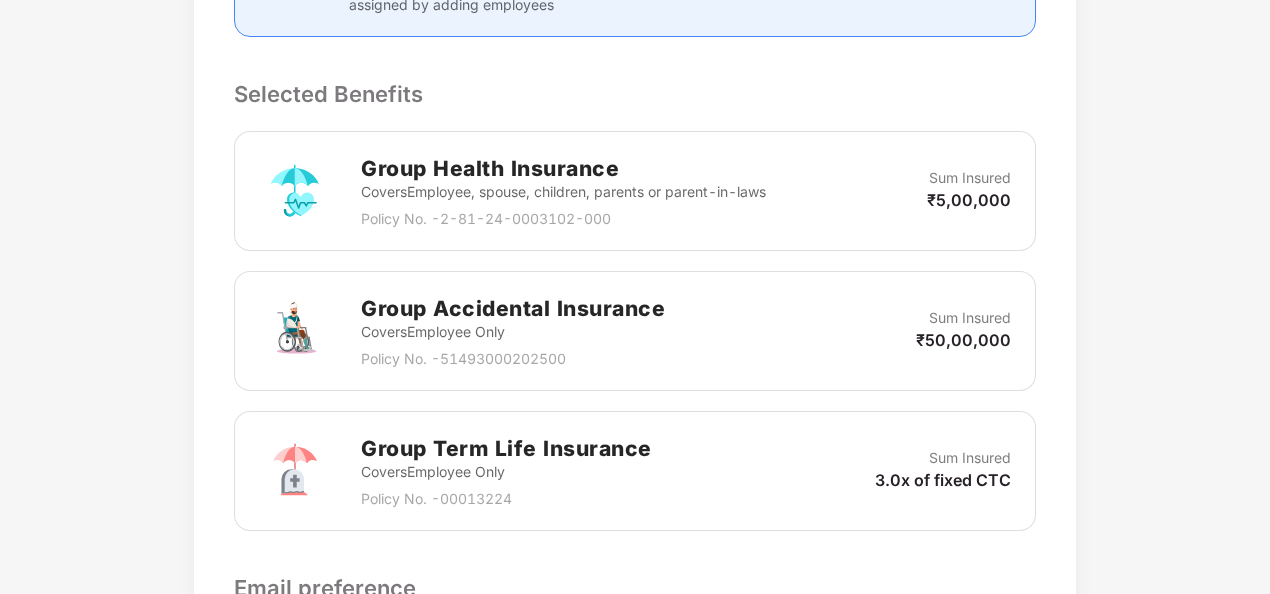 drag, startPoint x: 1268, startPoint y: 301, endPoint x: 1275, endPoint y: 401, distance: 100.2447 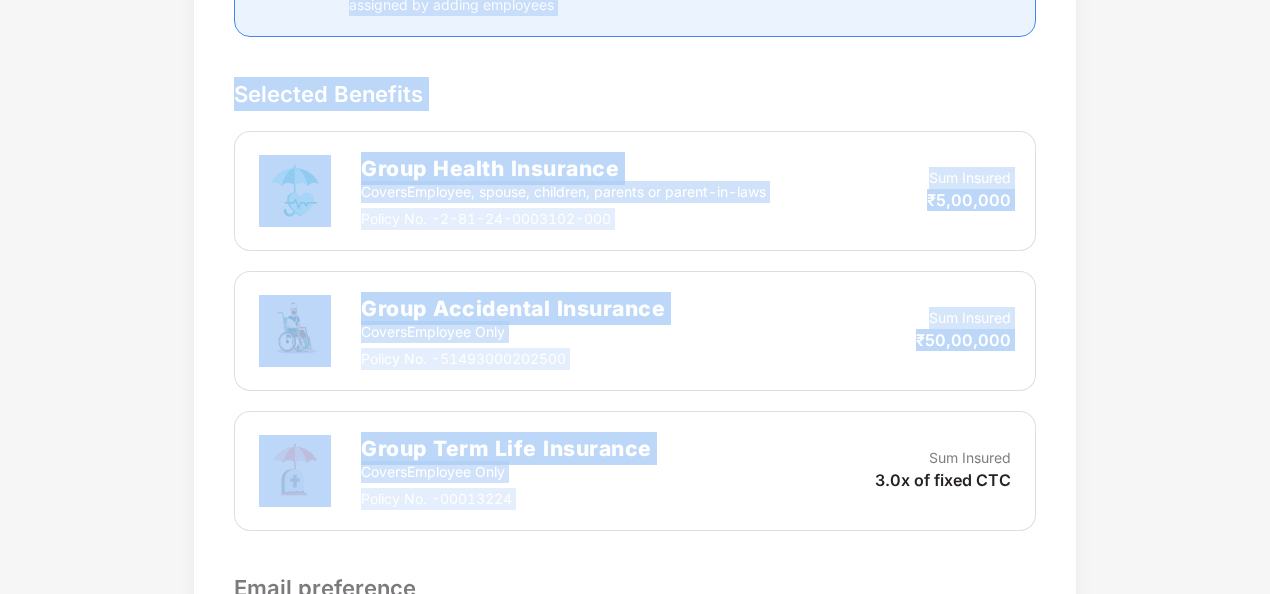 drag, startPoint x: 1268, startPoint y: 429, endPoint x: 1270, endPoint y: 485, distance: 56.0357 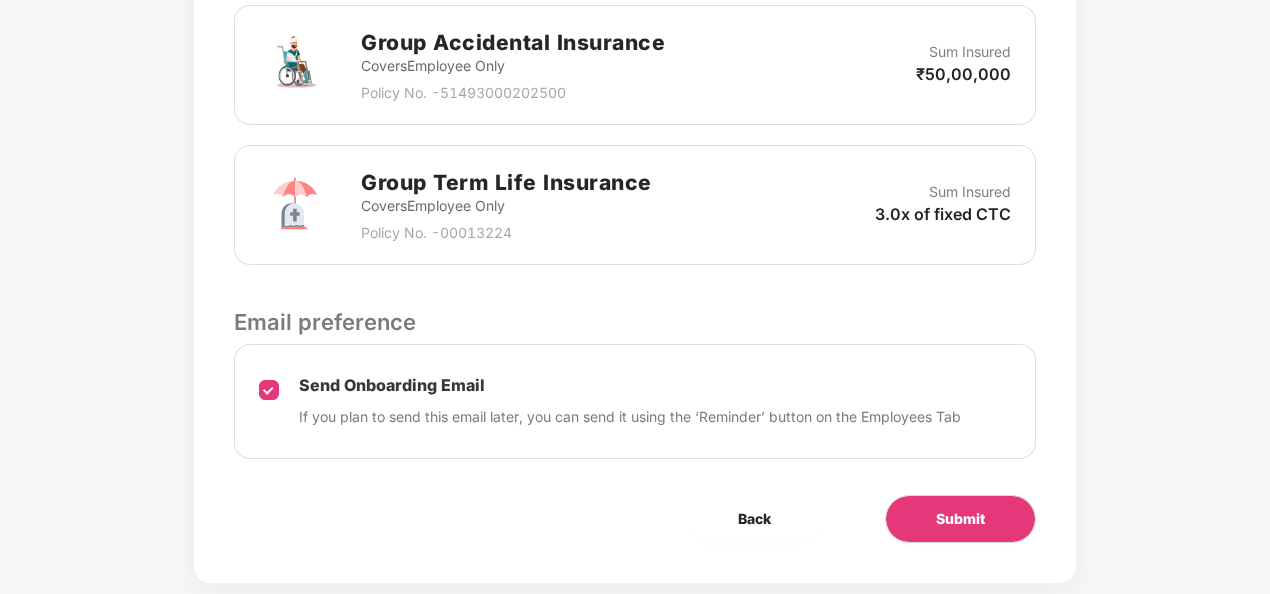 scroll, scrollTop: 921, scrollLeft: 2, axis: both 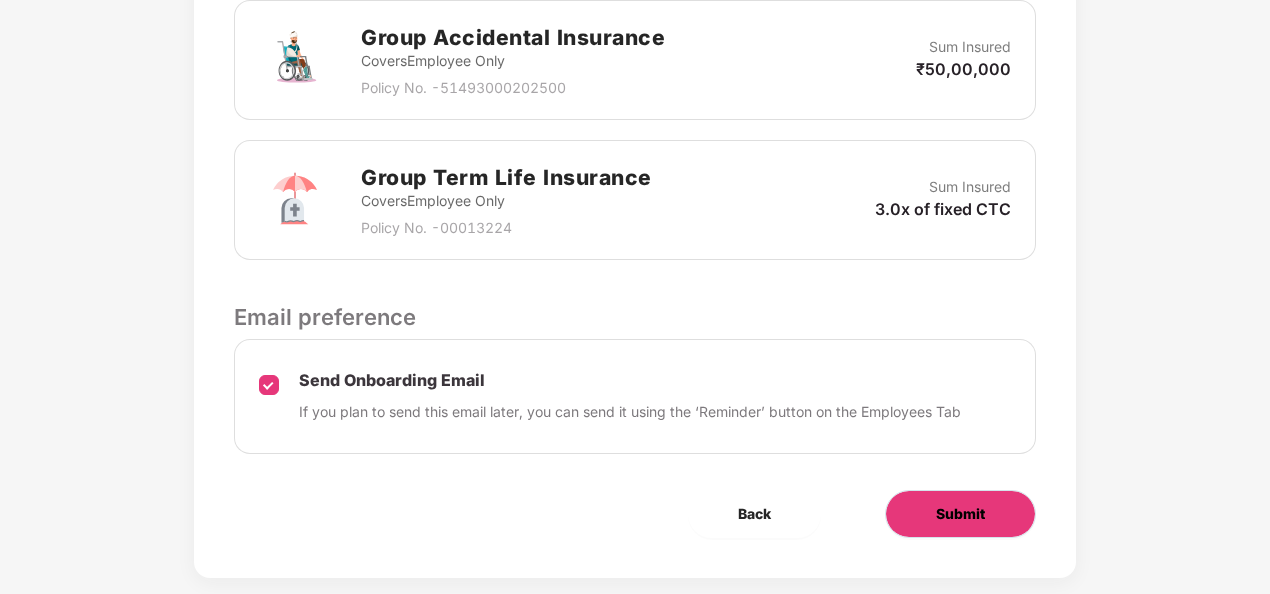 click on "Submit" at bounding box center [960, 514] 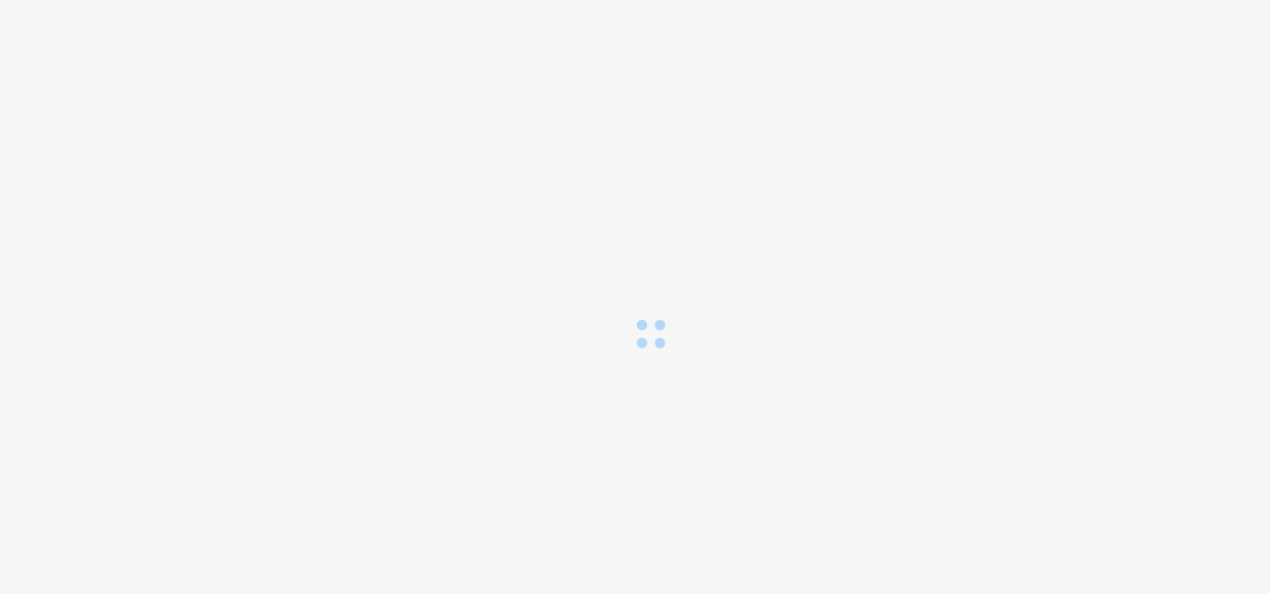 scroll, scrollTop: 0, scrollLeft: 0, axis: both 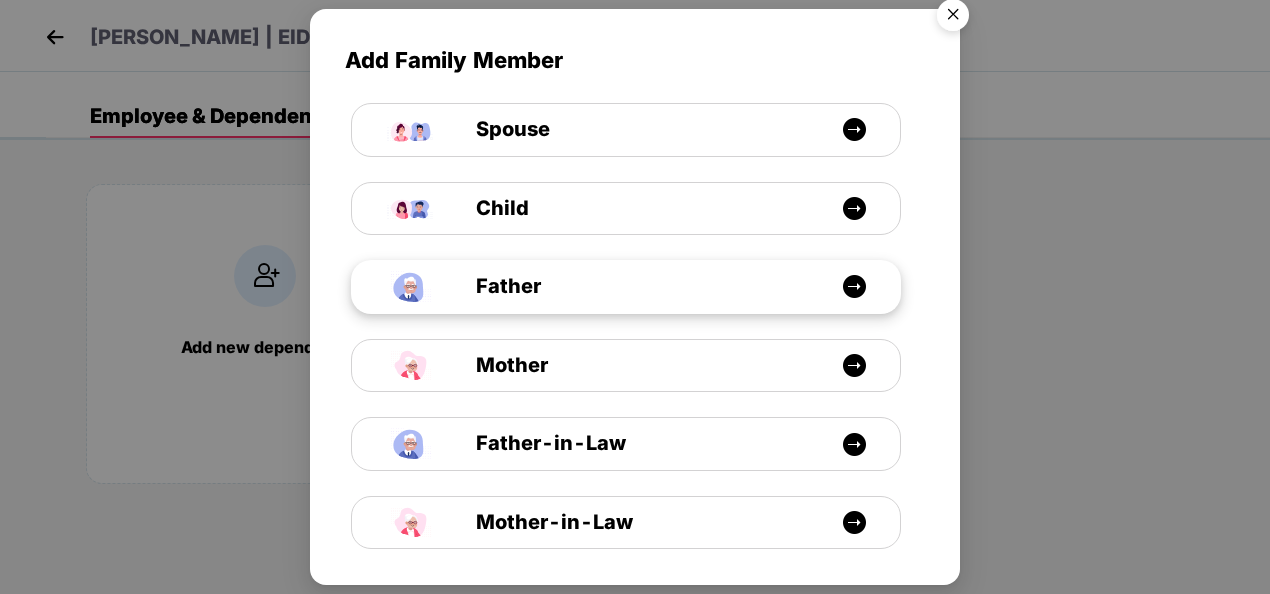 click at bounding box center [854, 286] 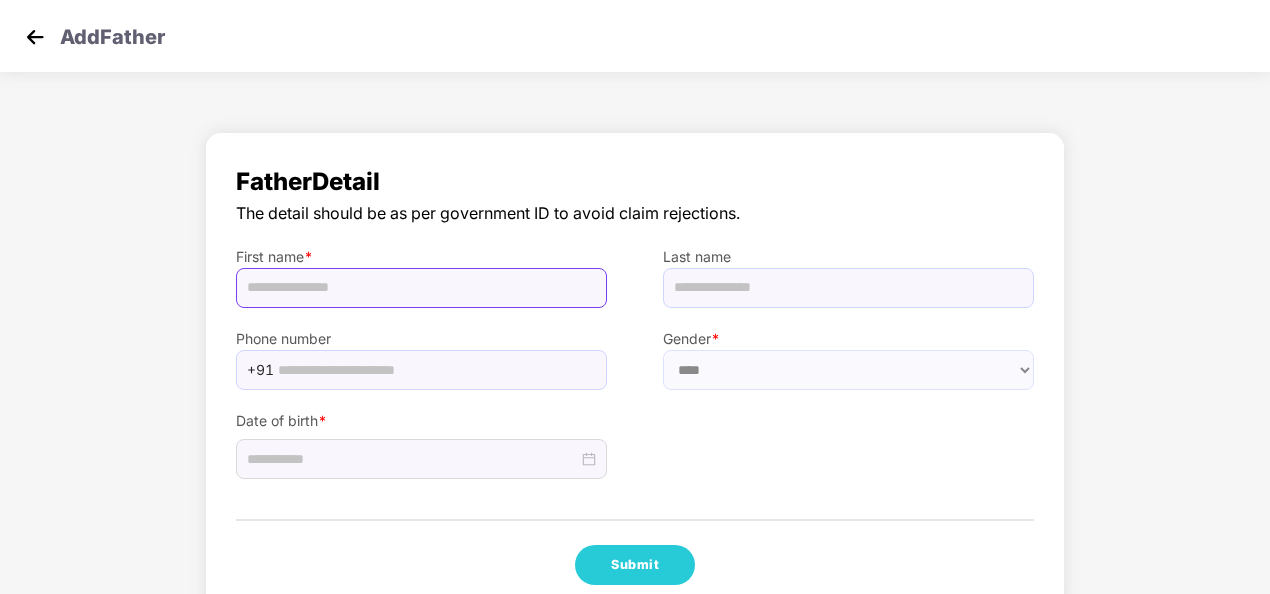 click at bounding box center [421, 288] 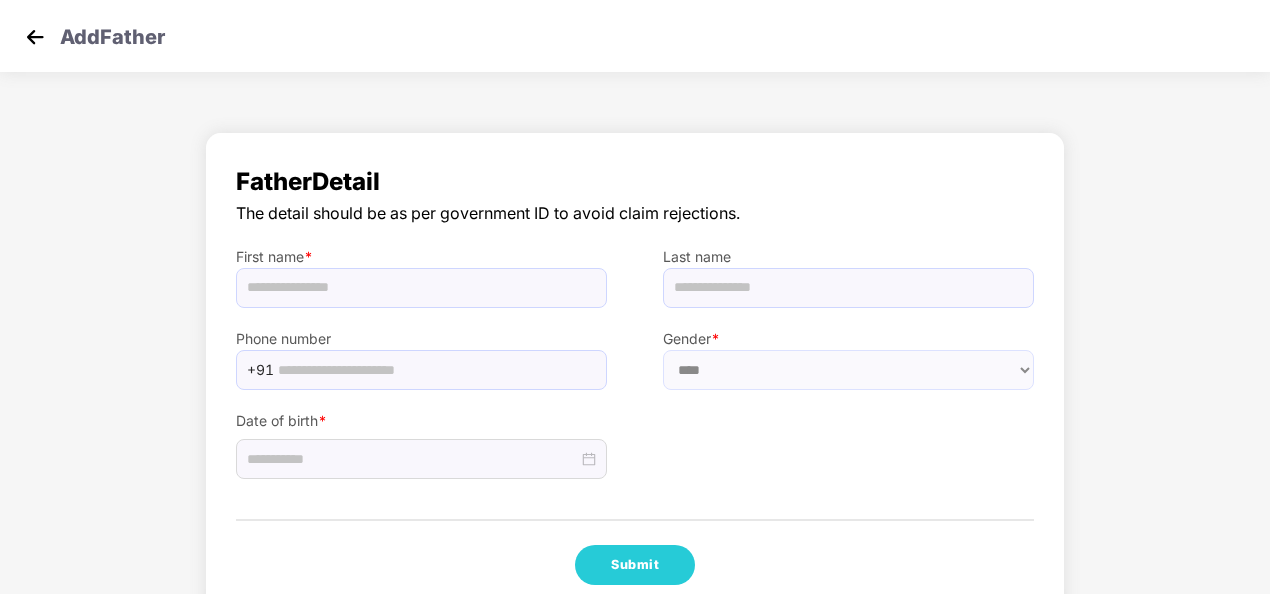 click on "Date of birth  *" at bounding box center [635, 435] 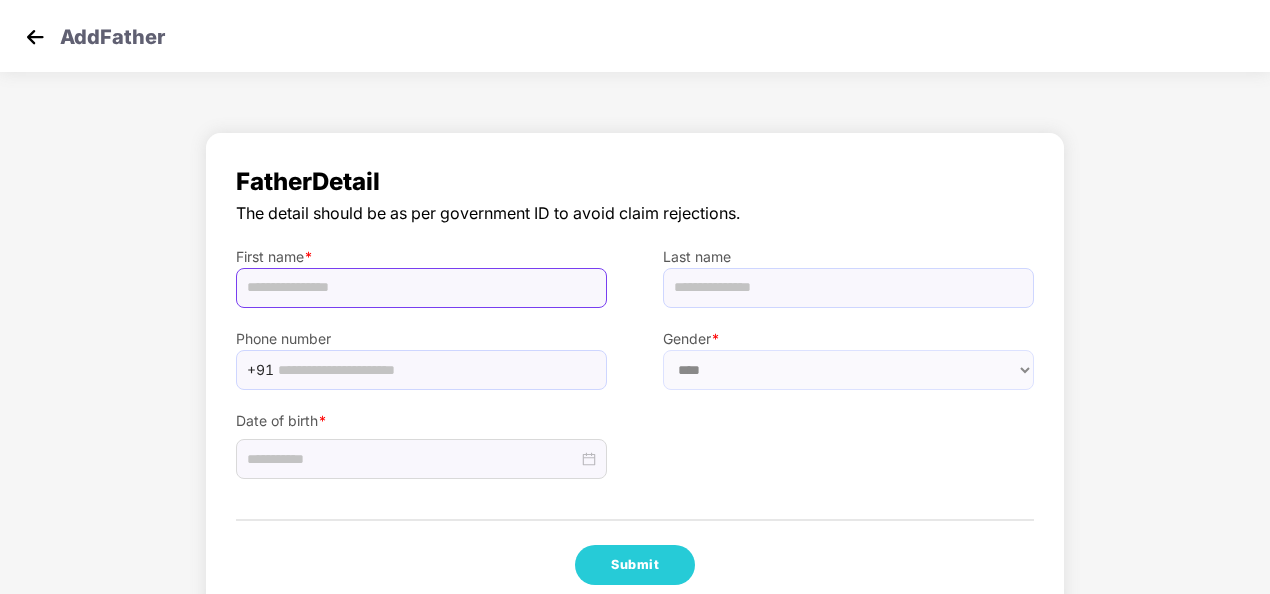 click at bounding box center (421, 288) 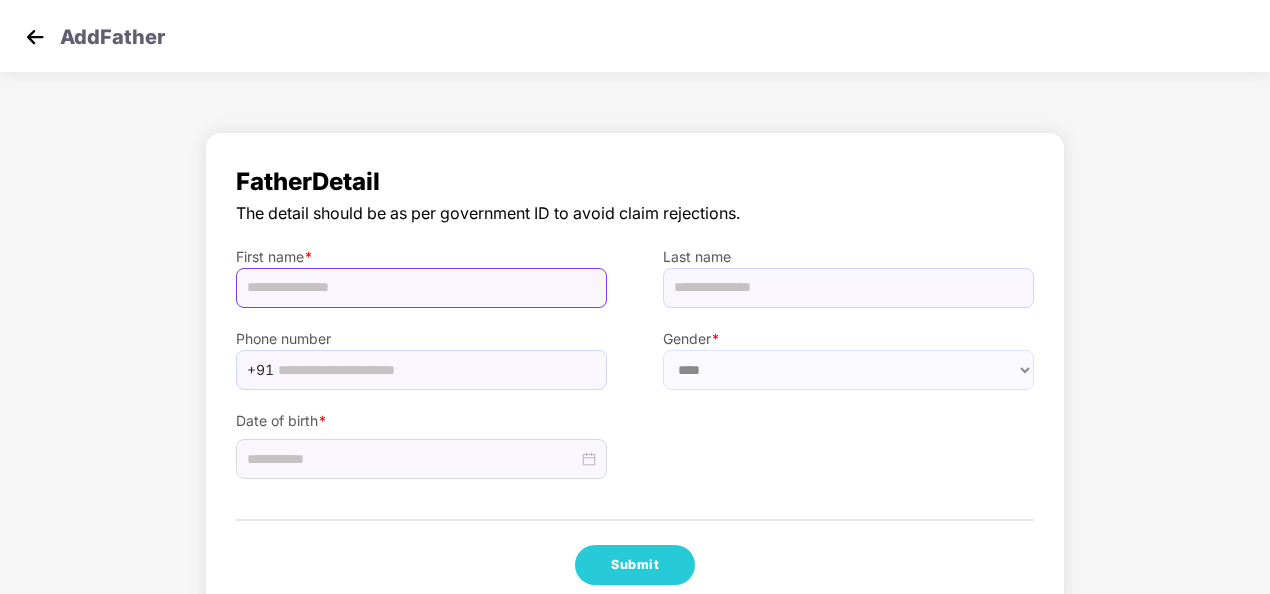 click at bounding box center (421, 288) 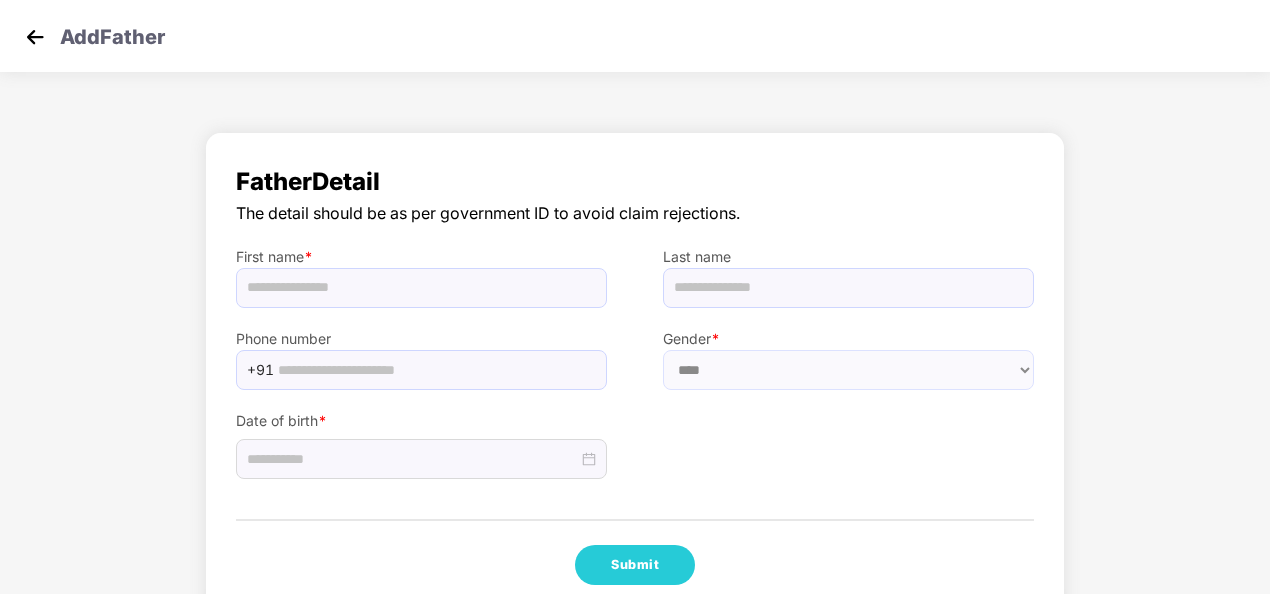 click on "First name  *" at bounding box center (421, 267) 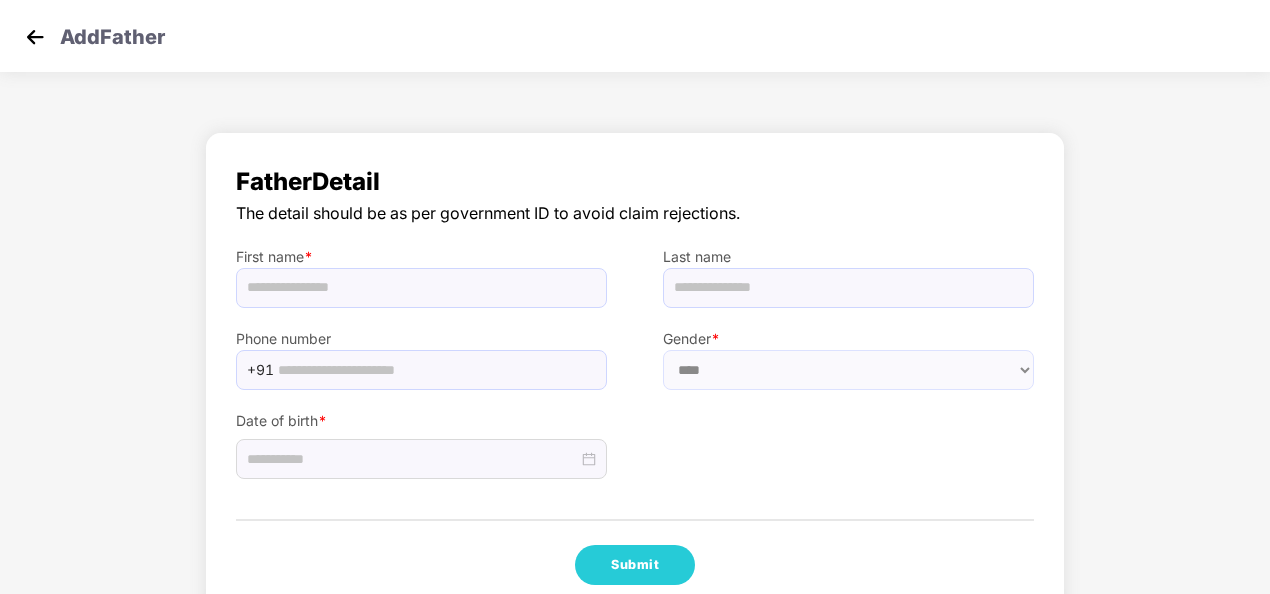 click on "Add  Father" at bounding box center (635, 36) 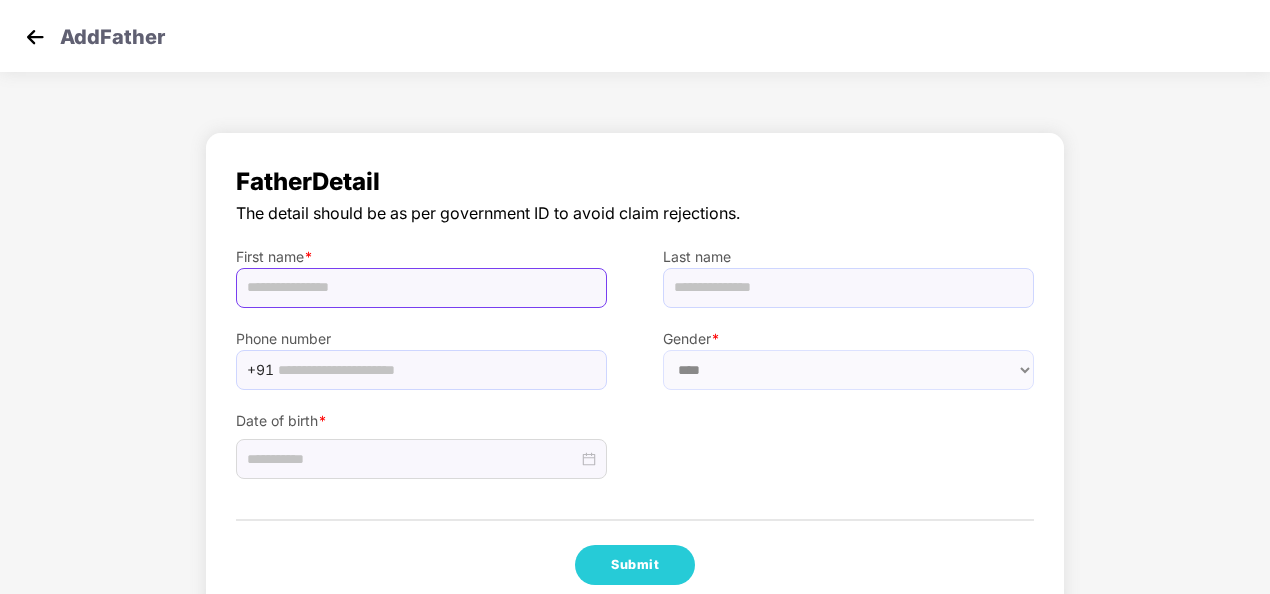 click at bounding box center [421, 288] 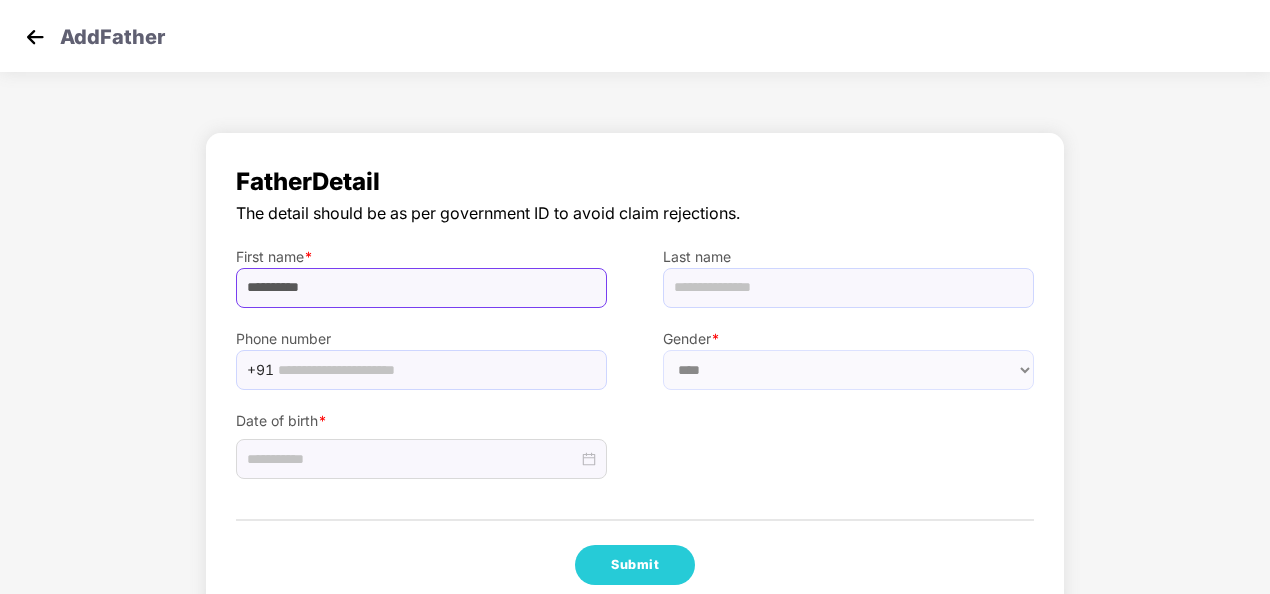 type on "**********" 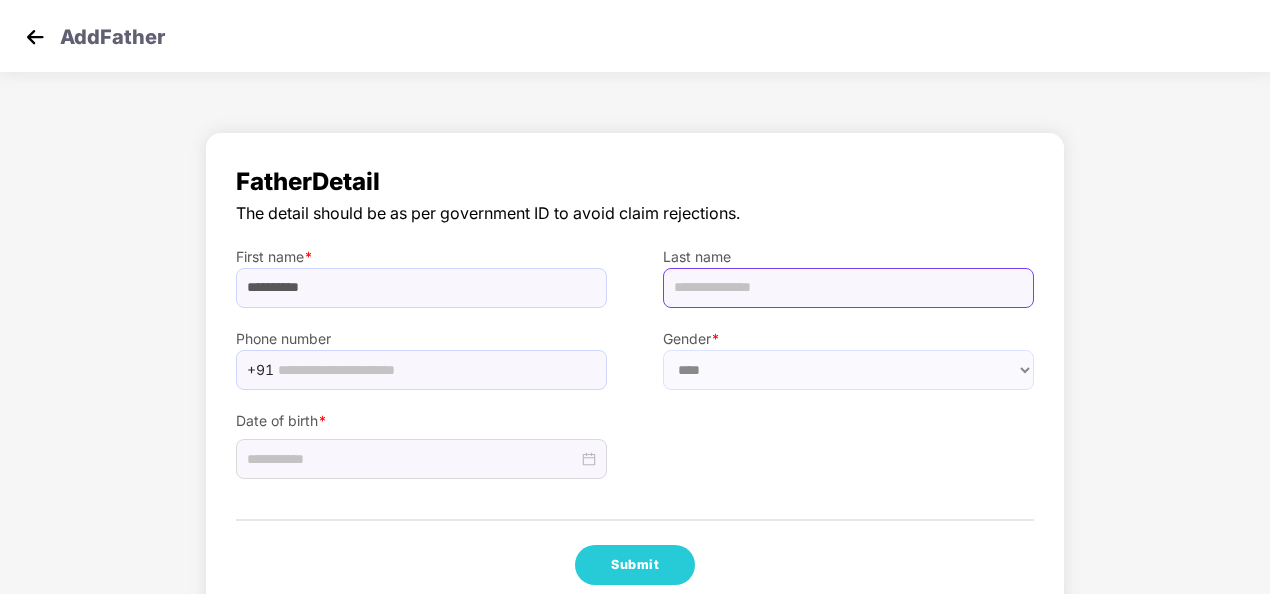 click at bounding box center (848, 288) 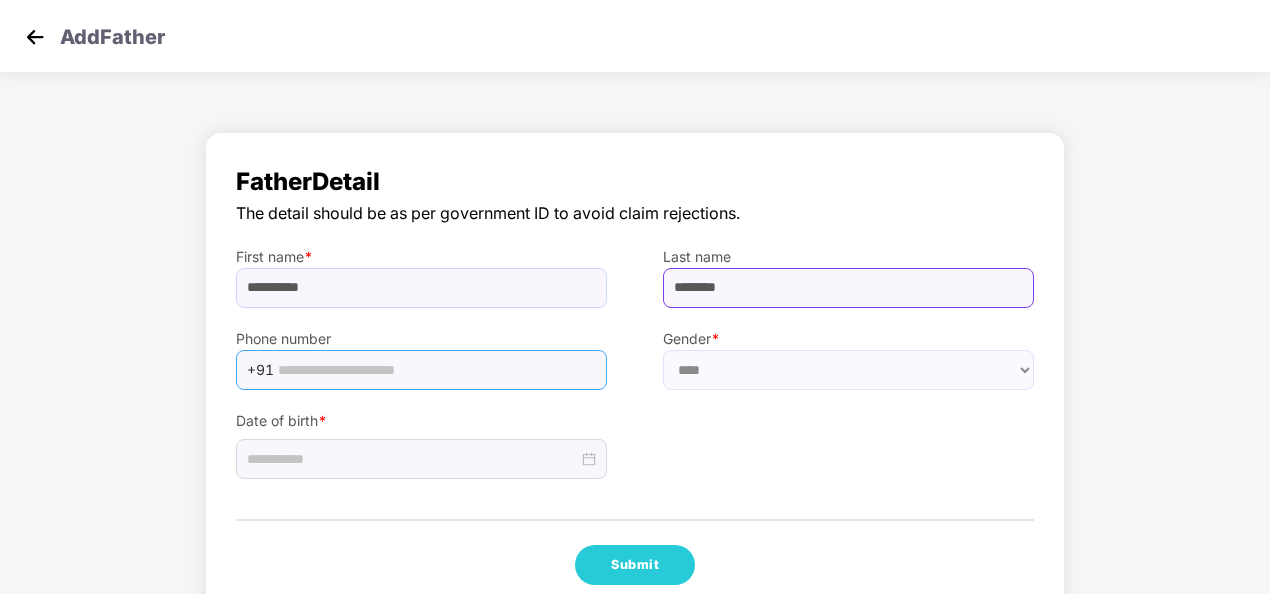 type on "********" 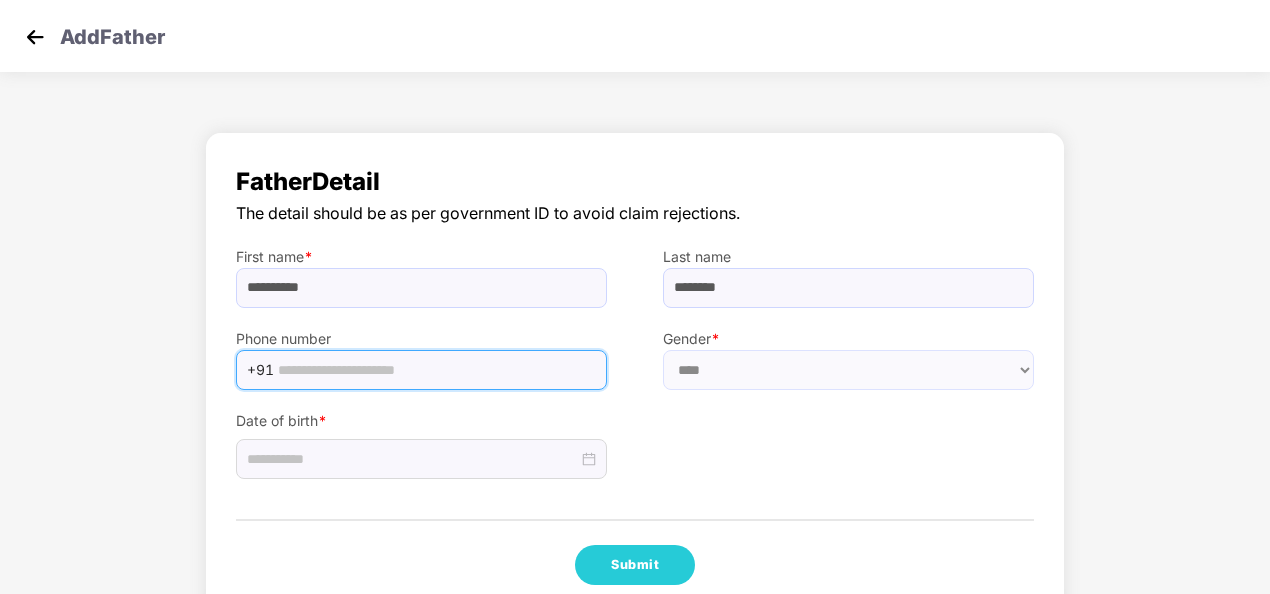 click at bounding box center (436, 370) 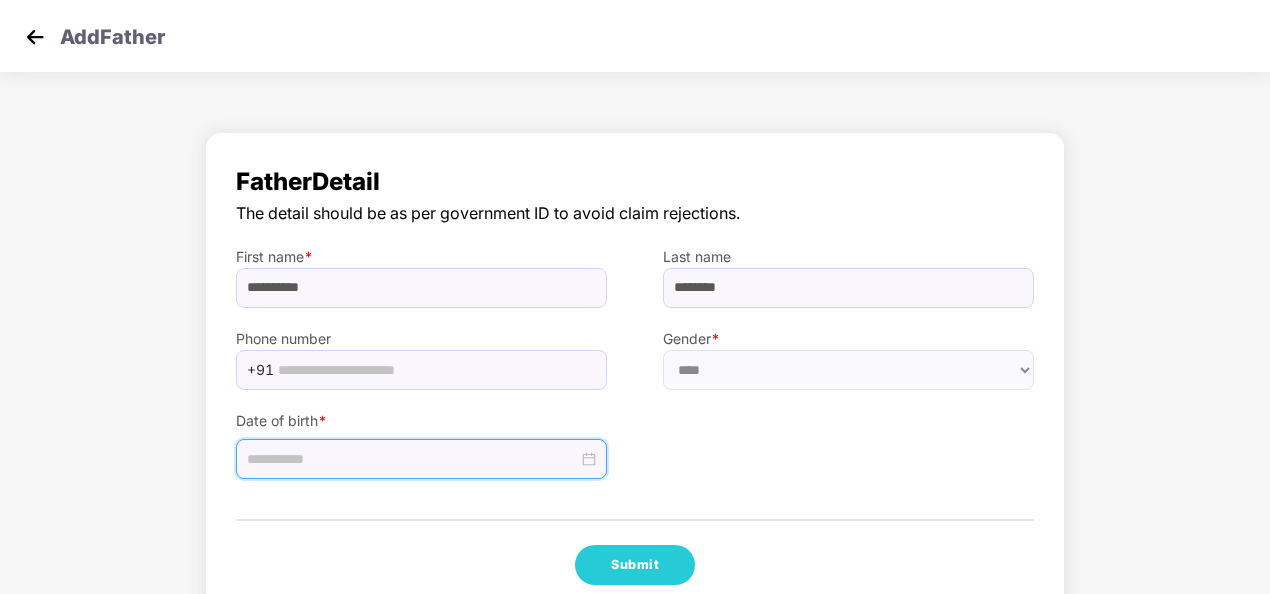 click at bounding box center (412, 459) 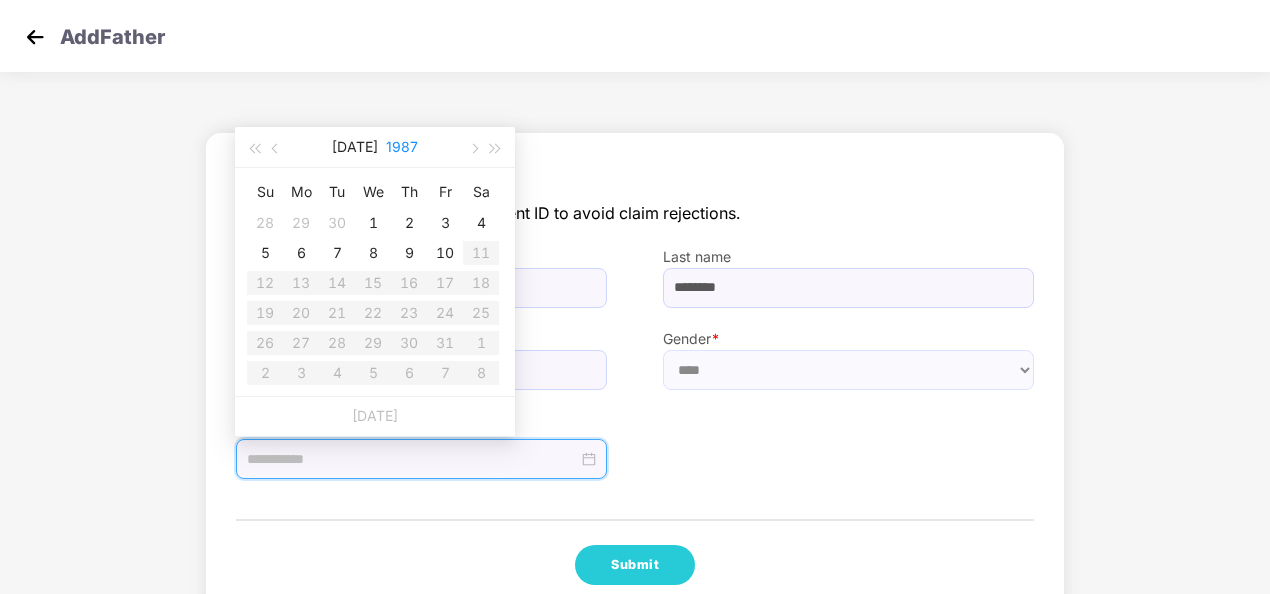 type on "**********" 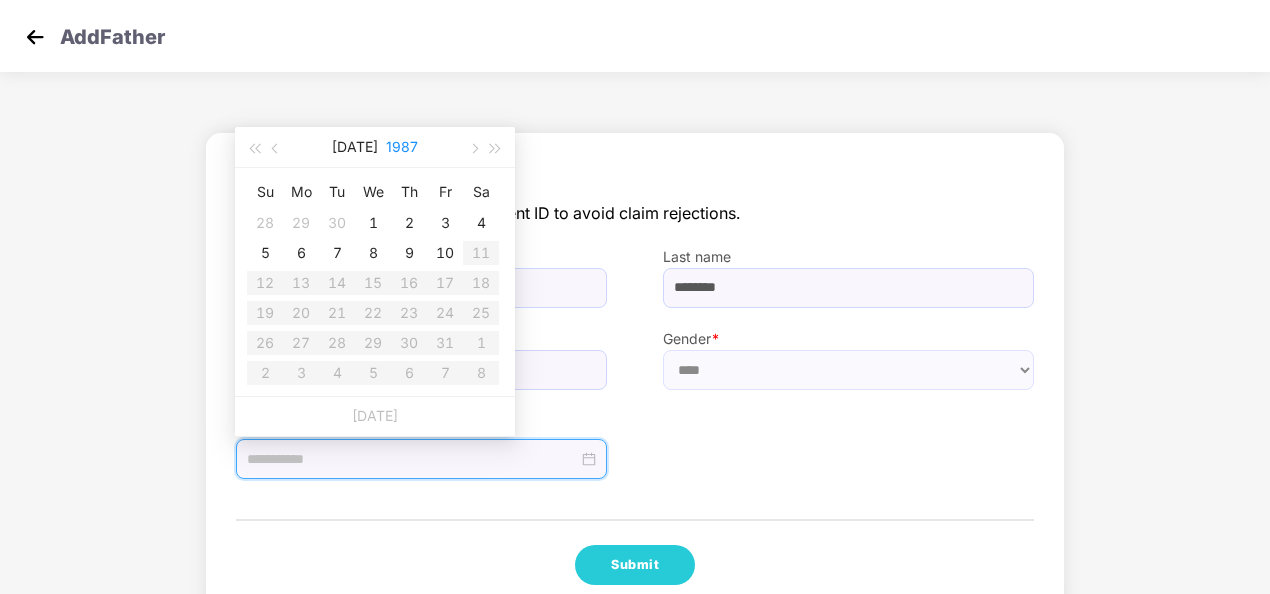 click on "1987" at bounding box center [402, 147] 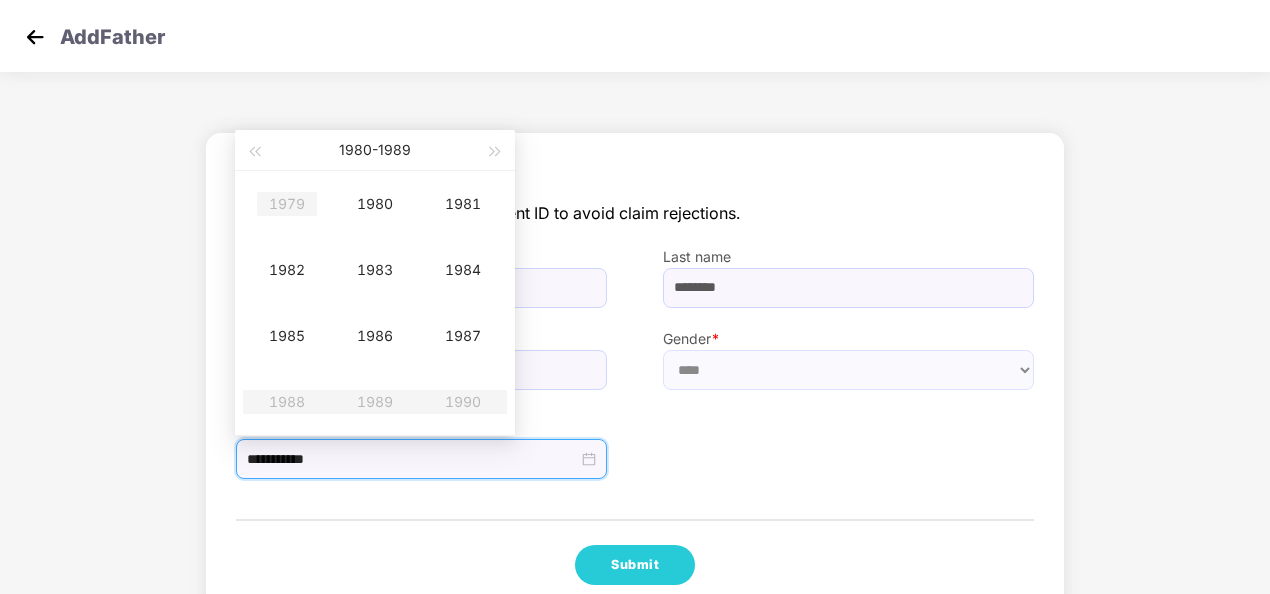 type on "**********" 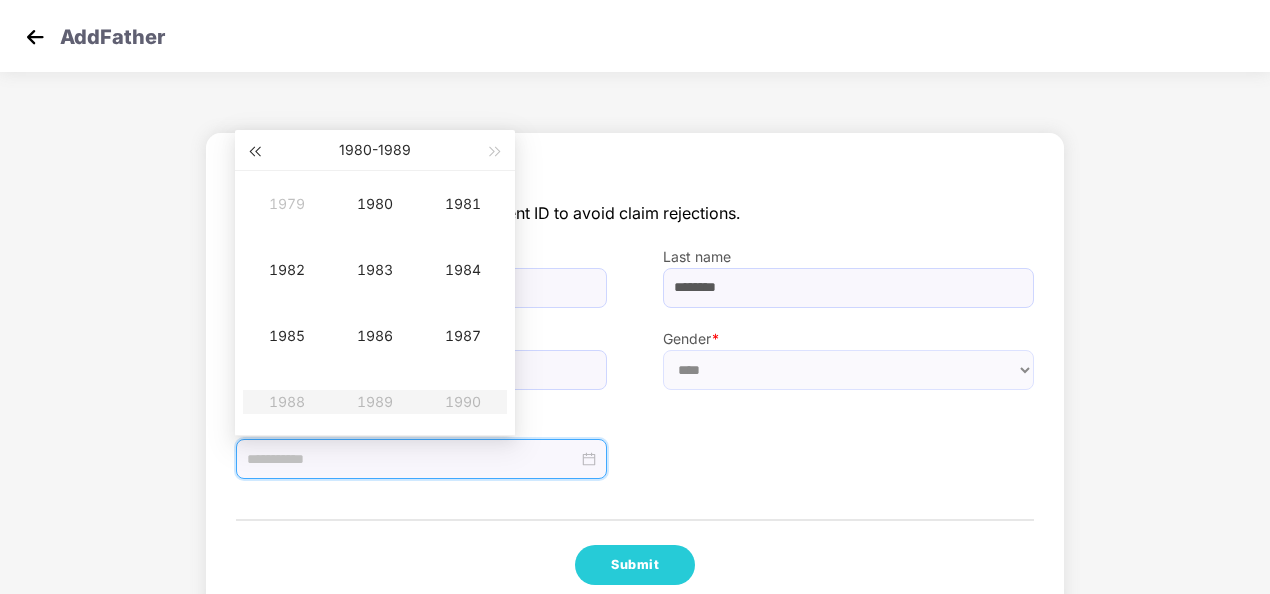 click at bounding box center (254, 150) 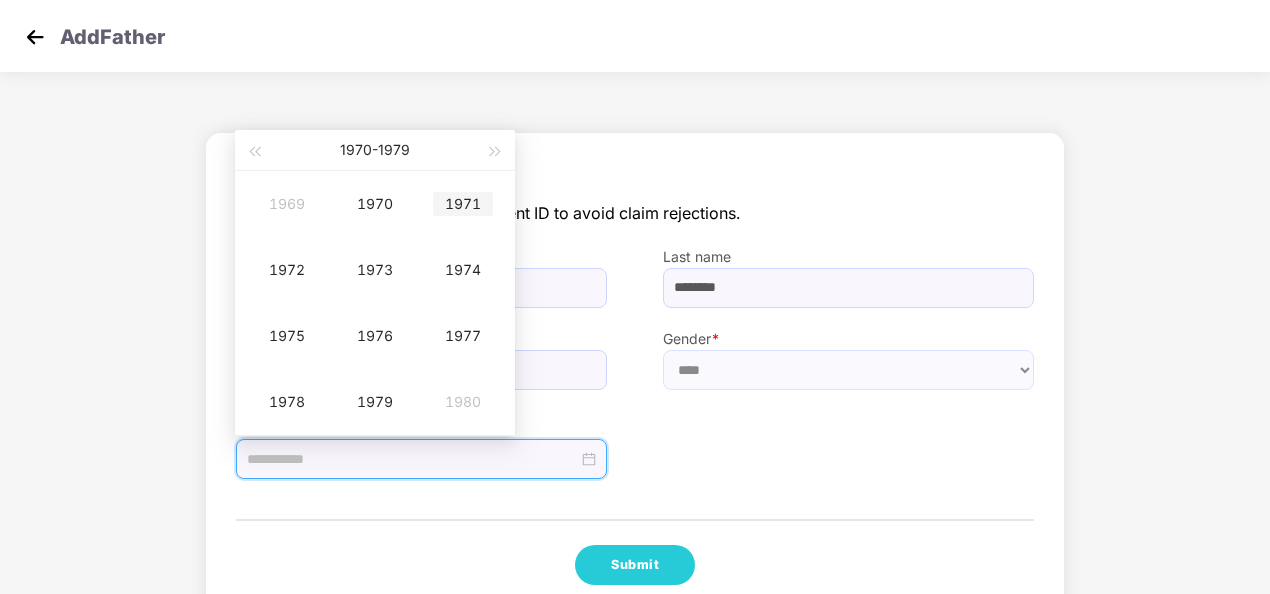 type on "**********" 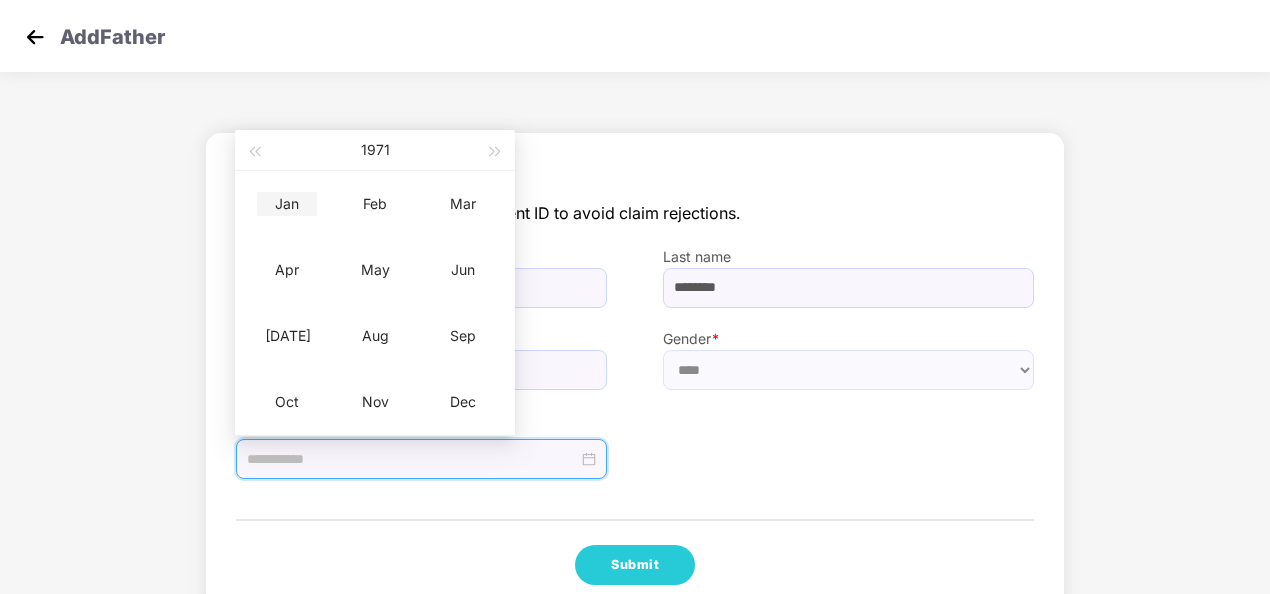 type on "**********" 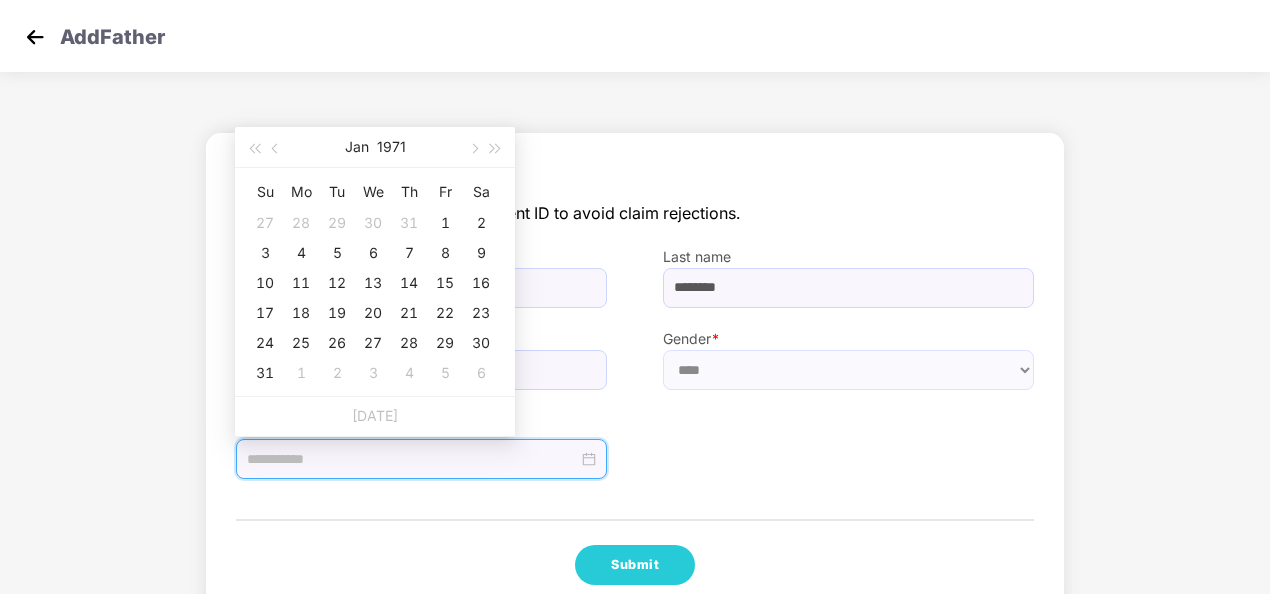 type on "**********" 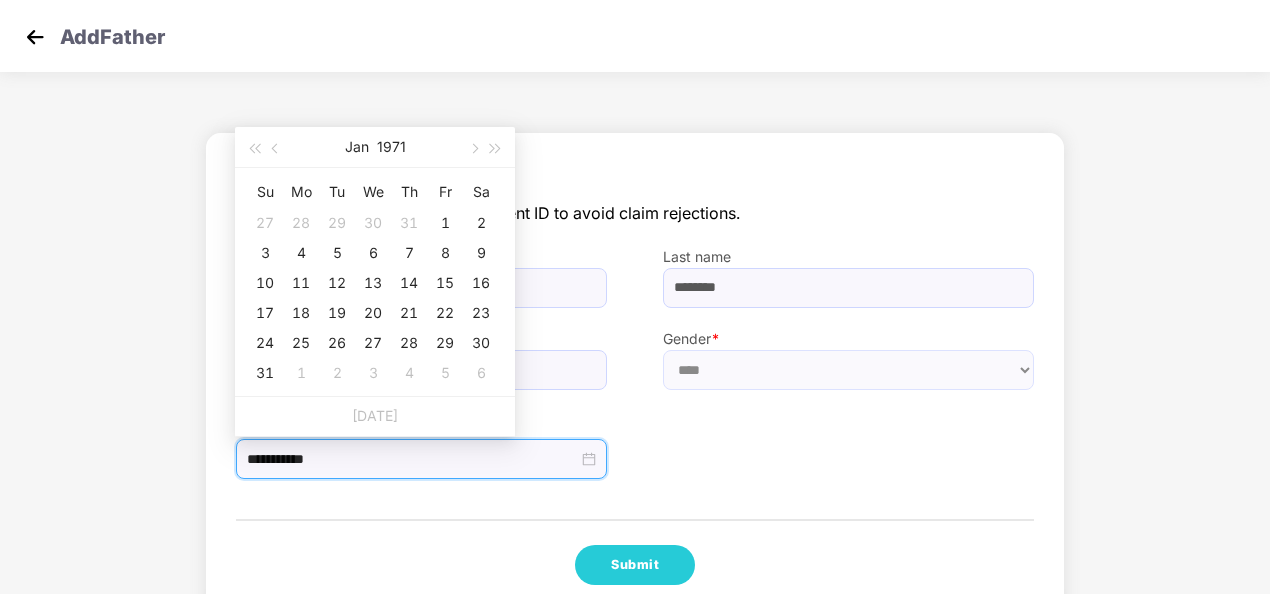 type on "**********" 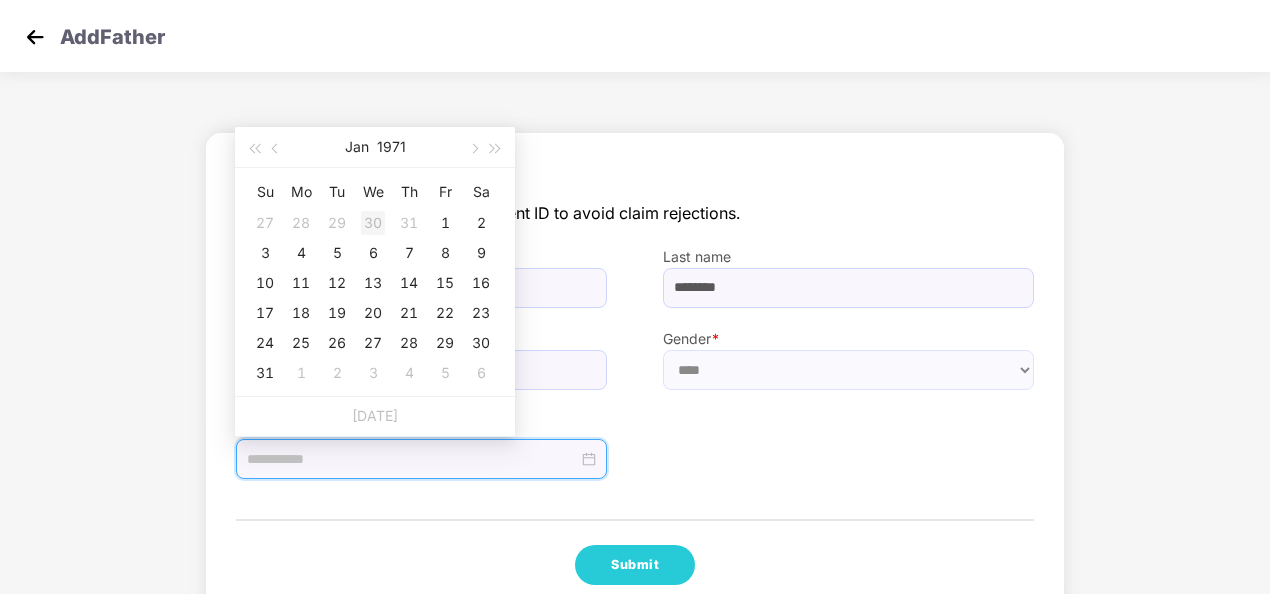 type on "**********" 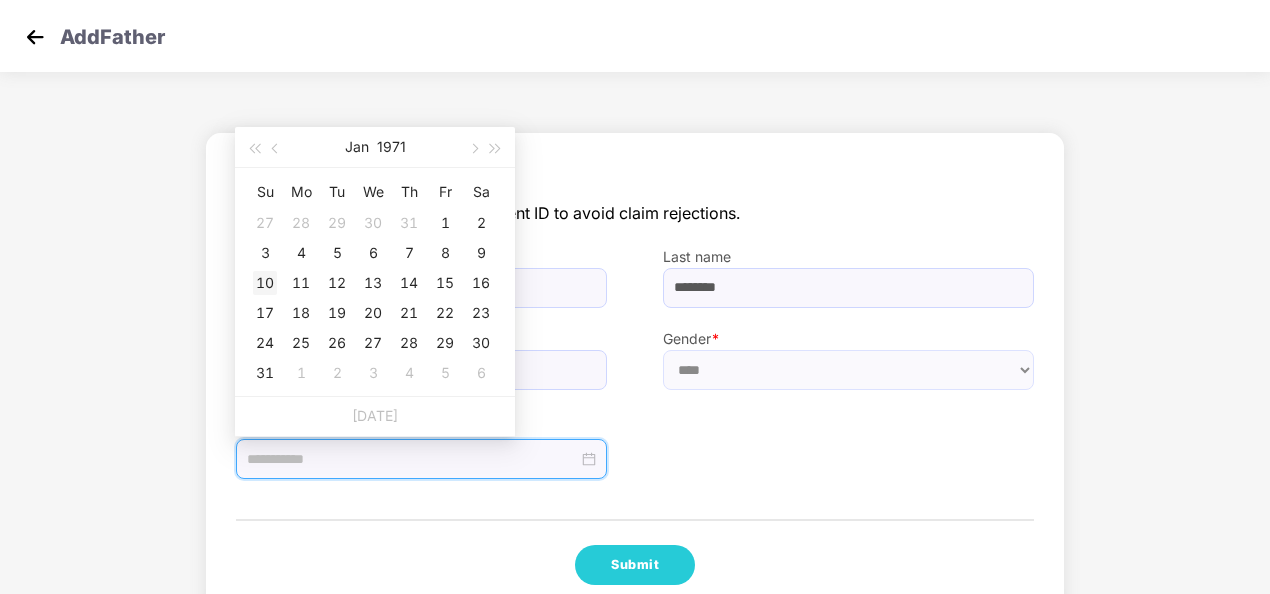type on "**********" 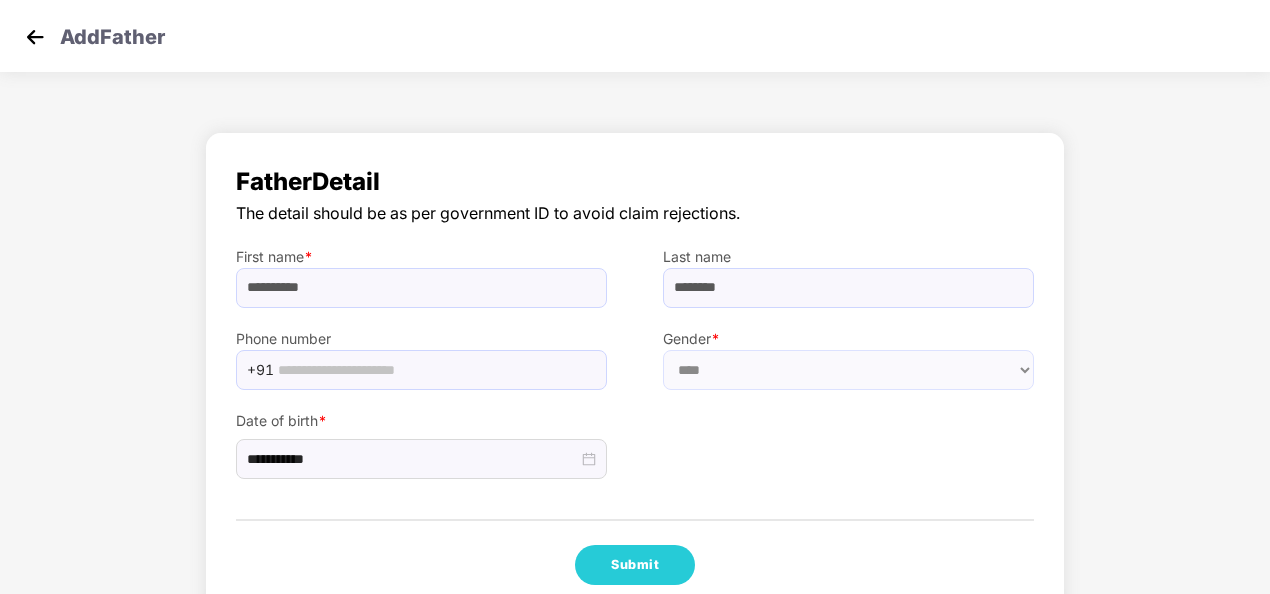 click on "**********" at bounding box center [635, 374] 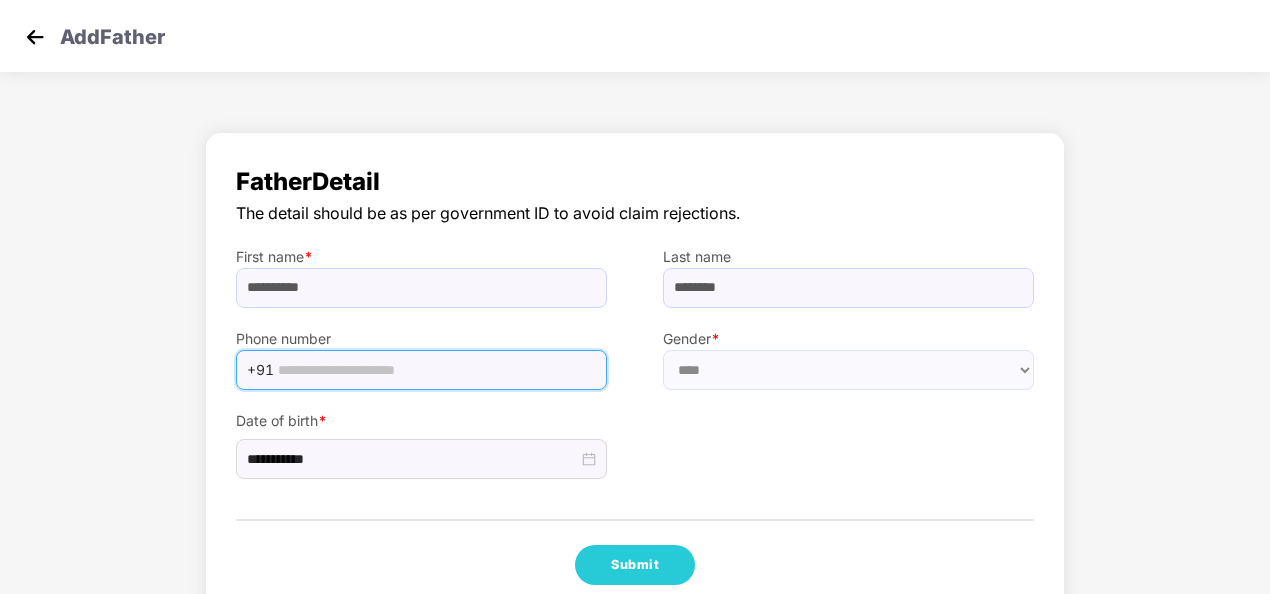 click at bounding box center [436, 370] 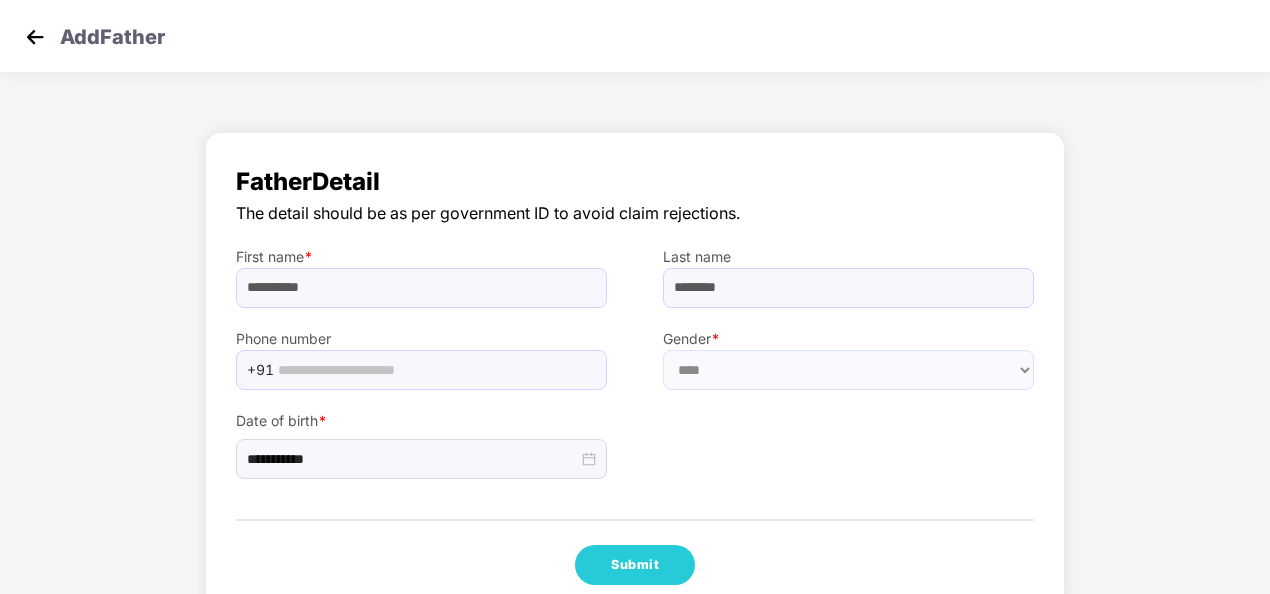 click on "**********" at bounding box center (635, 435) 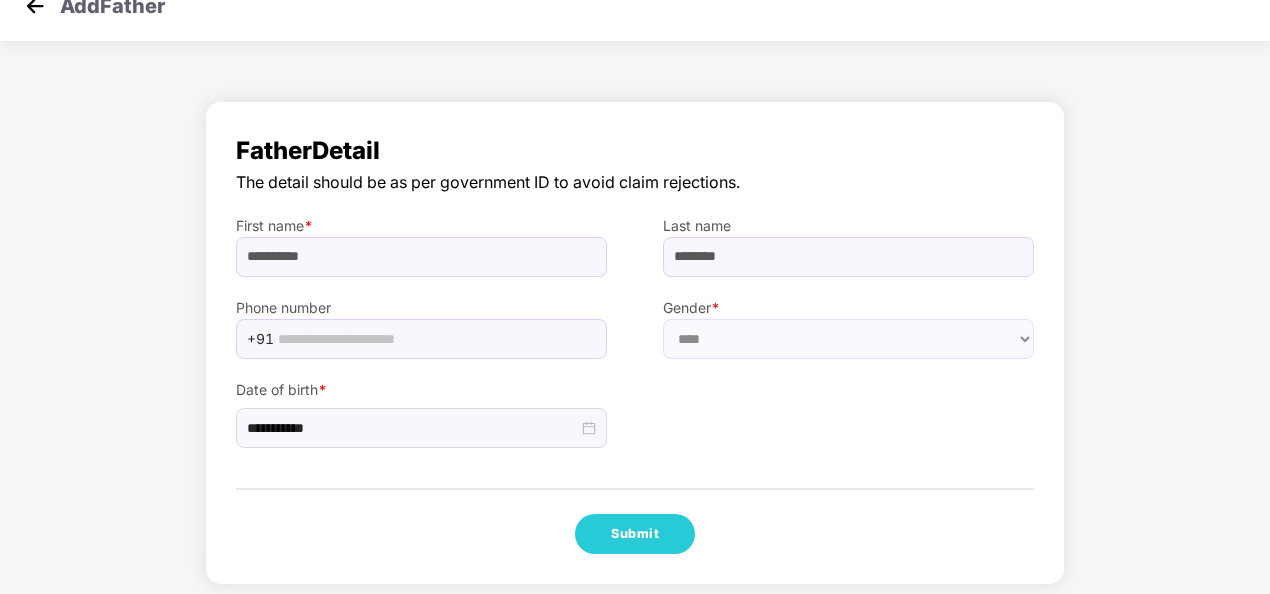 scroll, scrollTop: 41, scrollLeft: 0, axis: vertical 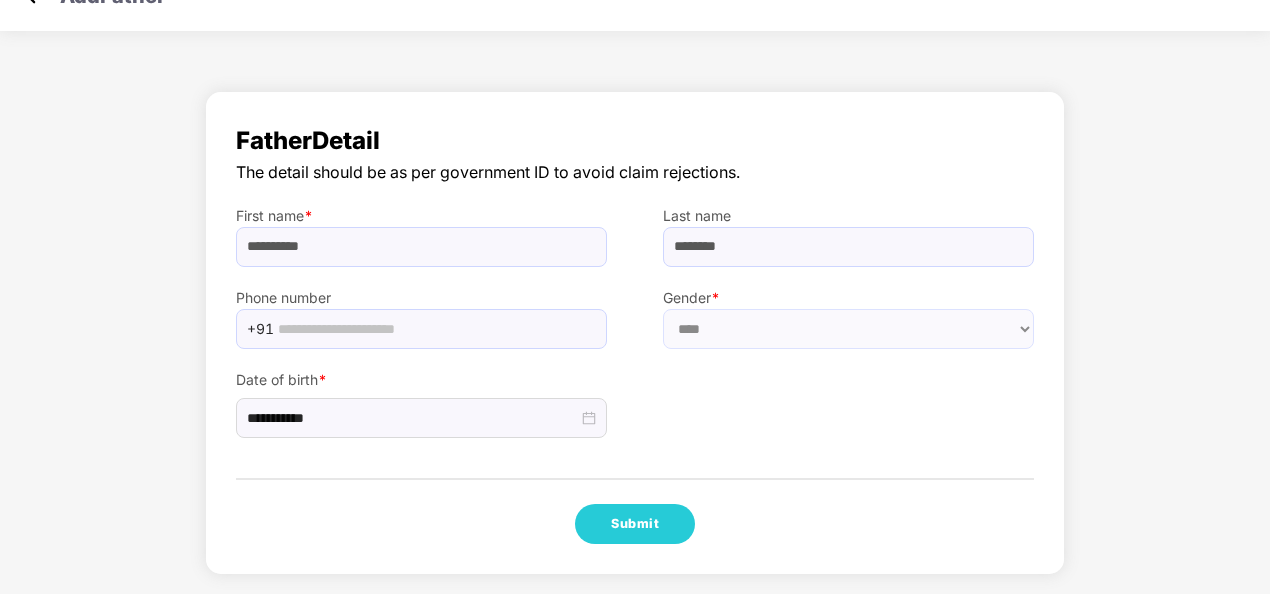 click on "**********" at bounding box center [635, 338] 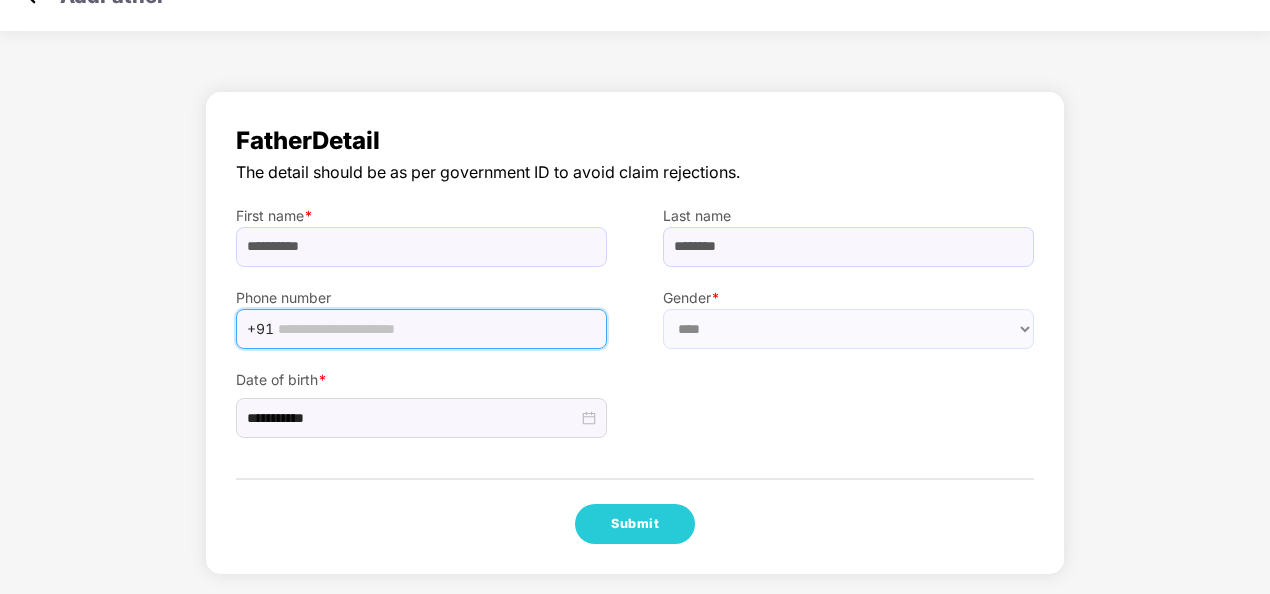 click at bounding box center [436, 329] 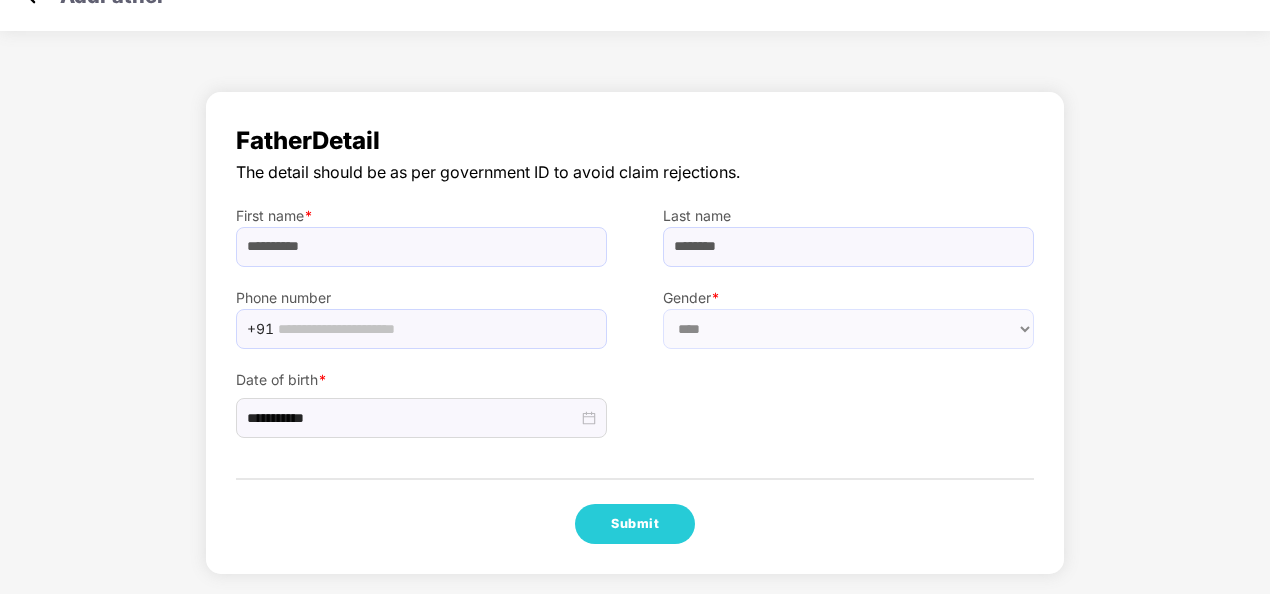 click on "Phone number" at bounding box center (421, 298) 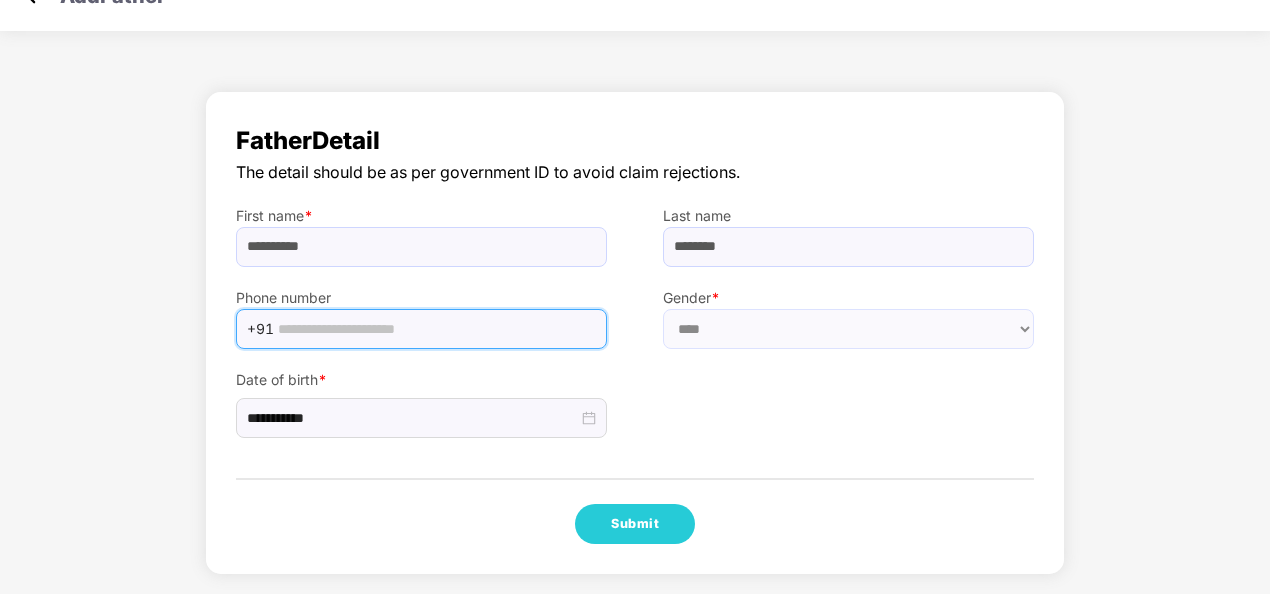 click at bounding box center (436, 329) 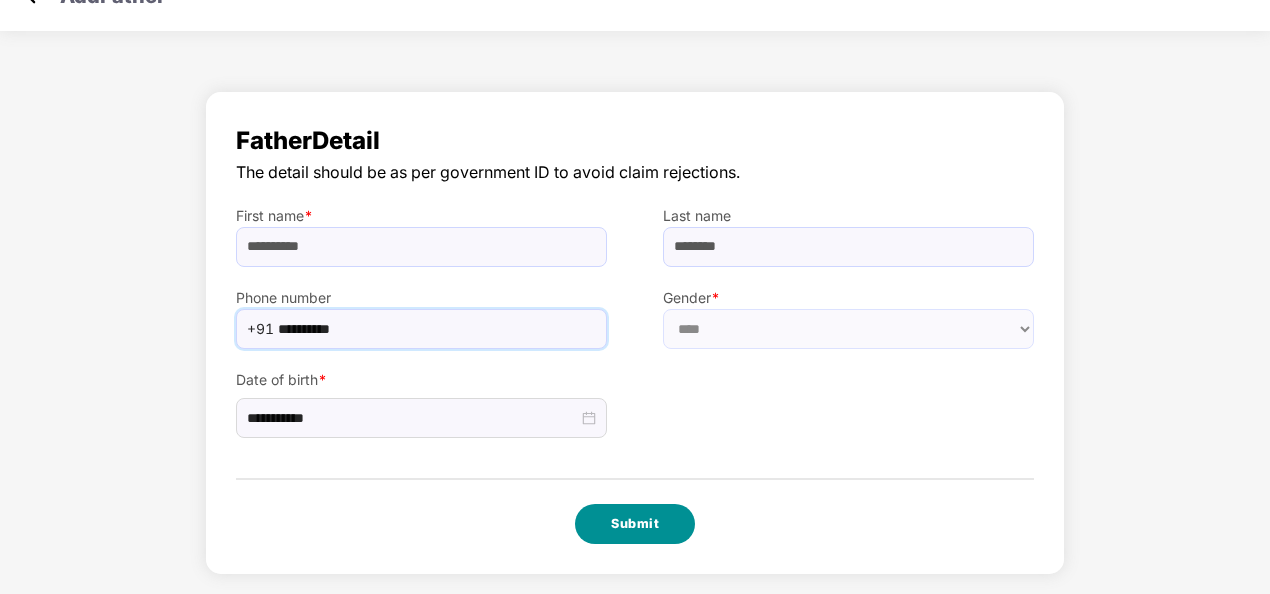 type on "**********" 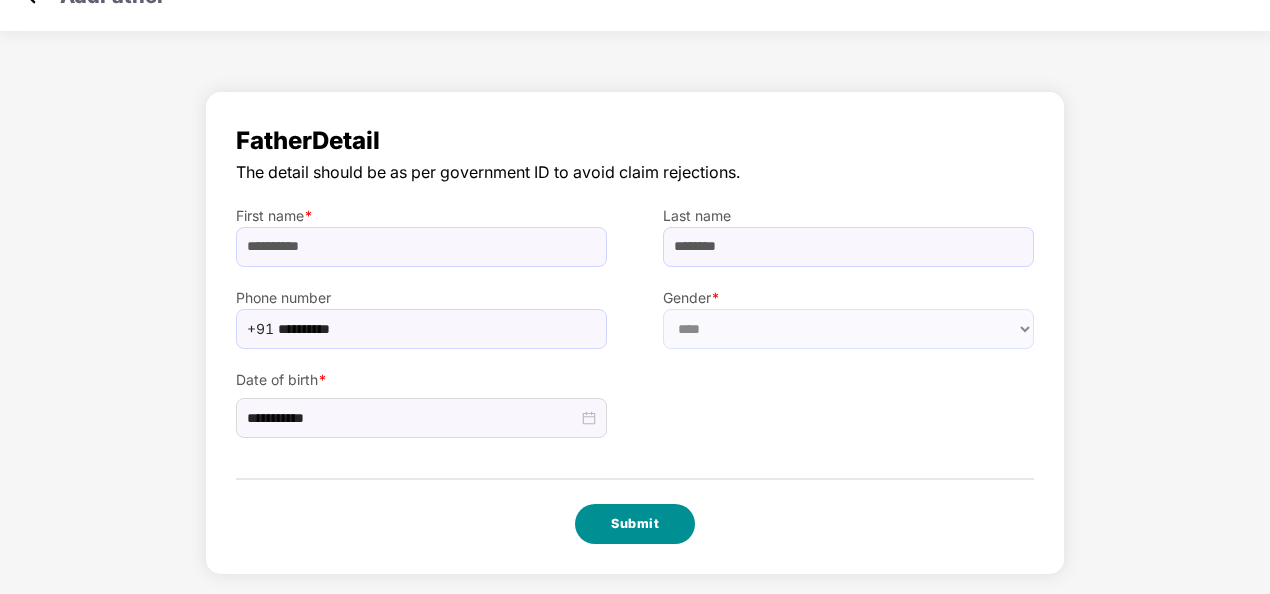 click on "Submit" at bounding box center (635, 524) 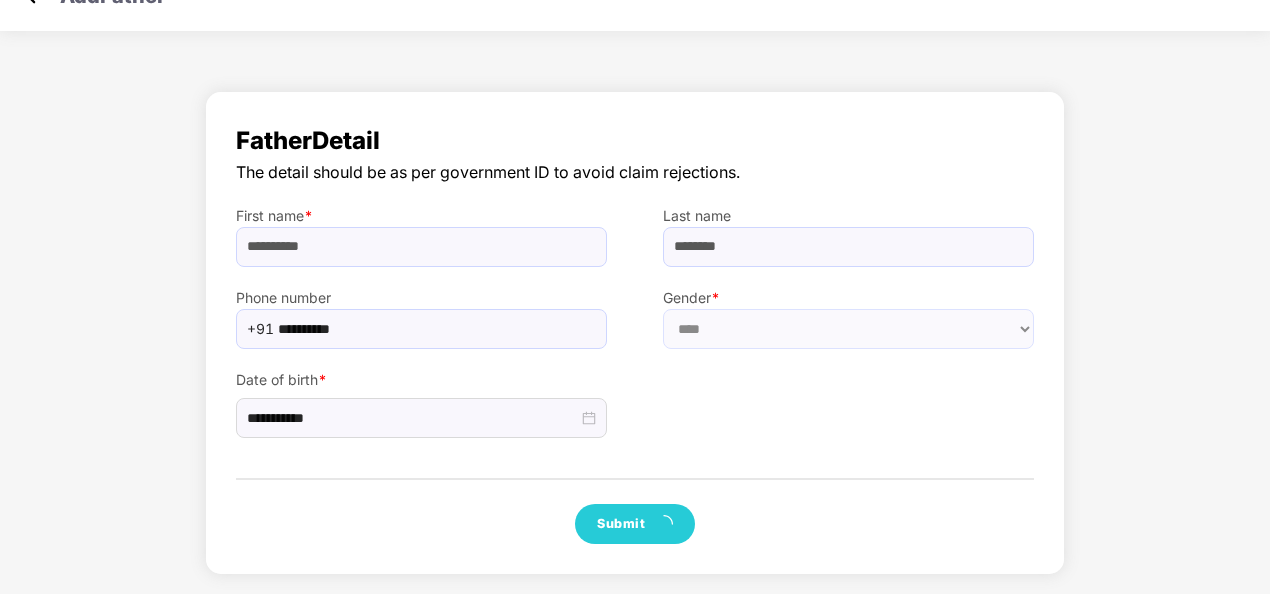 scroll, scrollTop: 0, scrollLeft: 0, axis: both 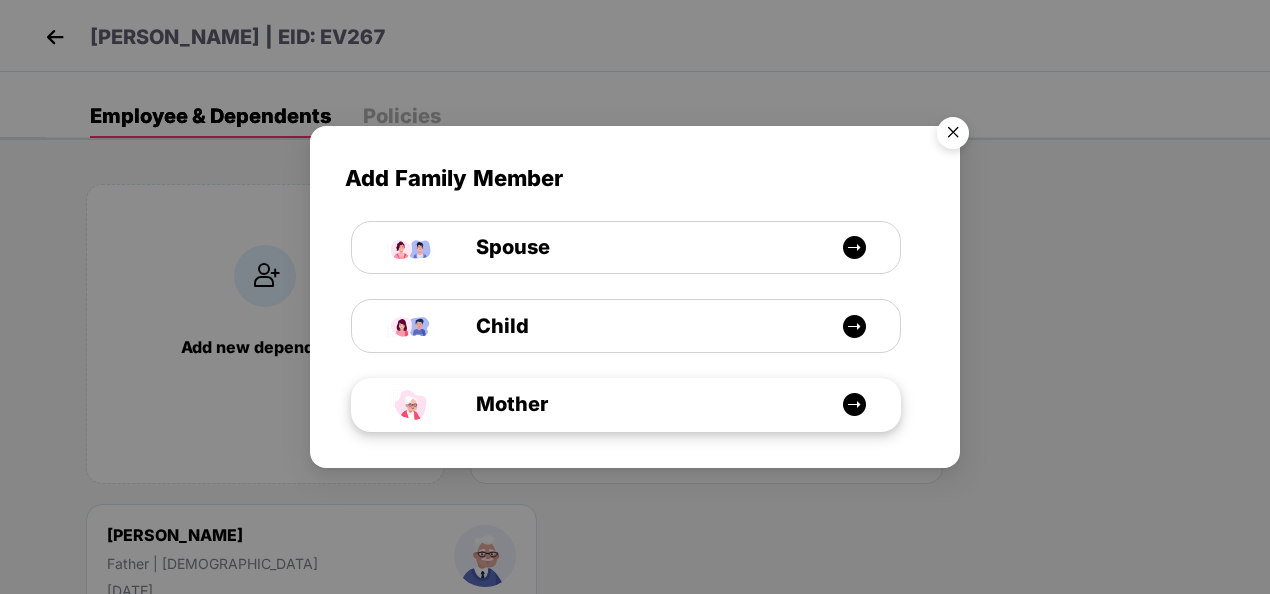 click at bounding box center [854, 404] 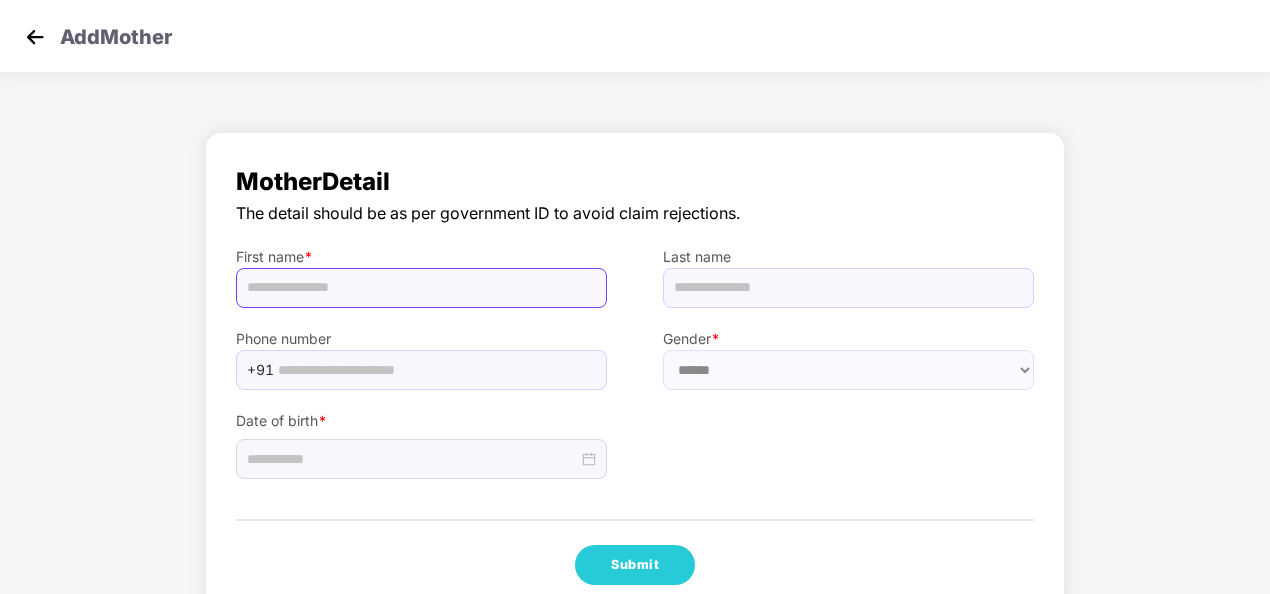 paste on "*********" 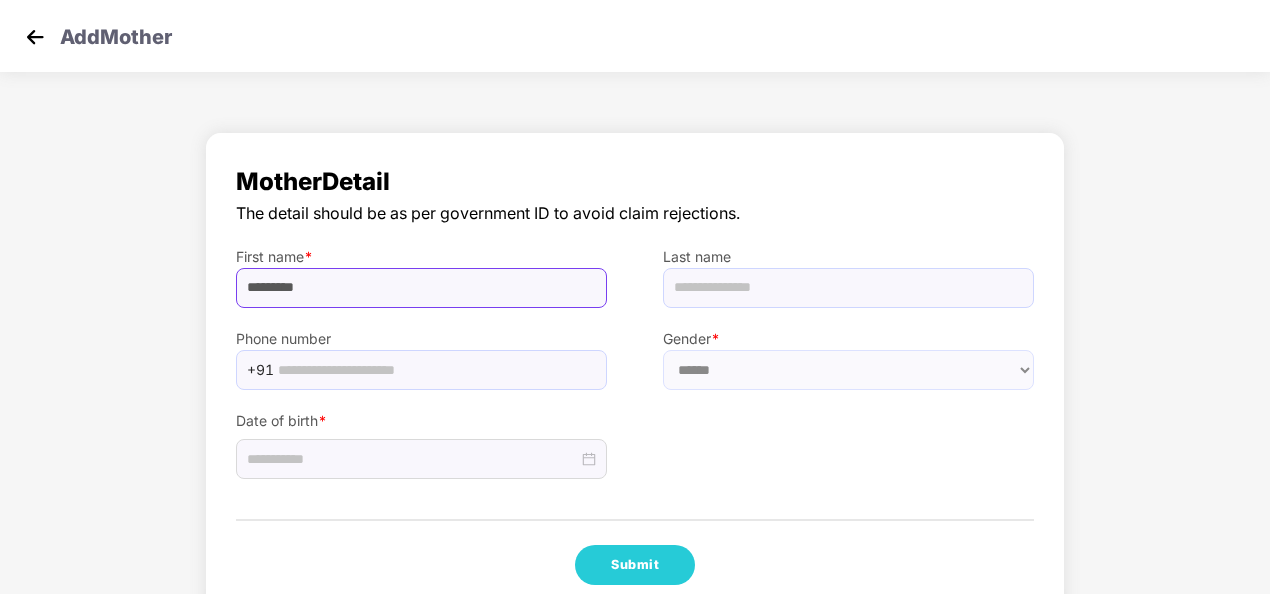 click on "*********" at bounding box center (421, 288) 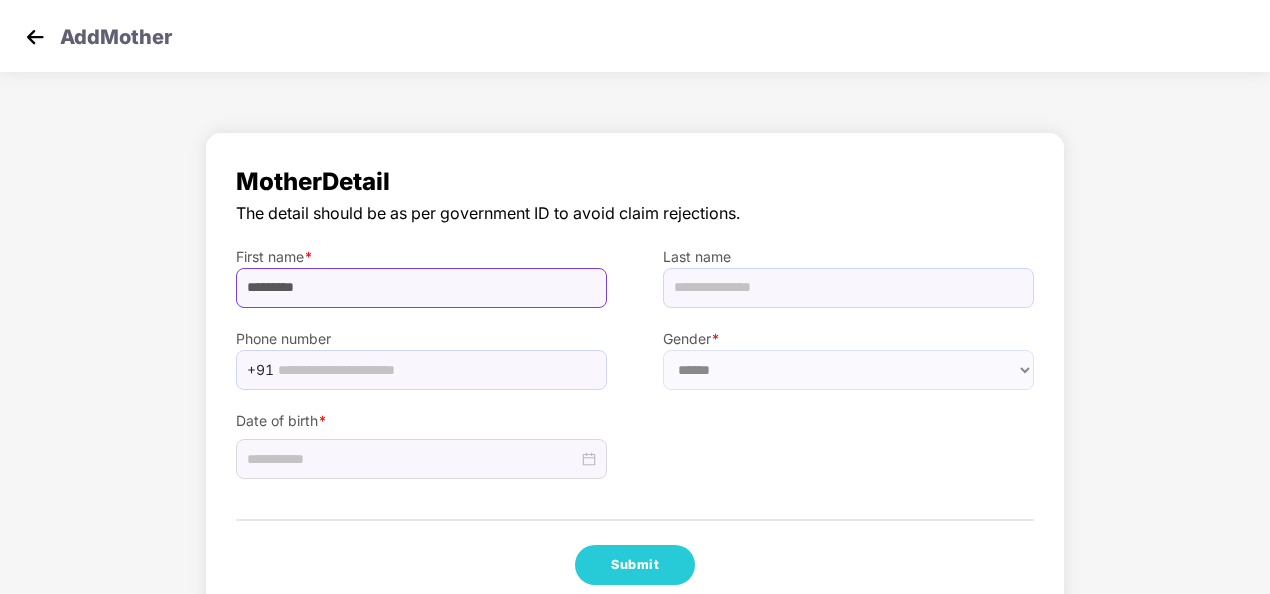 type on "*********" 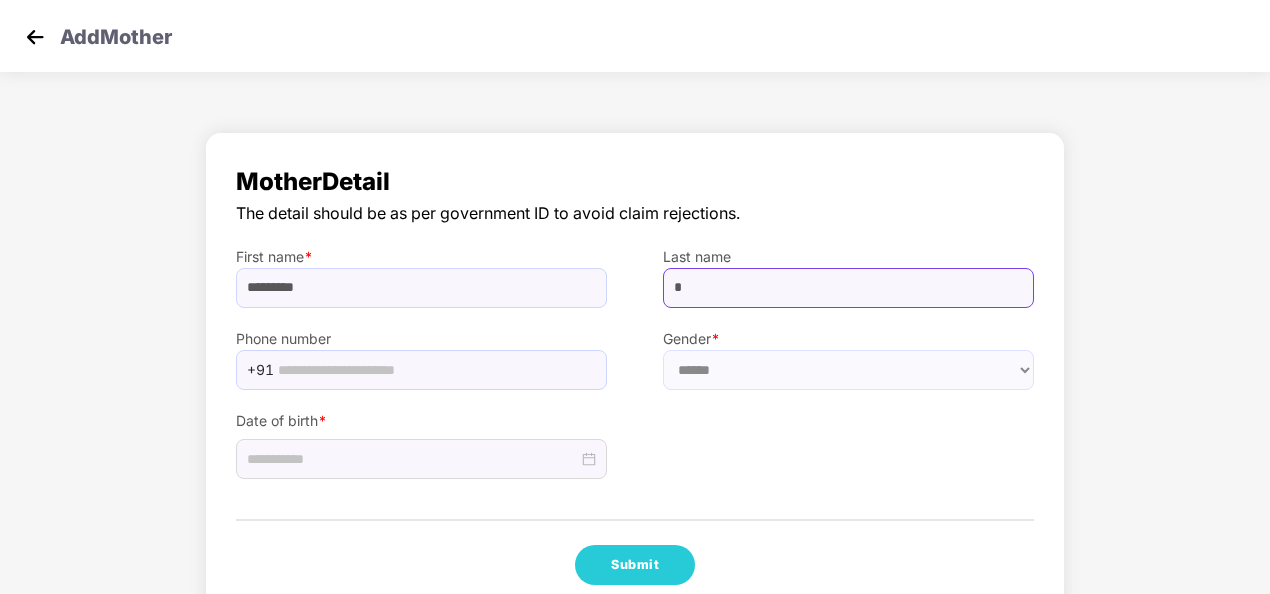 click on "*" at bounding box center (848, 288) 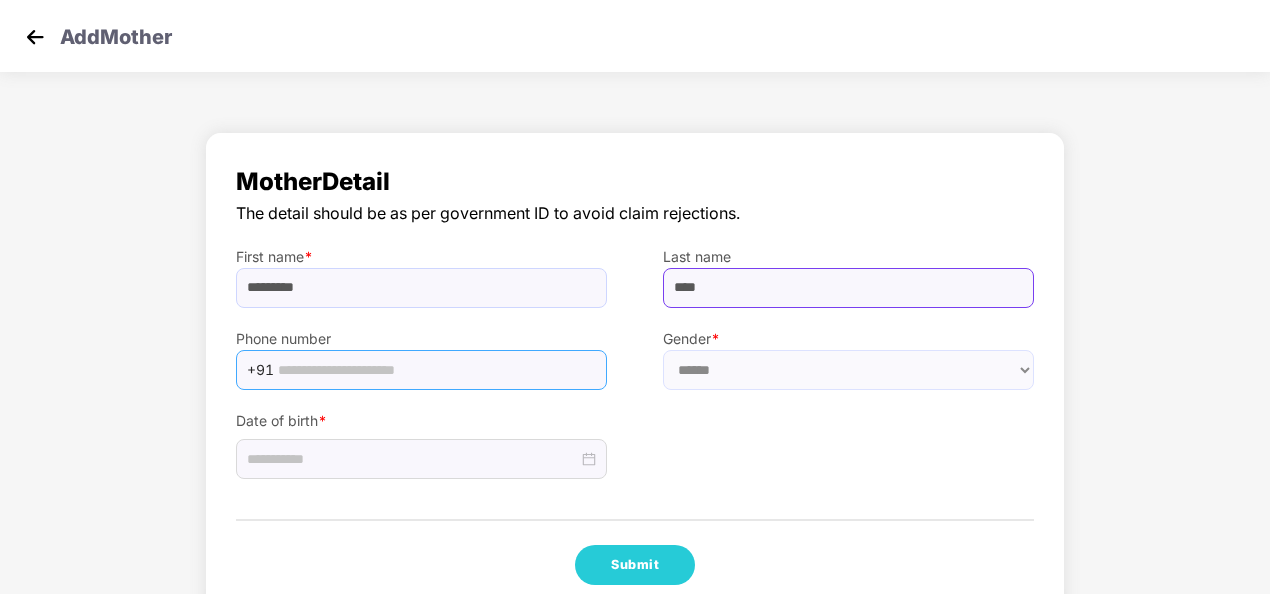 type on "****" 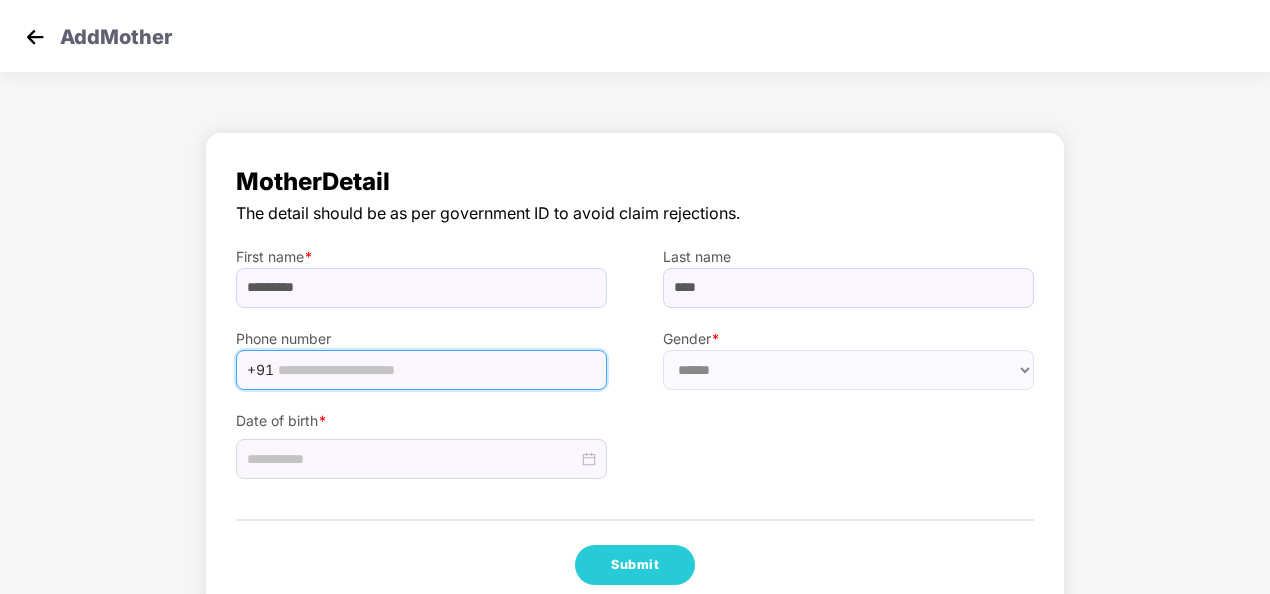 click at bounding box center [436, 370] 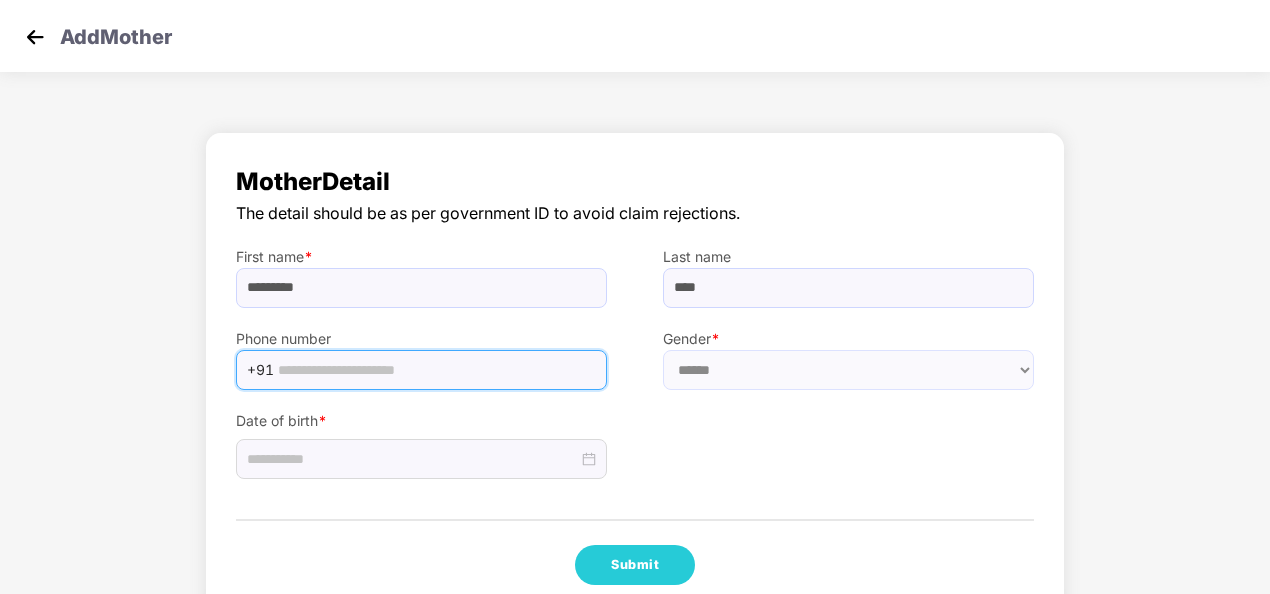 paste on "**********" 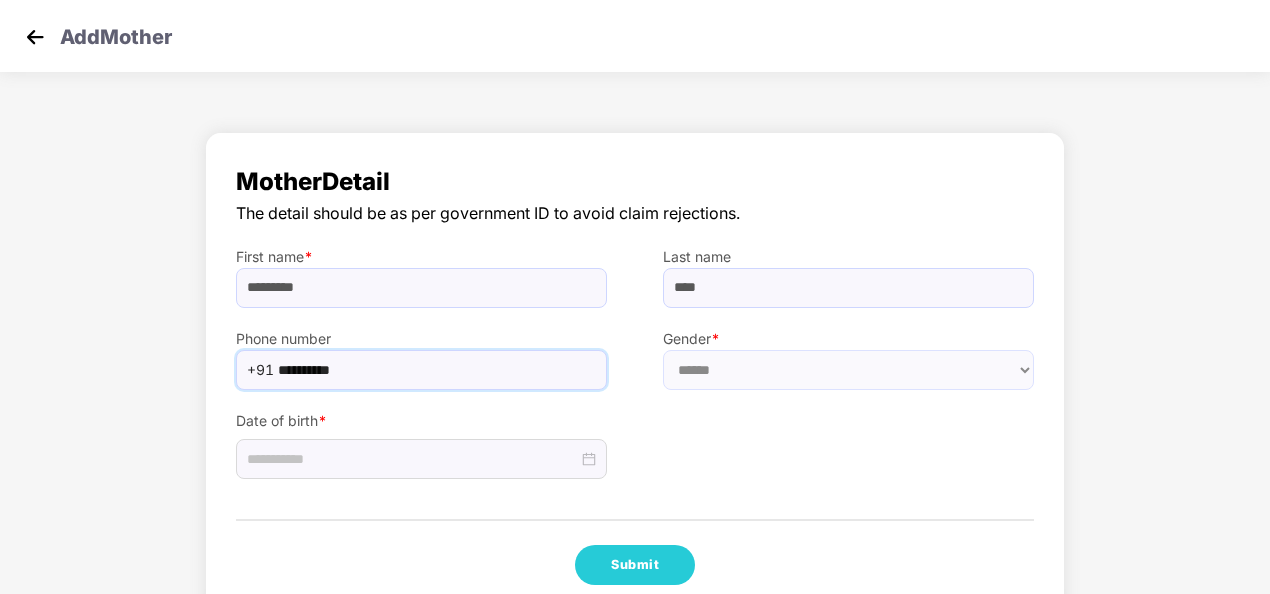 type on "**********" 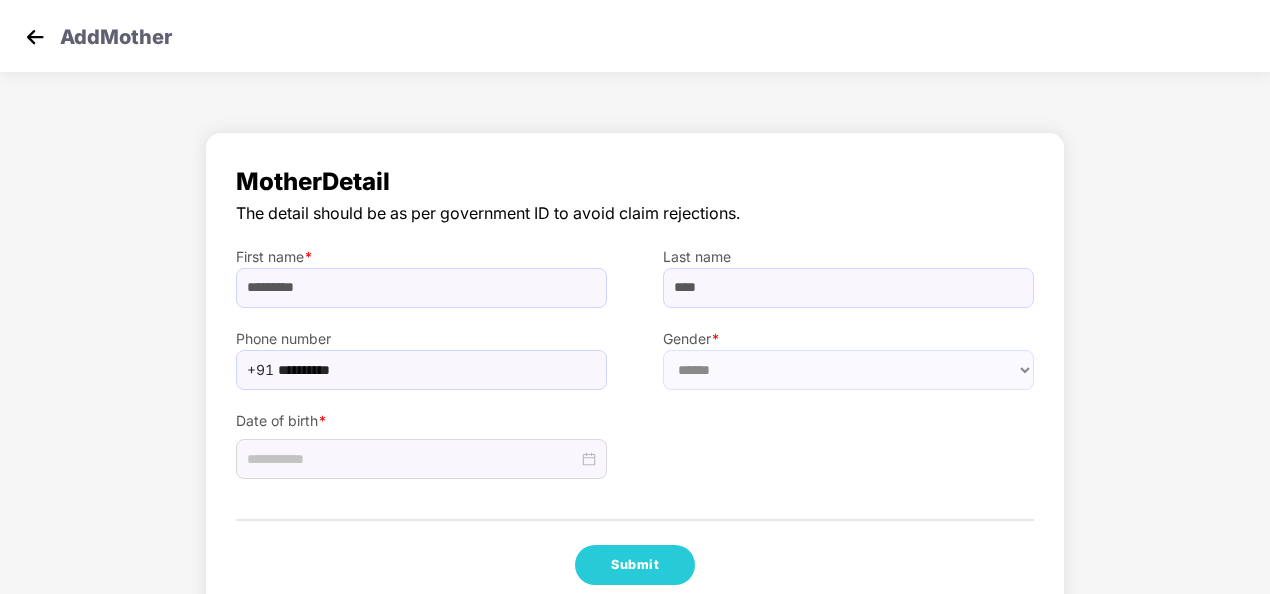 click on "Date of birth  *" at bounding box center (635, 435) 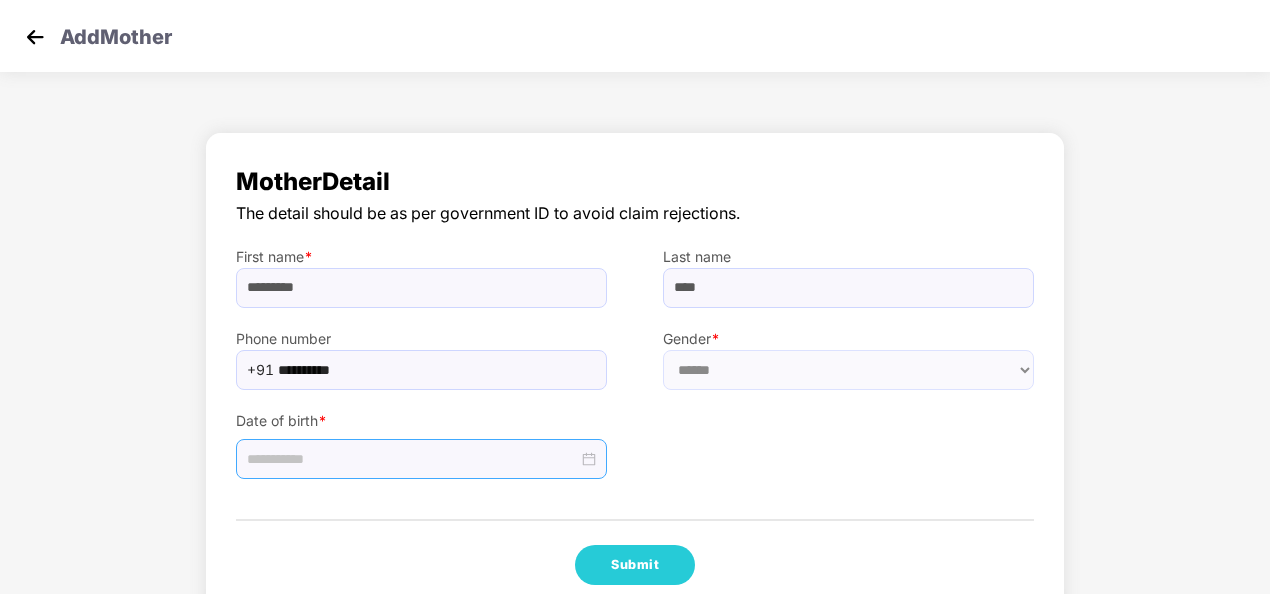 click at bounding box center (412, 459) 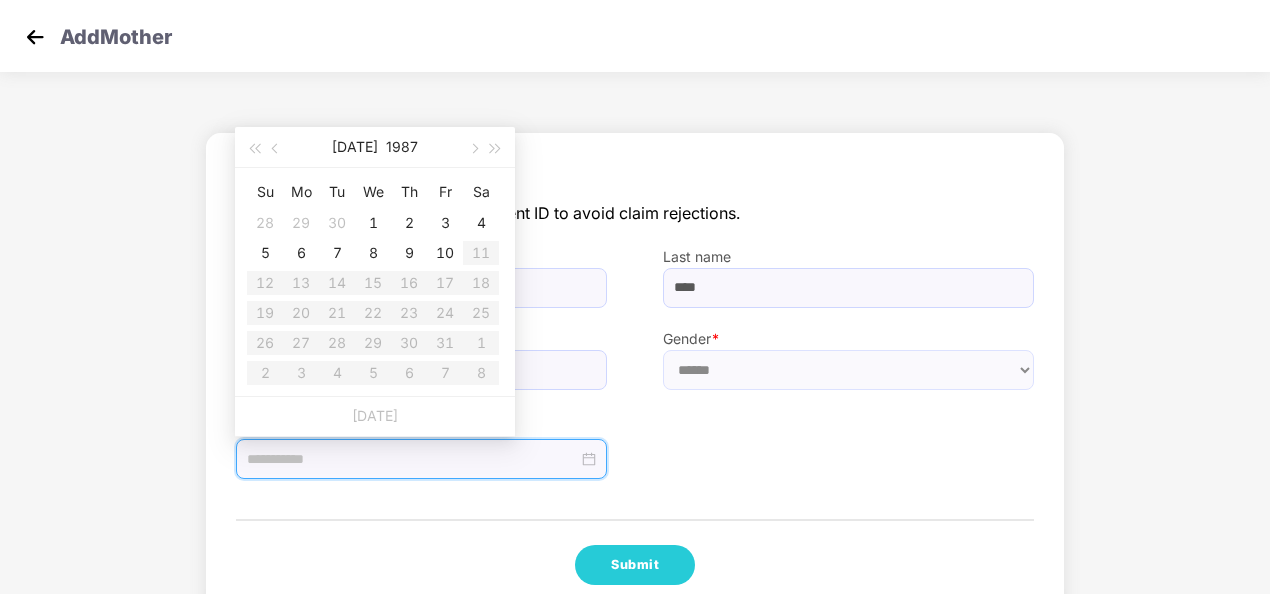 type on "**********" 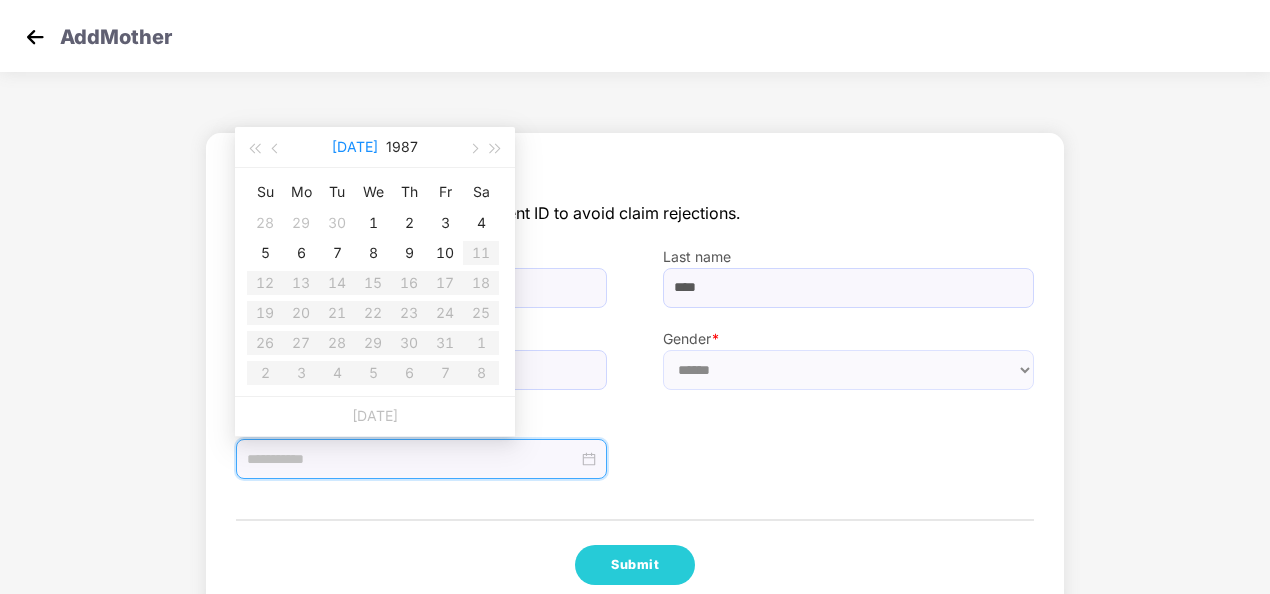 click on "[DATE]" at bounding box center [355, 147] 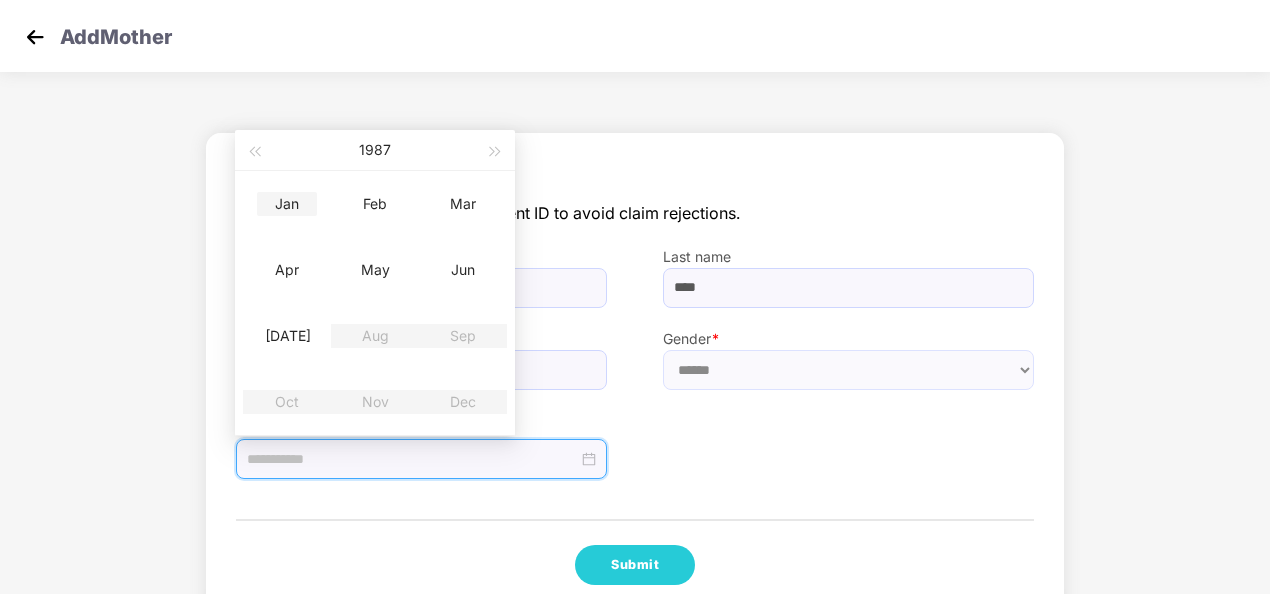 type on "**********" 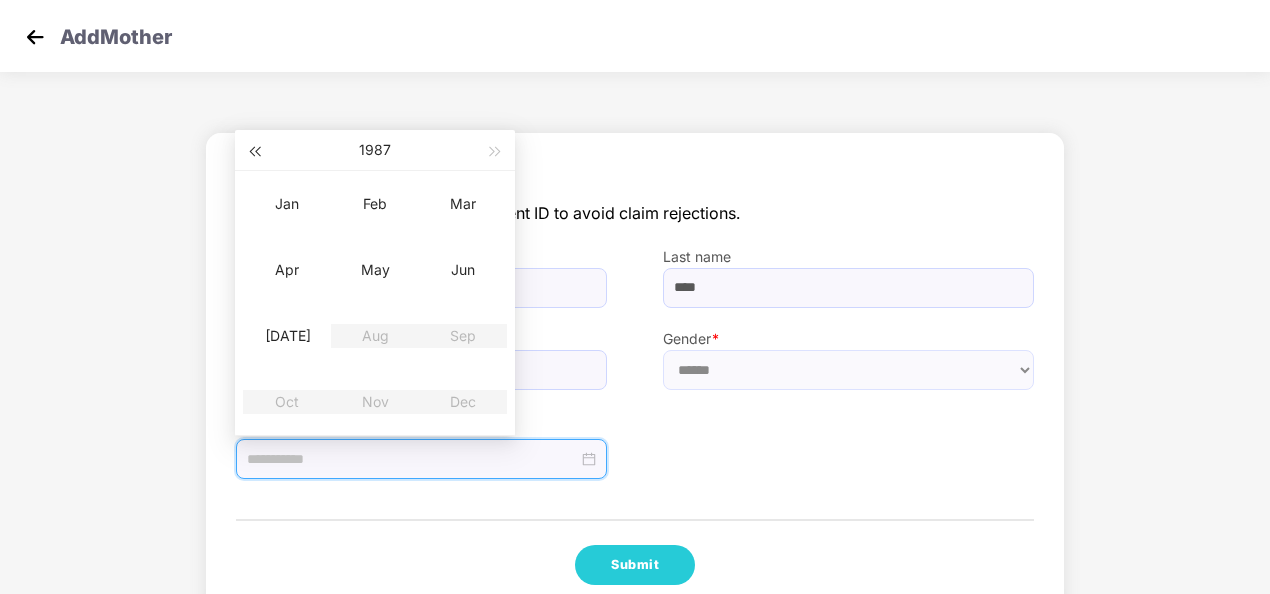 click at bounding box center (254, 150) 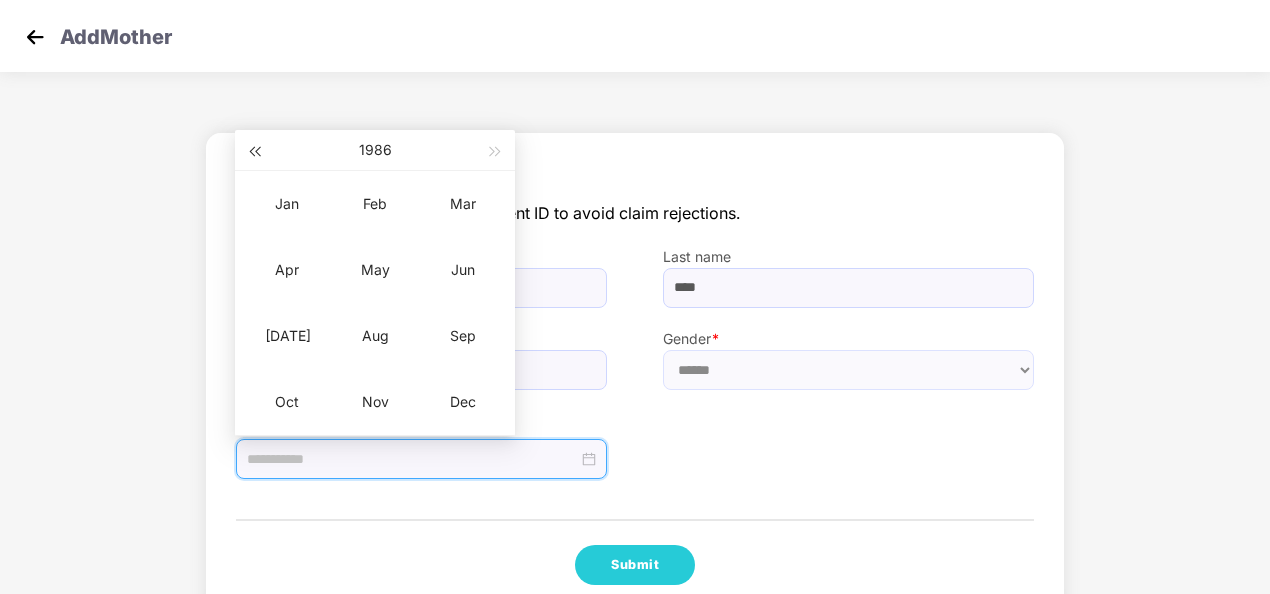 click at bounding box center (254, 150) 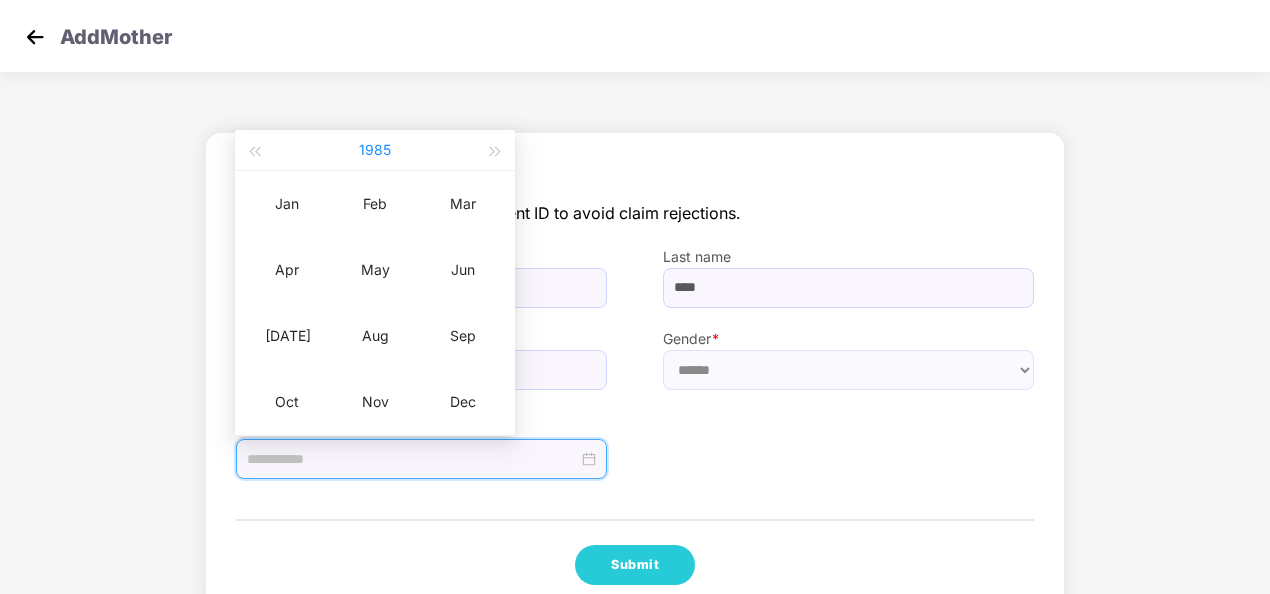 click on "1985" at bounding box center (375, 150) 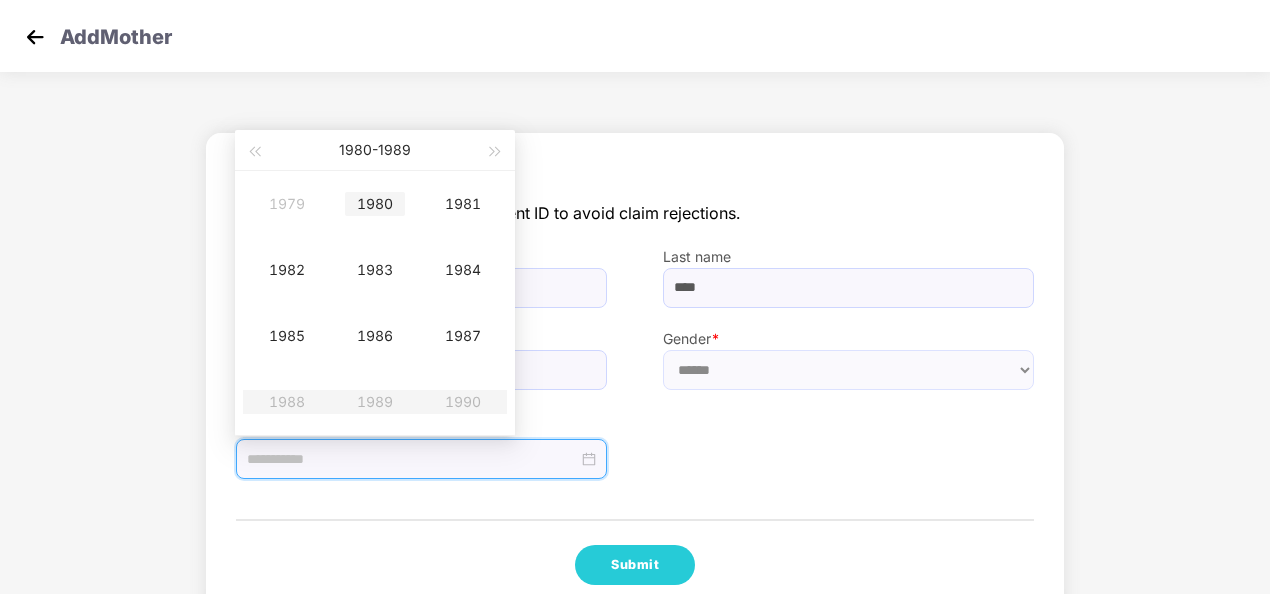 type on "**********" 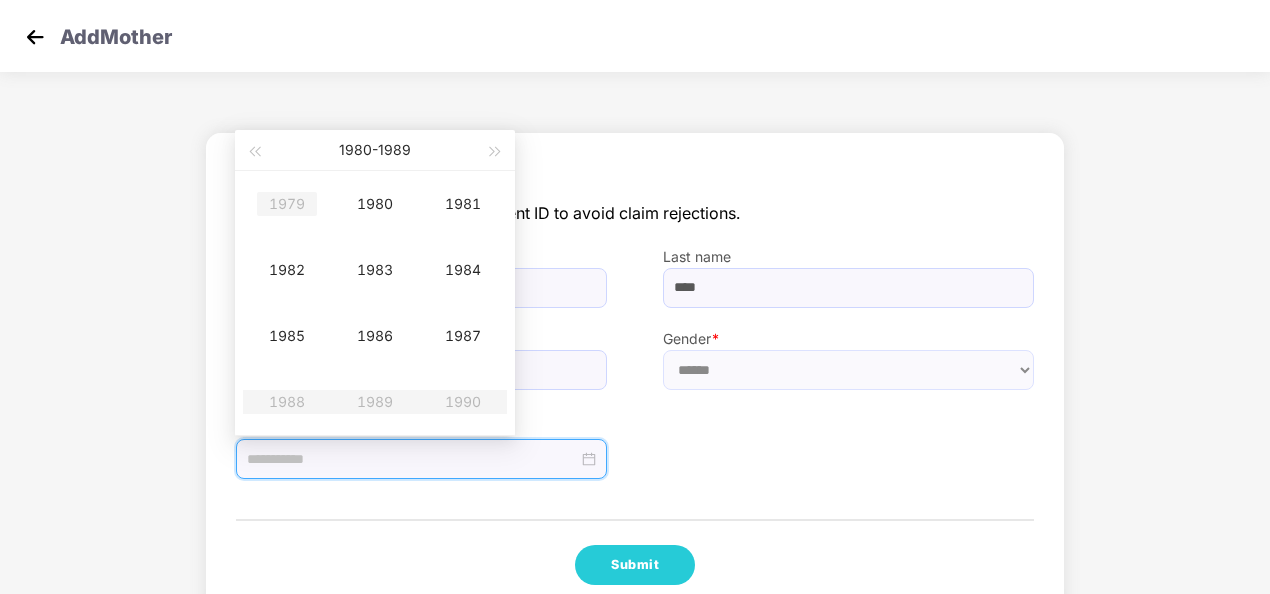 type on "**********" 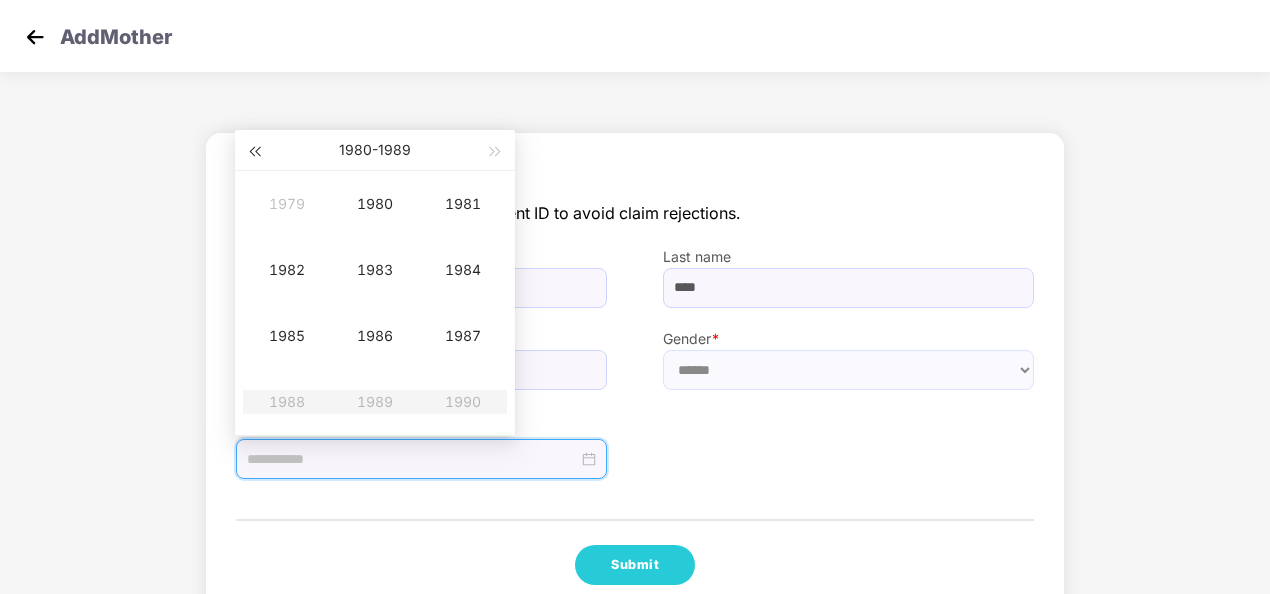 click at bounding box center (254, 150) 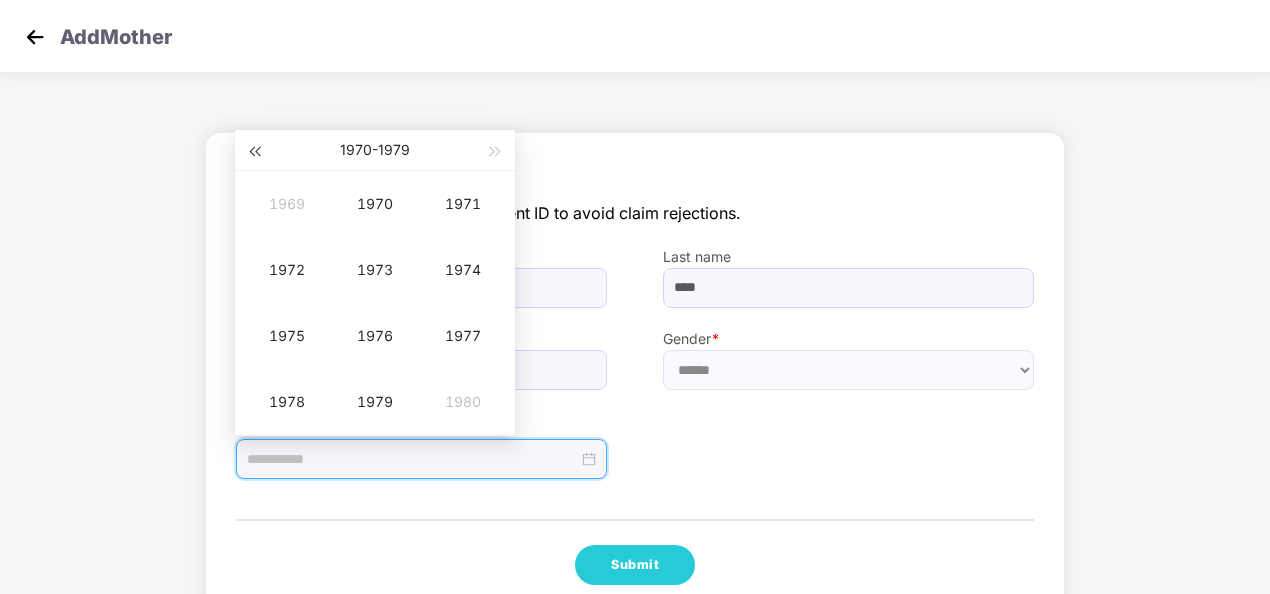 click at bounding box center (254, 150) 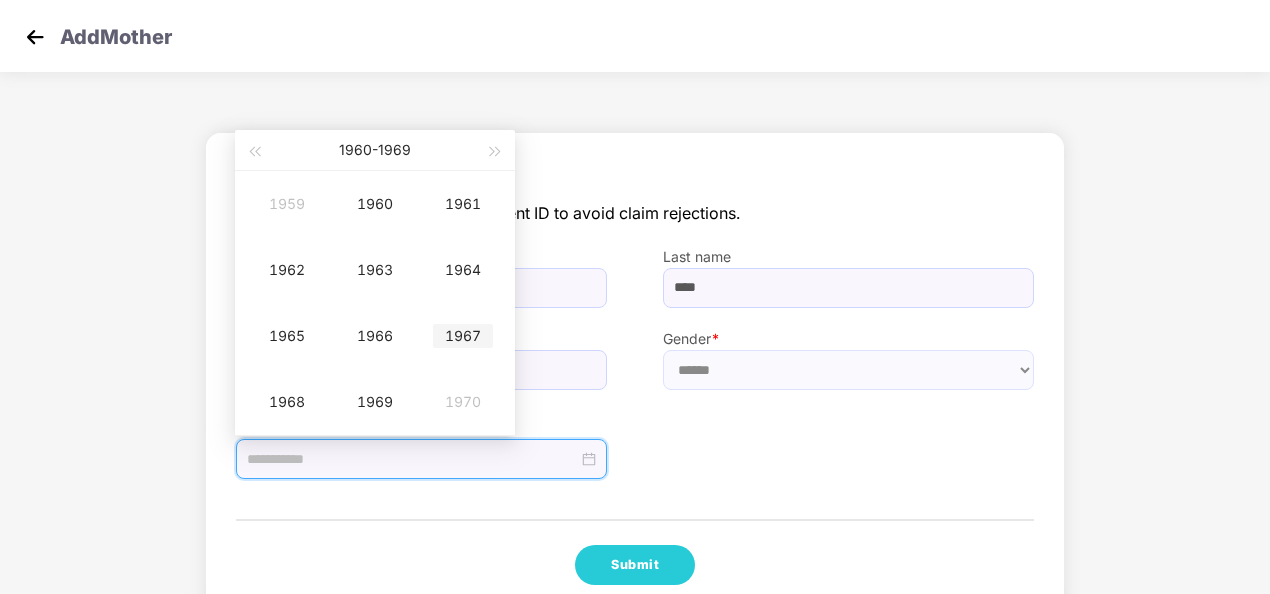 type on "**********" 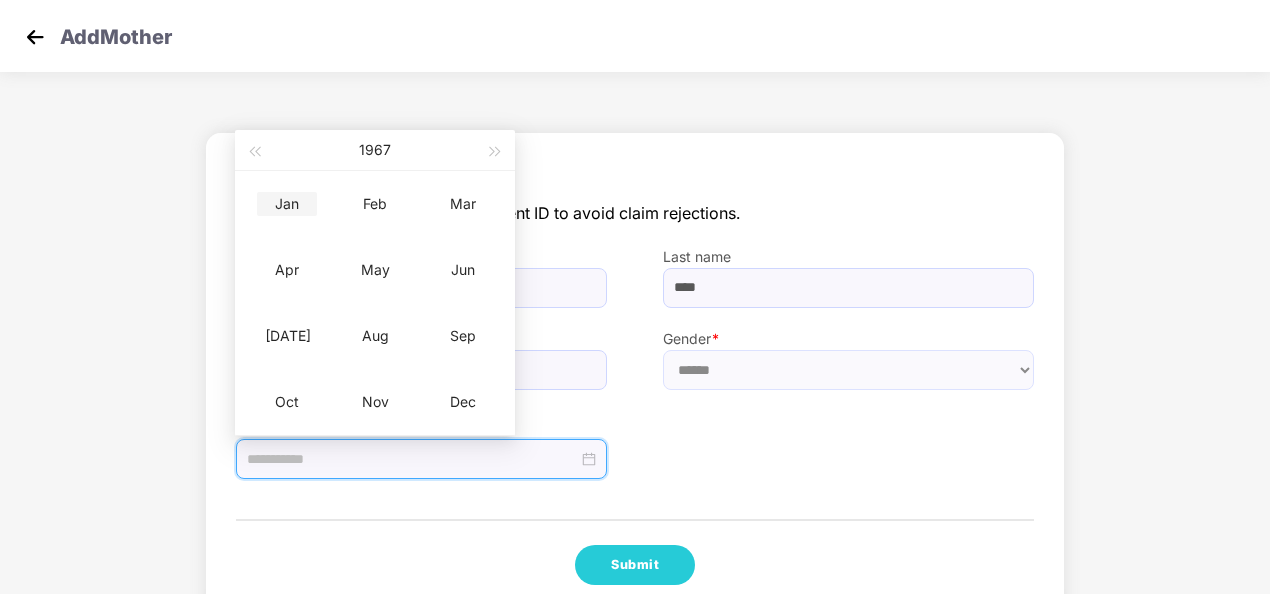 type on "**********" 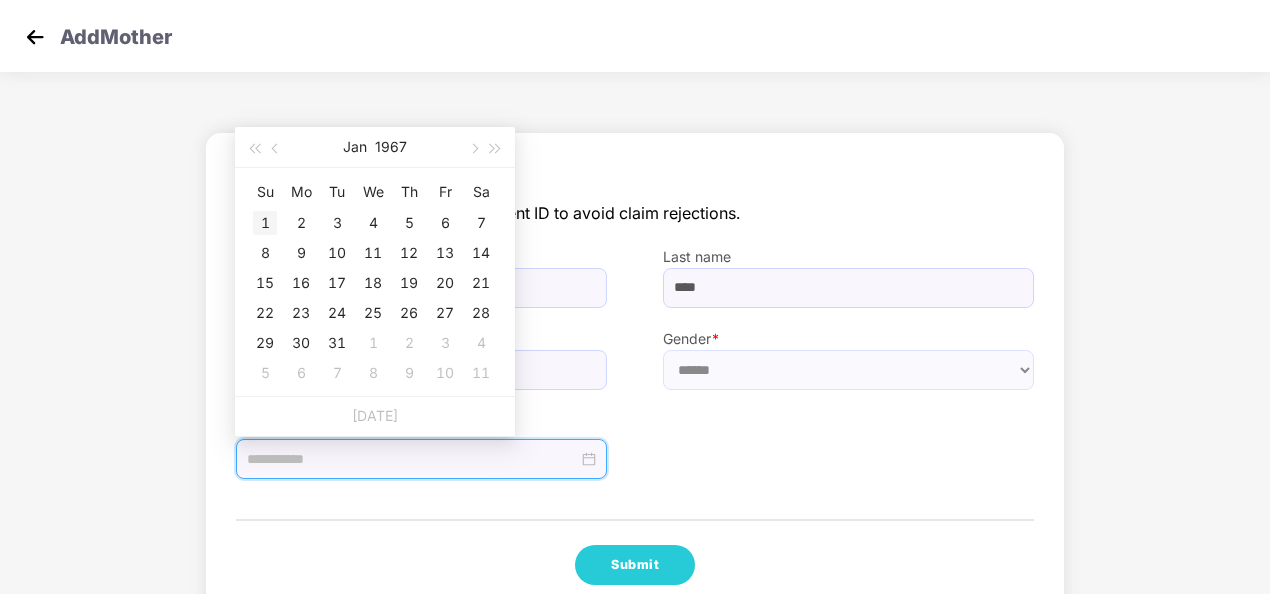 type on "**********" 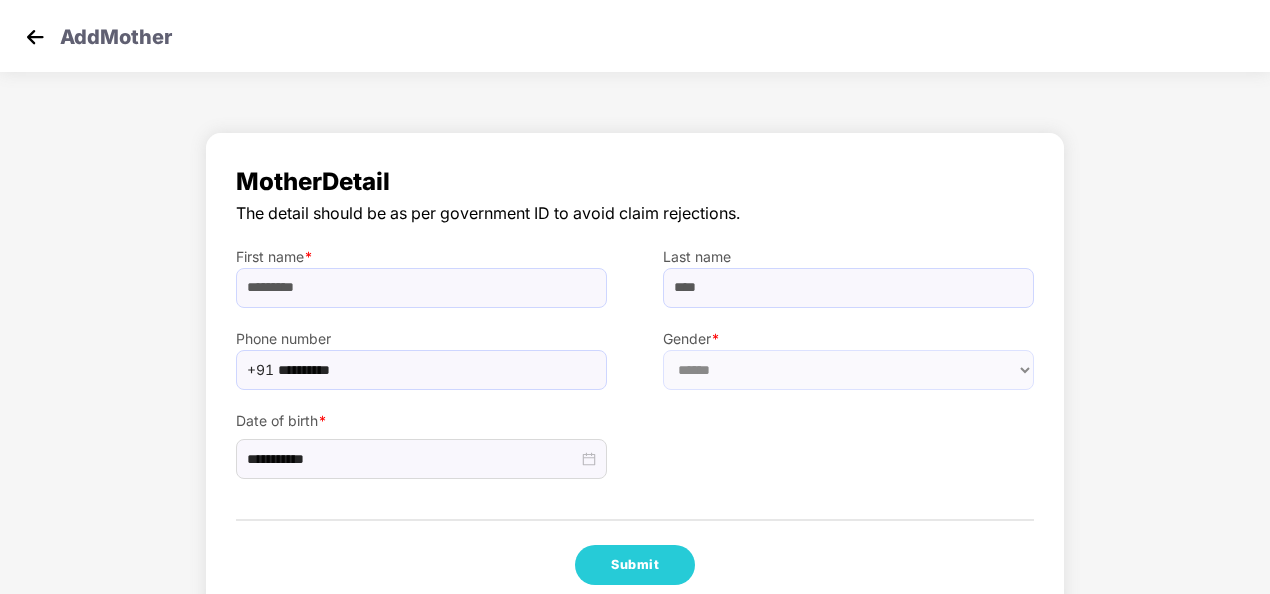 click on "**********" at bounding box center [635, 435] 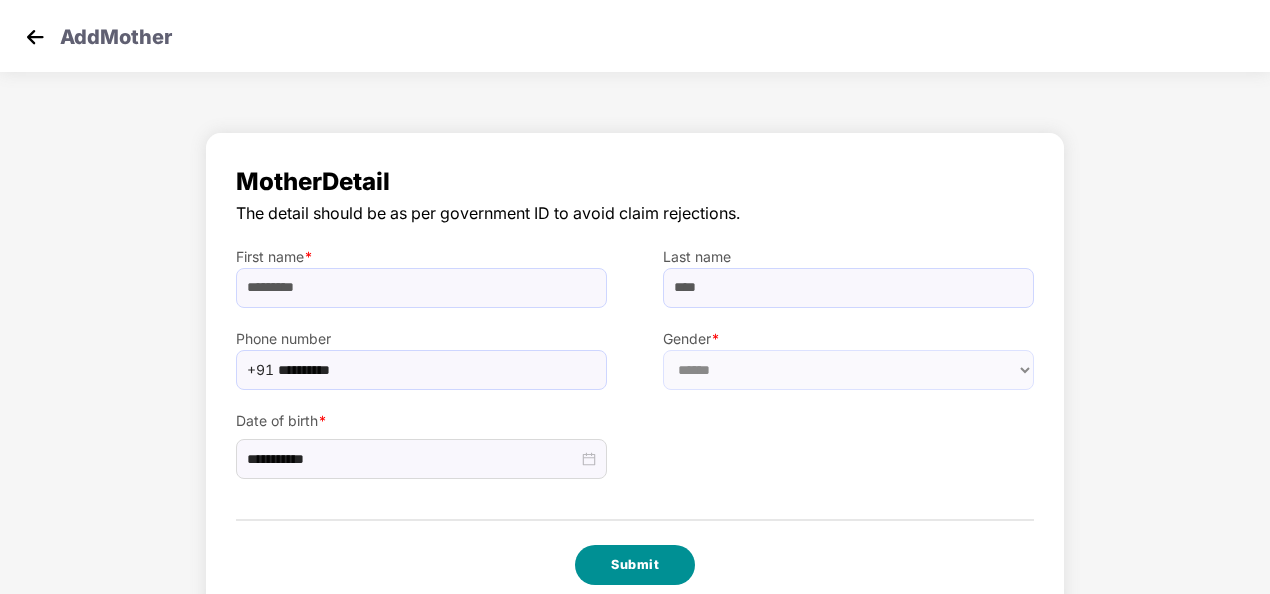 click on "Submit" at bounding box center [635, 565] 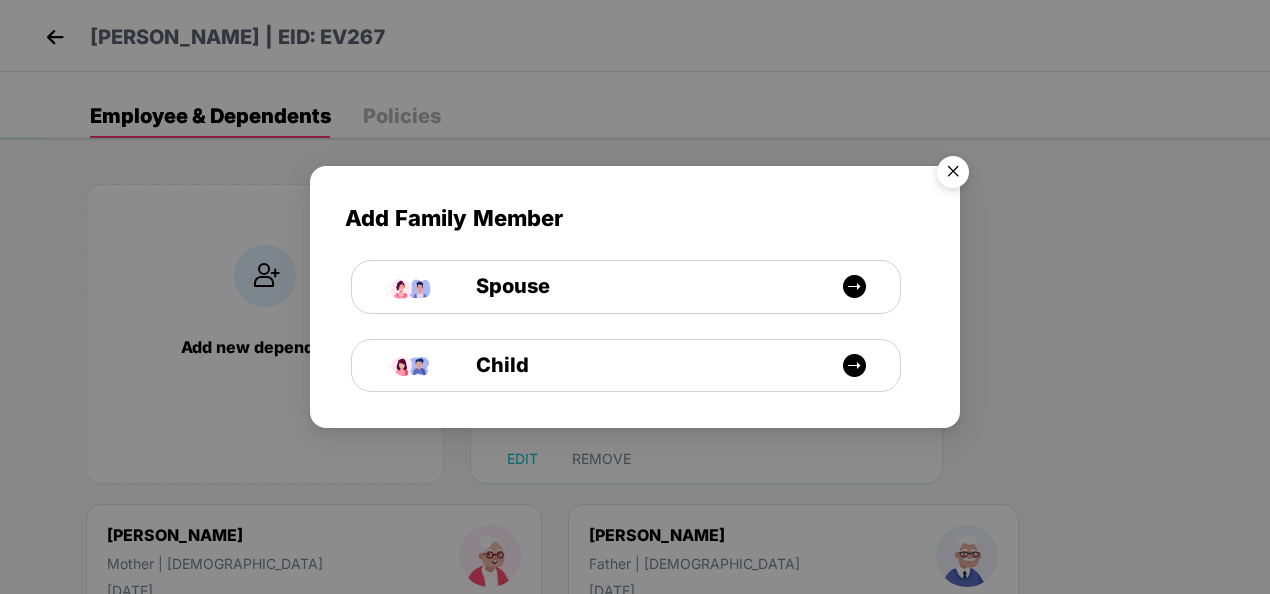 click at bounding box center (953, 175) 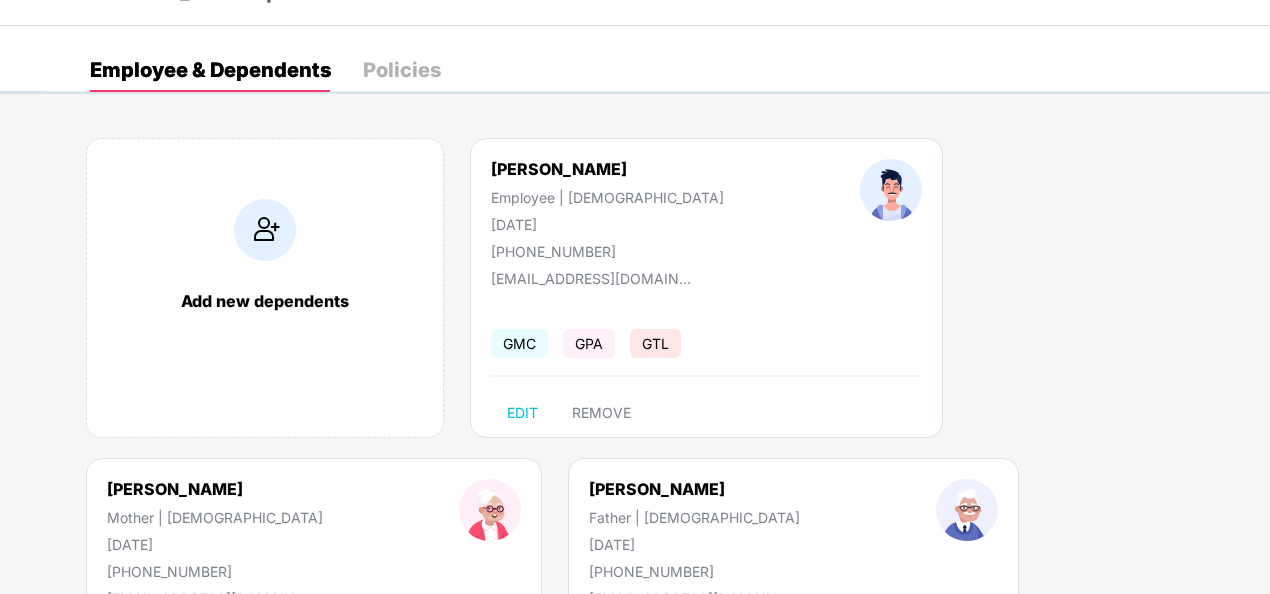 scroll, scrollTop: 0, scrollLeft: 0, axis: both 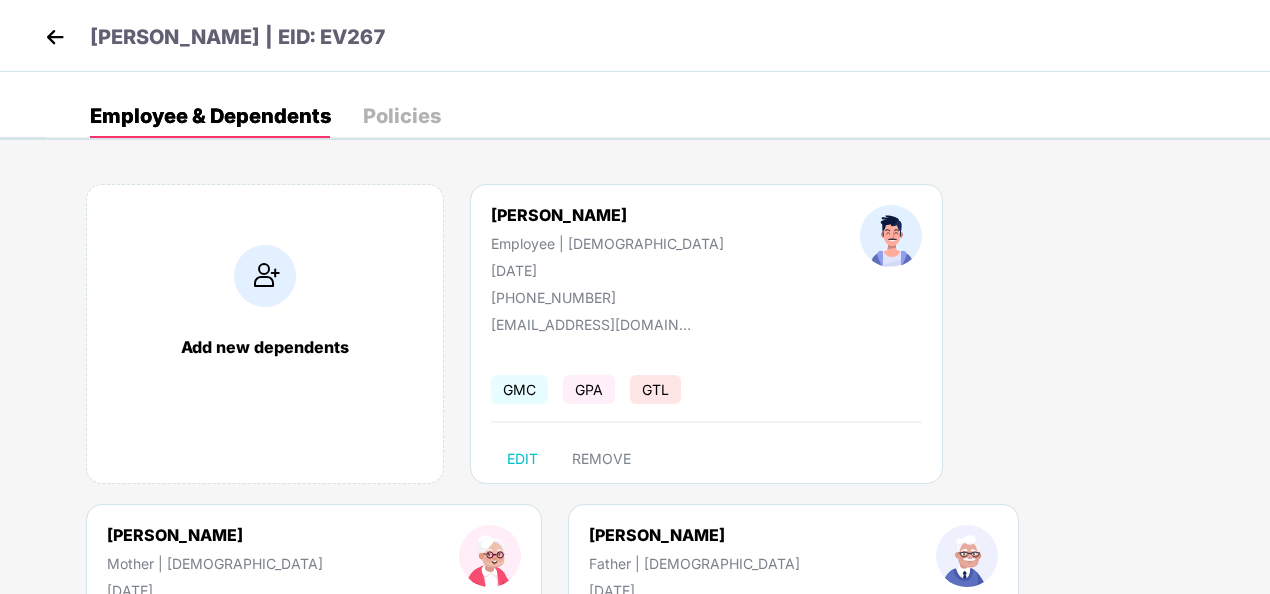 click on "Employee & Dependents Policies" at bounding box center [265, 116] 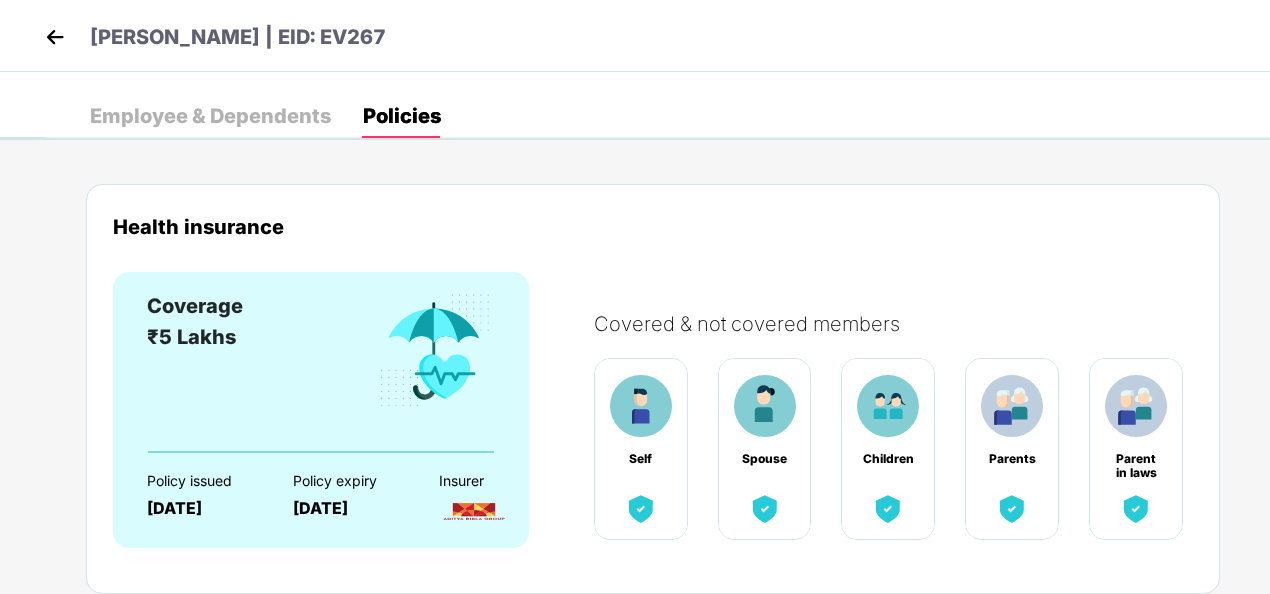 click at bounding box center (55, 37) 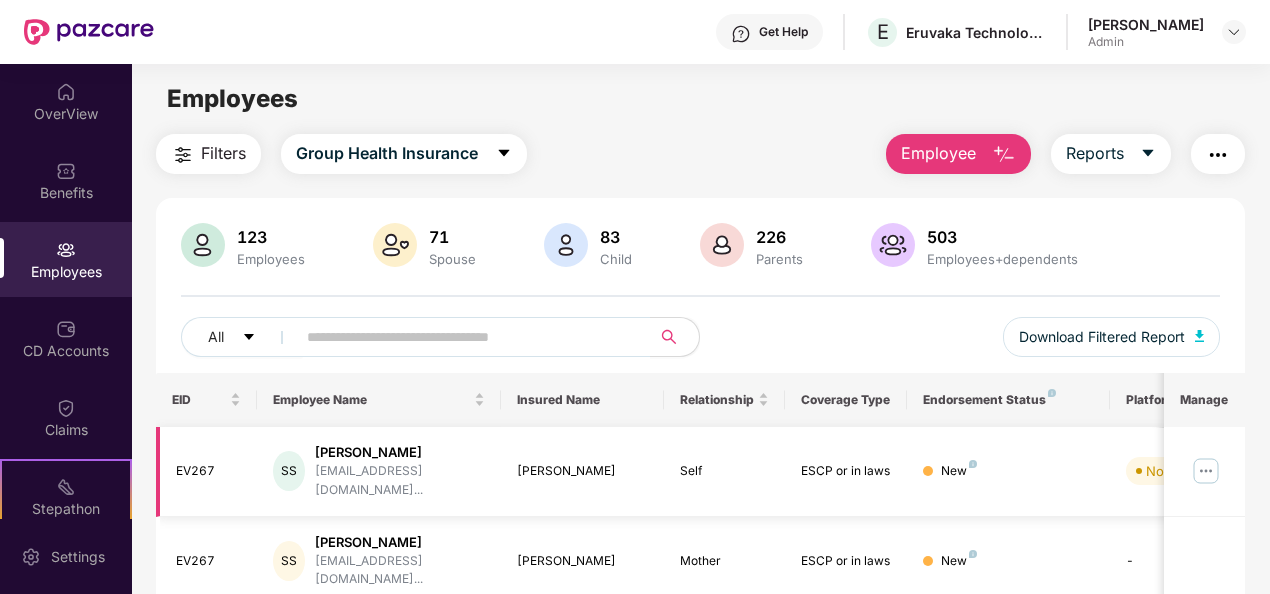 click on "[PERSON_NAME]" at bounding box center [582, 471] 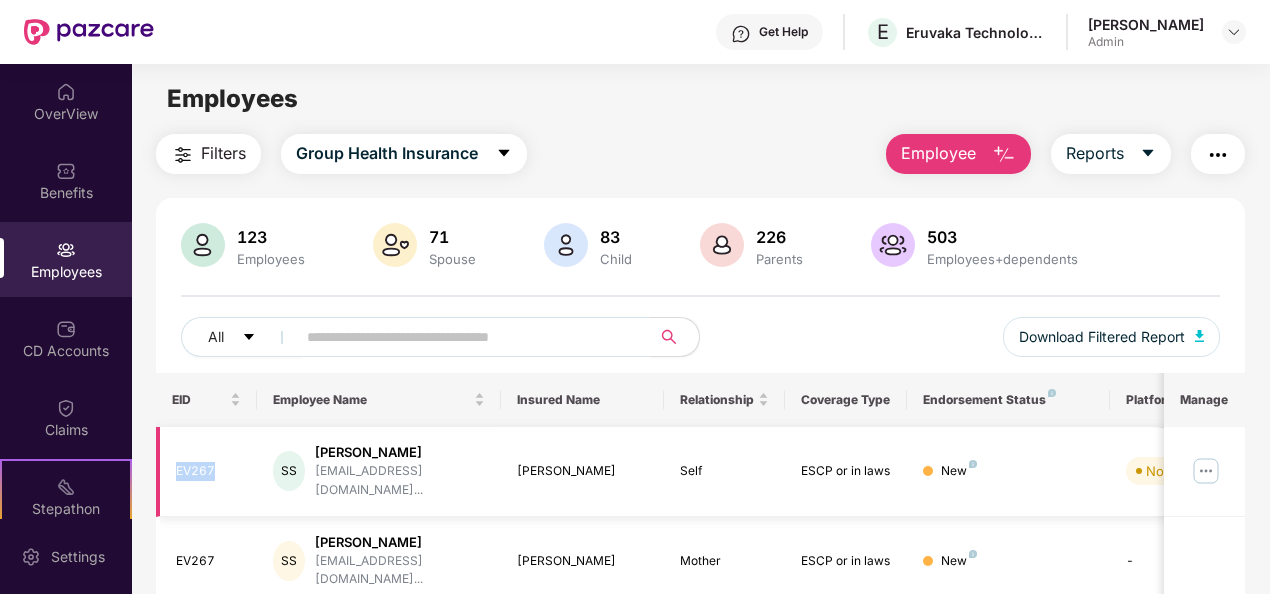 click on "EV267" at bounding box center (209, 471) 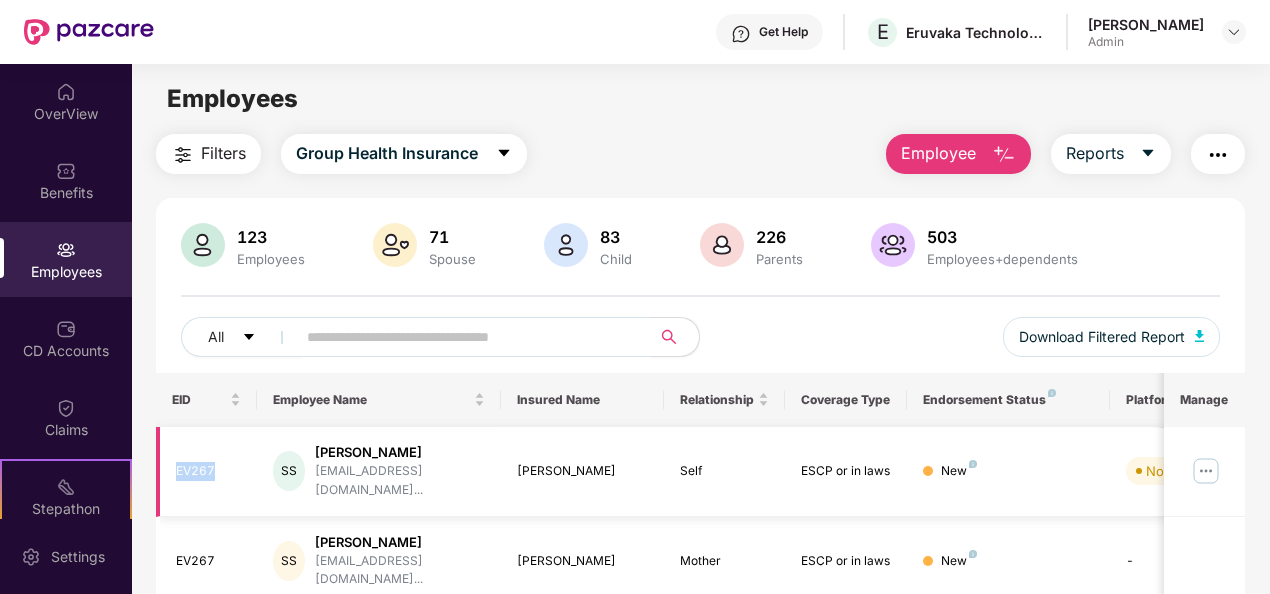 drag, startPoint x: 196, startPoint y: 462, endPoint x: 201, endPoint y: 473, distance: 12.083046 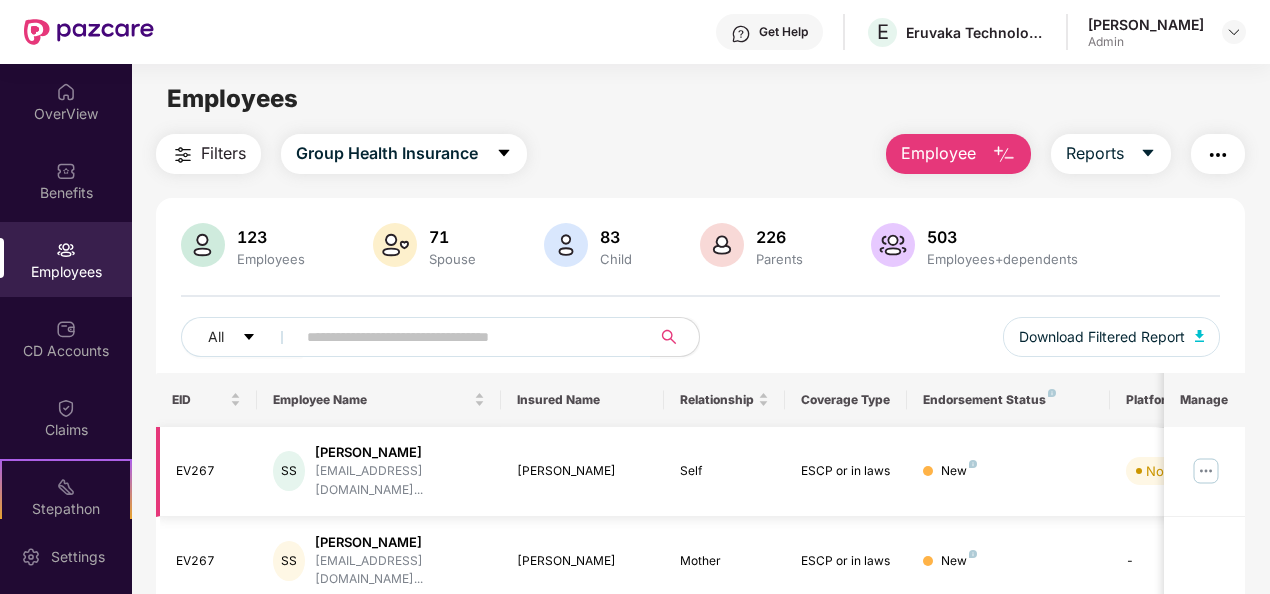 click on "[PERSON_NAME]" at bounding box center (400, 452) 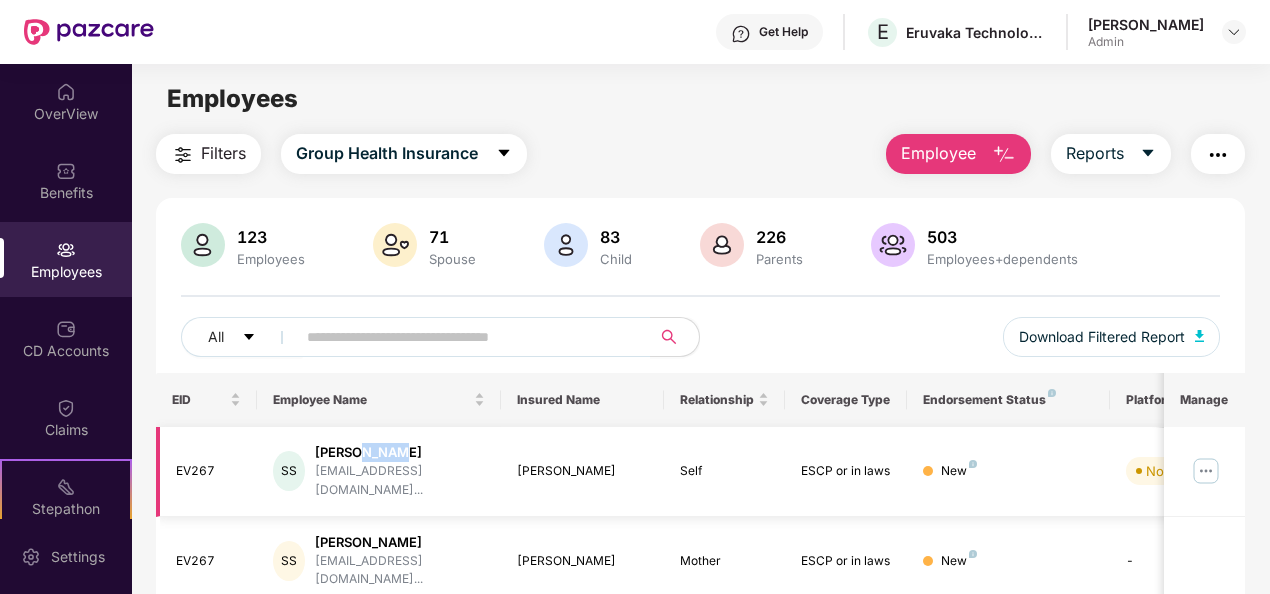 click on "[PERSON_NAME]" at bounding box center (400, 452) 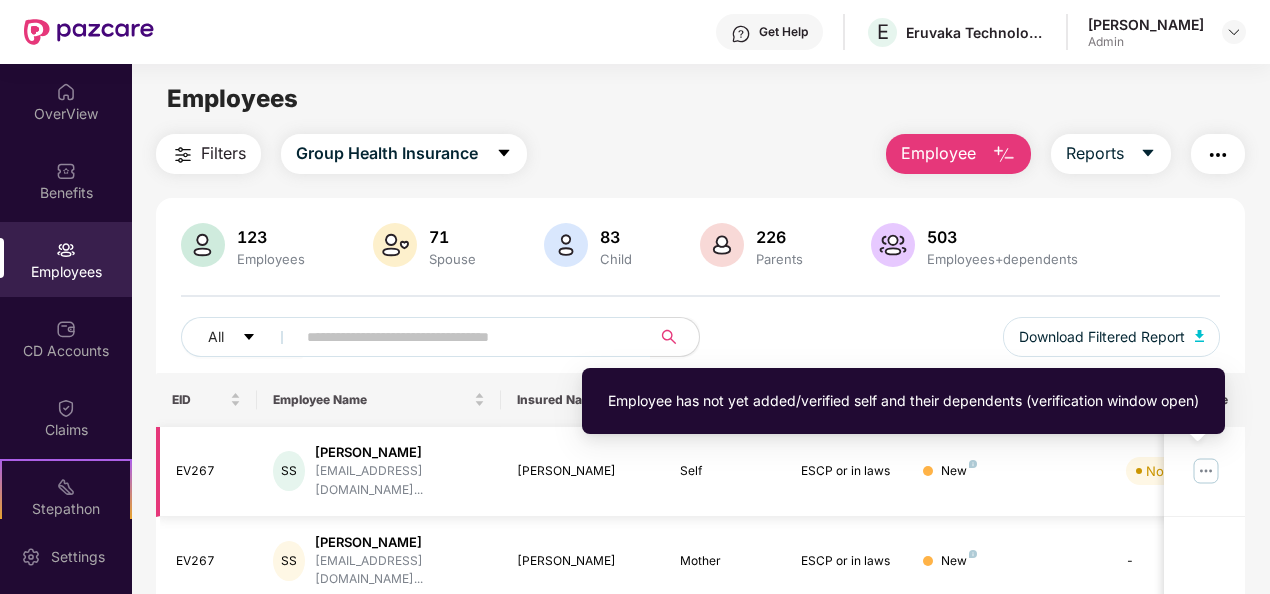 click on "Not Verified" at bounding box center (1182, 471) 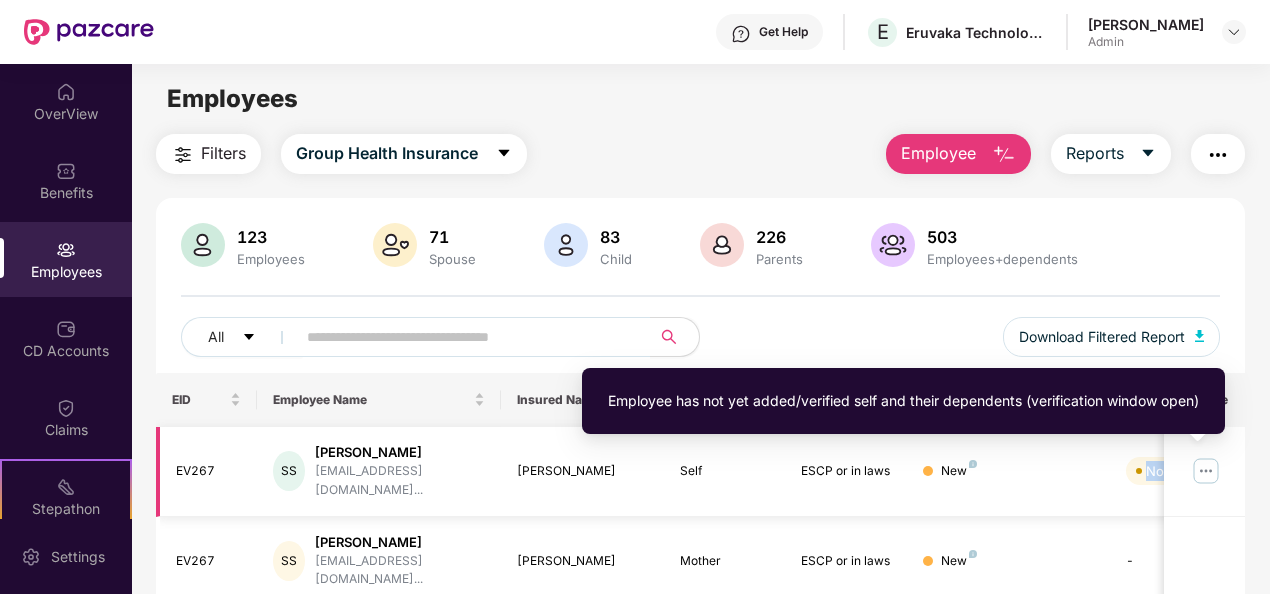 click on "Not Verified" at bounding box center (1182, 471) 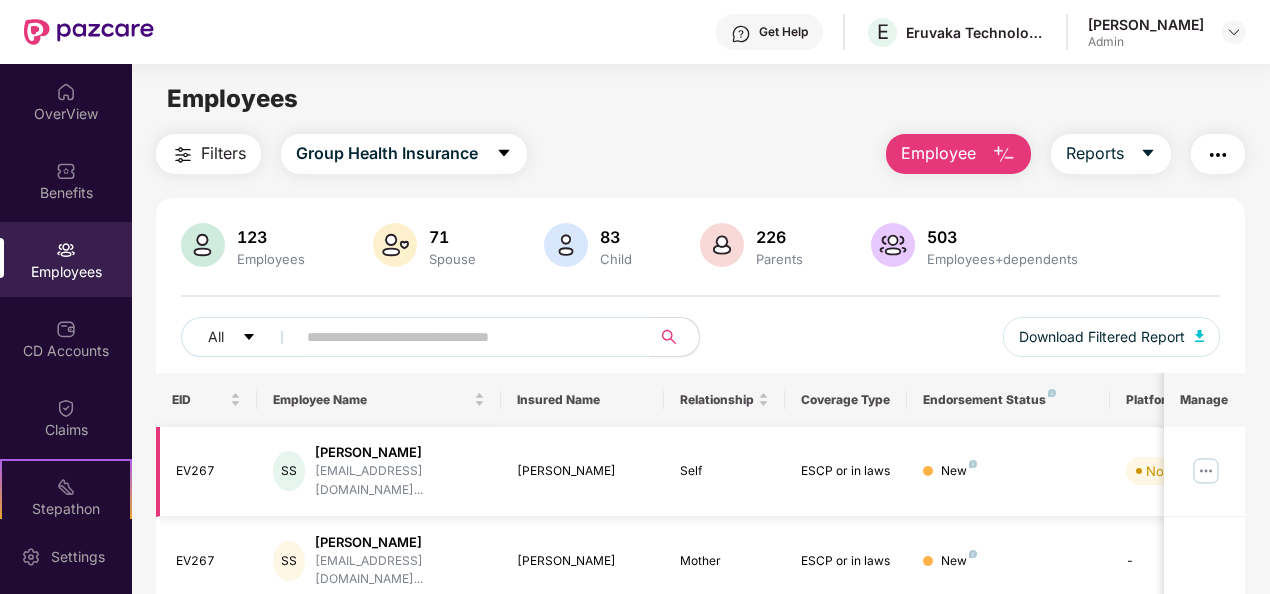 click on "Self" at bounding box center [725, 471] 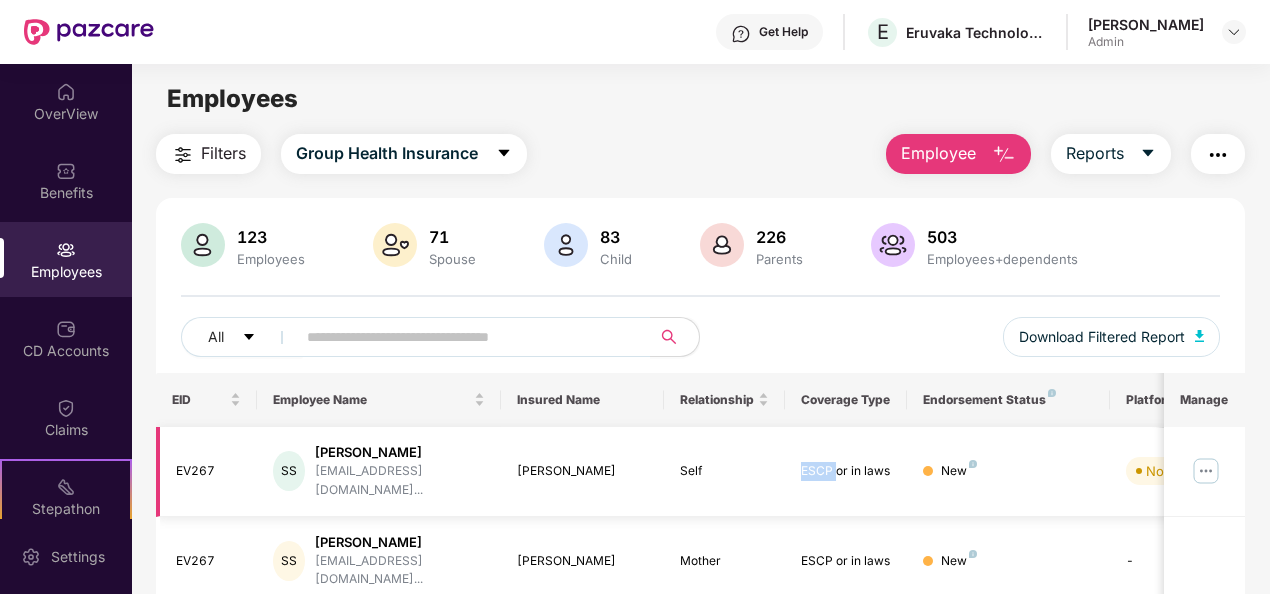 click on "ESCP or in laws" at bounding box center (846, 471) 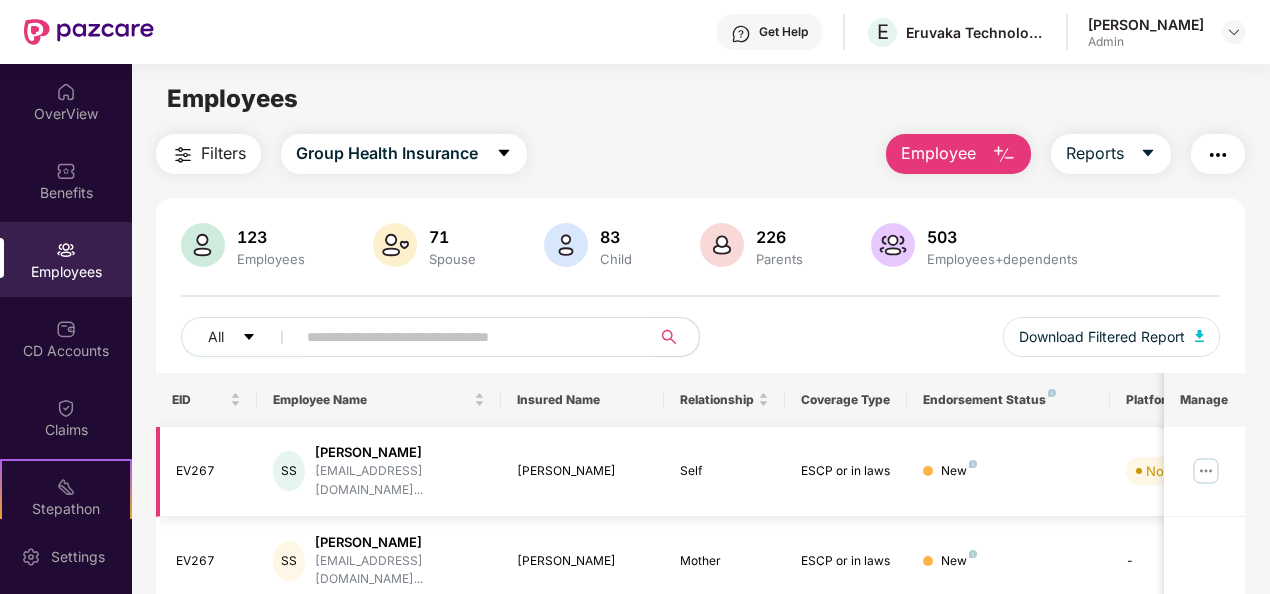 click on "[PERSON_NAME]" at bounding box center [582, 471] 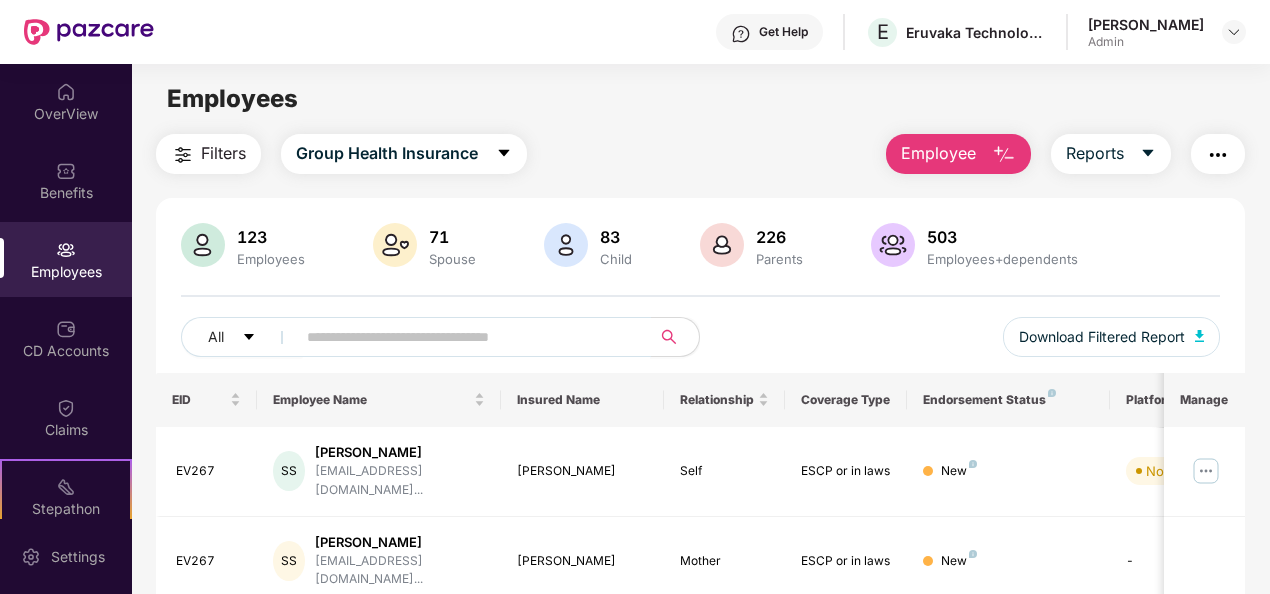click at bounding box center (465, 337) 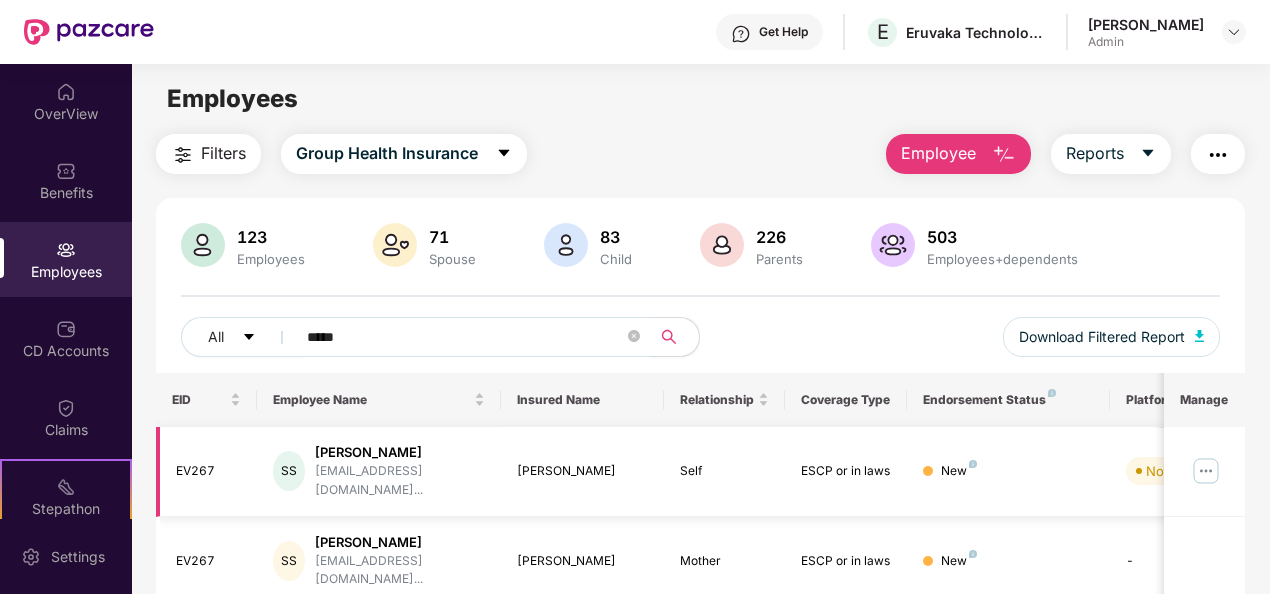 click at bounding box center [1206, 471] 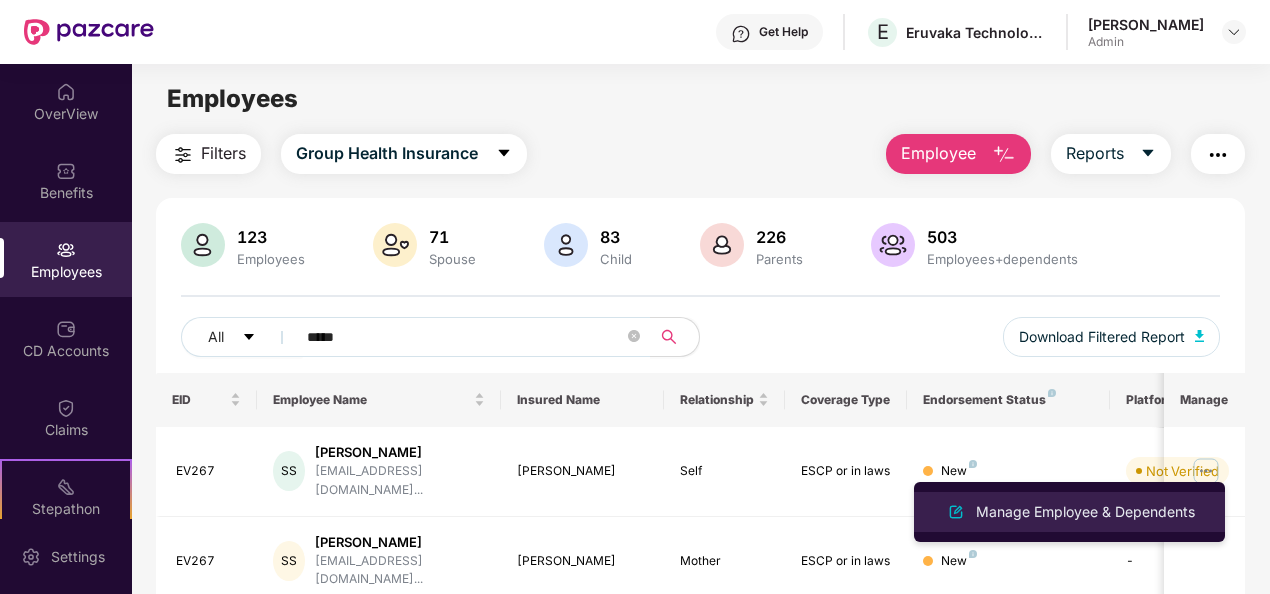 click on "Manage Employee & Dependents" at bounding box center (1085, 512) 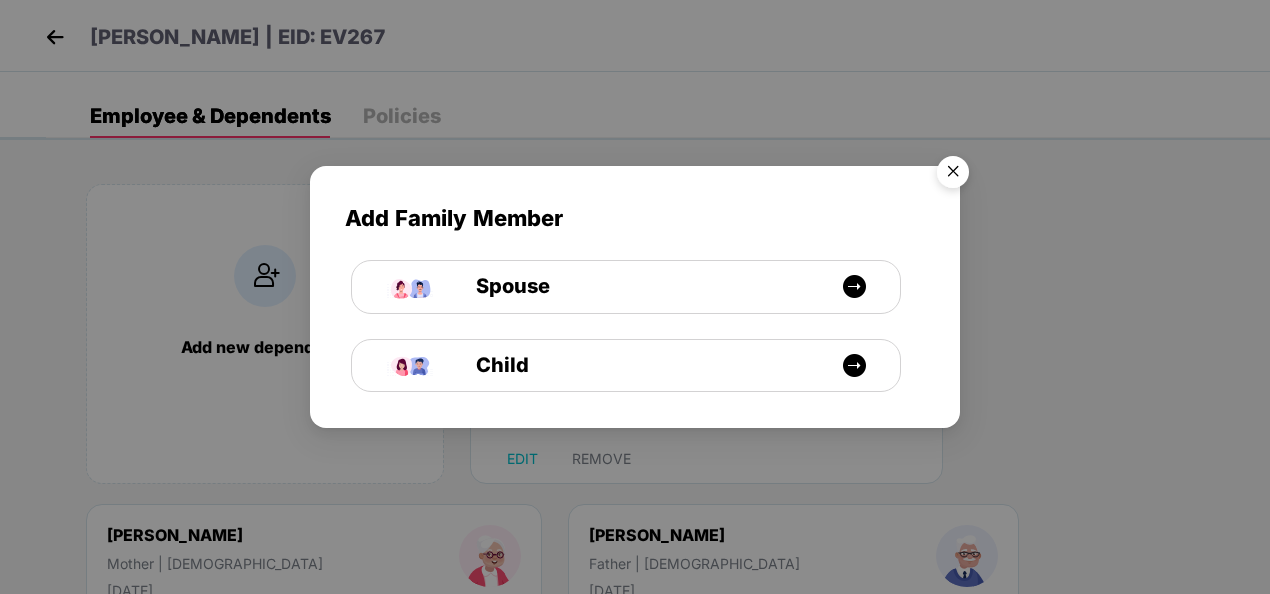 click at bounding box center (953, 175) 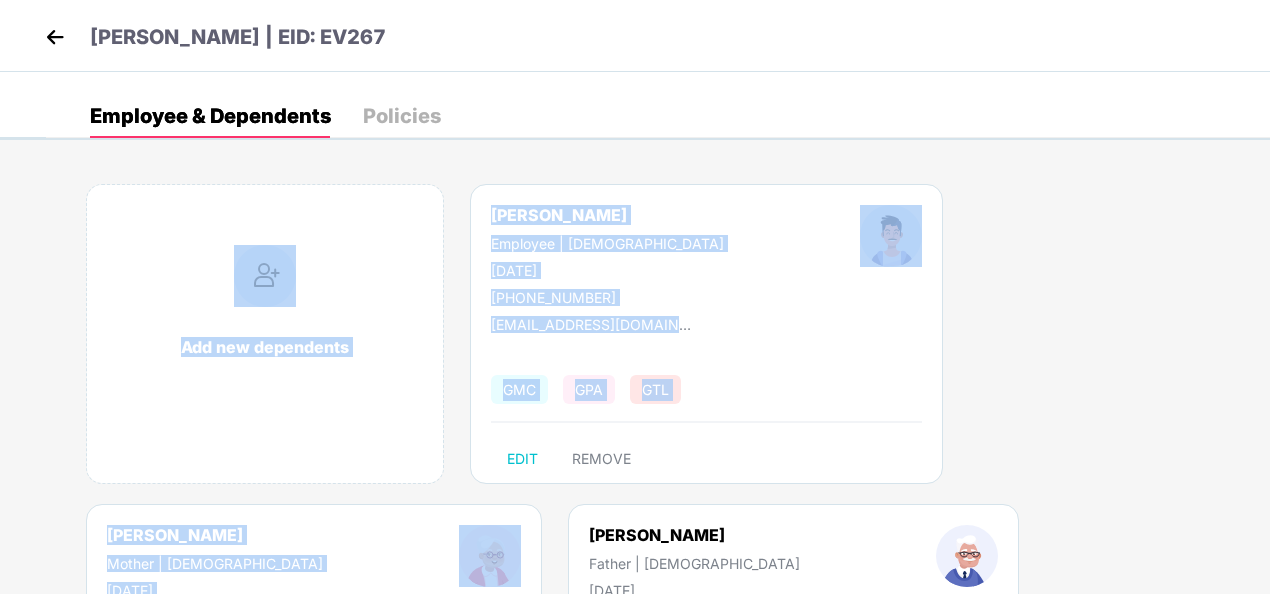 drag, startPoint x: 1264, startPoint y: 124, endPoint x: 1247, endPoint y: 275, distance: 151.95393 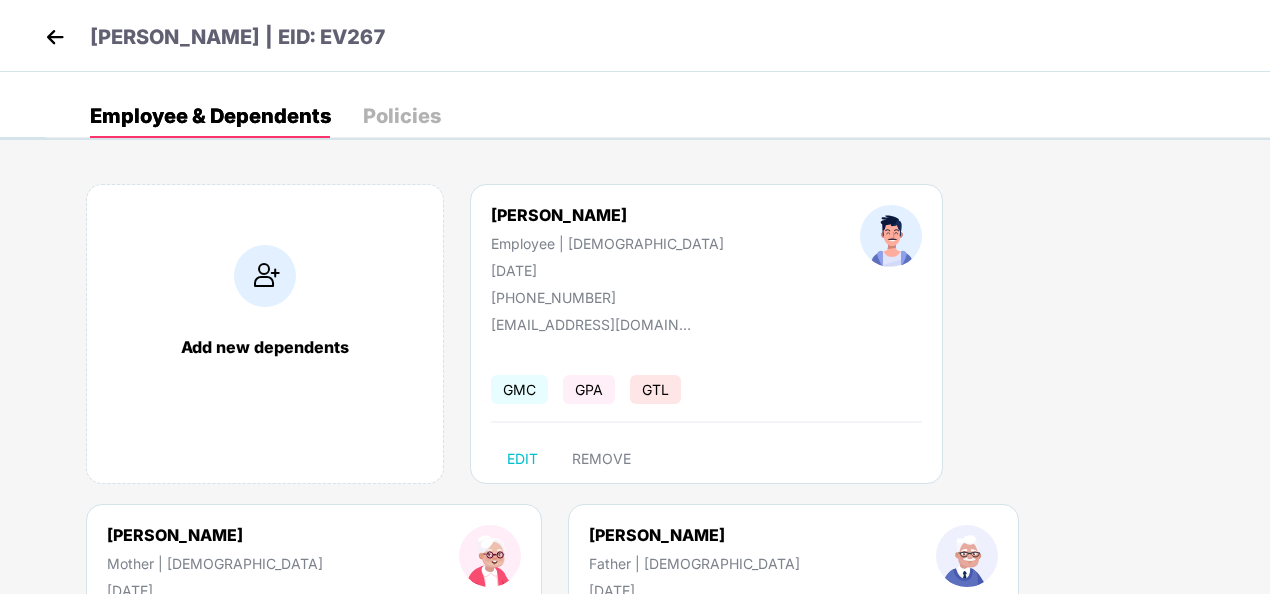 click on "Add new dependents [PERSON_NAME] Employee | [DEMOGRAPHIC_DATA] [DATE] [PHONE_NUMBER] [EMAIL_ADDRESS][DOMAIN_NAME] GMC GPA GTL   EDIT REMOVE [PERSON_NAME] Mother | [DEMOGRAPHIC_DATA] [DATE] [PHONE_NUMBER] [EMAIL_ADDRESS][DOMAIN_NAME] GMC EDIT REMOVE [PERSON_NAME] Father | [DEMOGRAPHIC_DATA] [DATE] [PHONE_NUMBER] [EMAIL_ADDRESS][DOMAIN_NAME] GMC EDIT REMOVE" at bounding box center [658, 504] 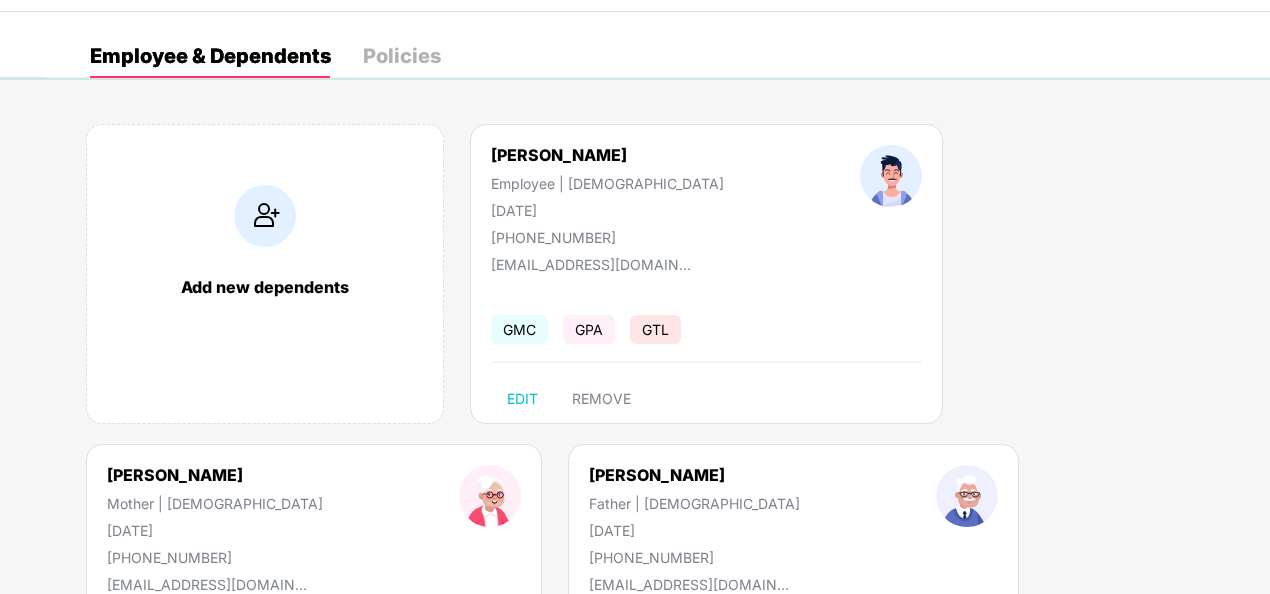 scroll, scrollTop: 0, scrollLeft: 0, axis: both 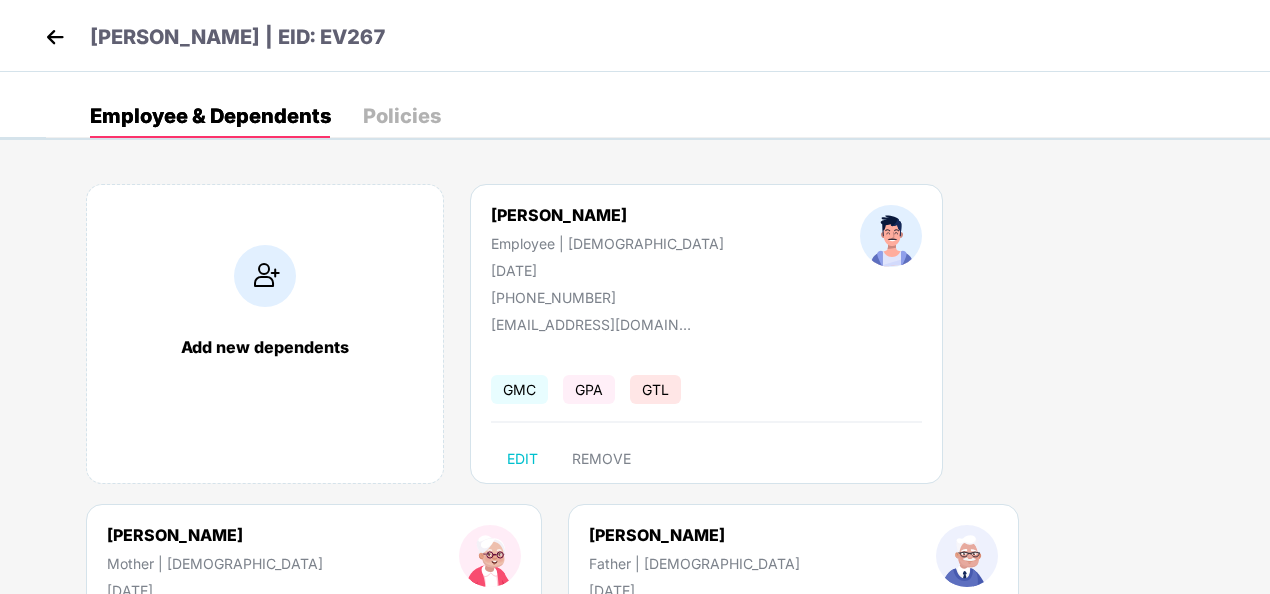 click on "[PERSON_NAME] | EID: EV267" at bounding box center (238, 37) 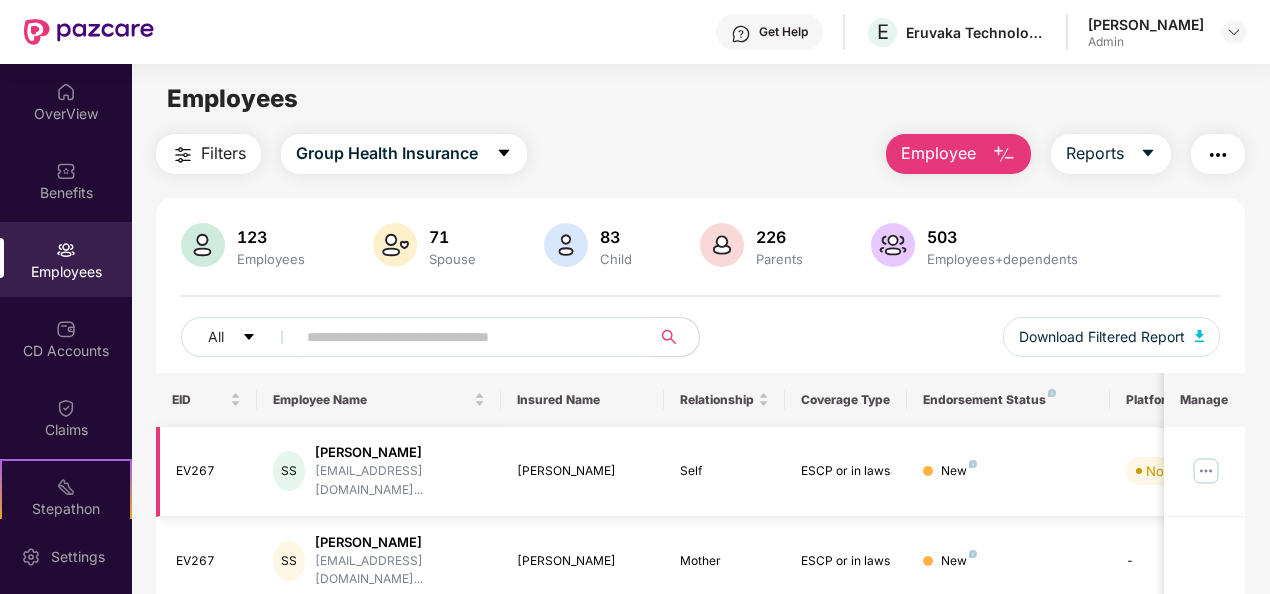 click on "[PERSON_NAME]" at bounding box center [582, 471] 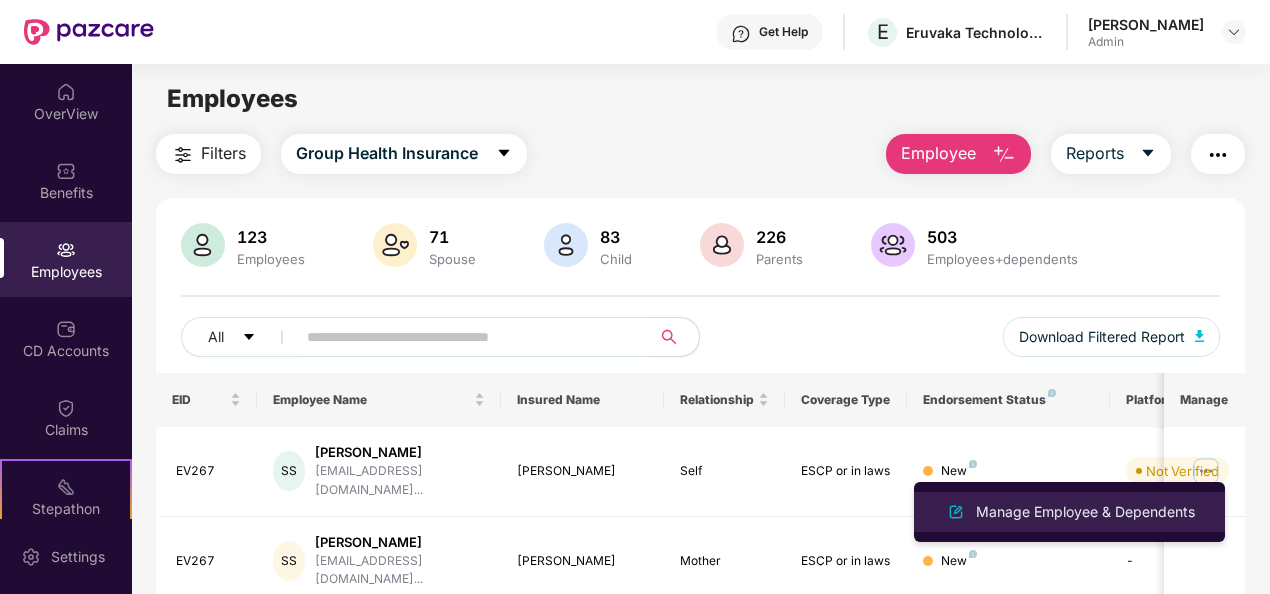 click on "Manage Employee & Dependents" at bounding box center (1069, 512) 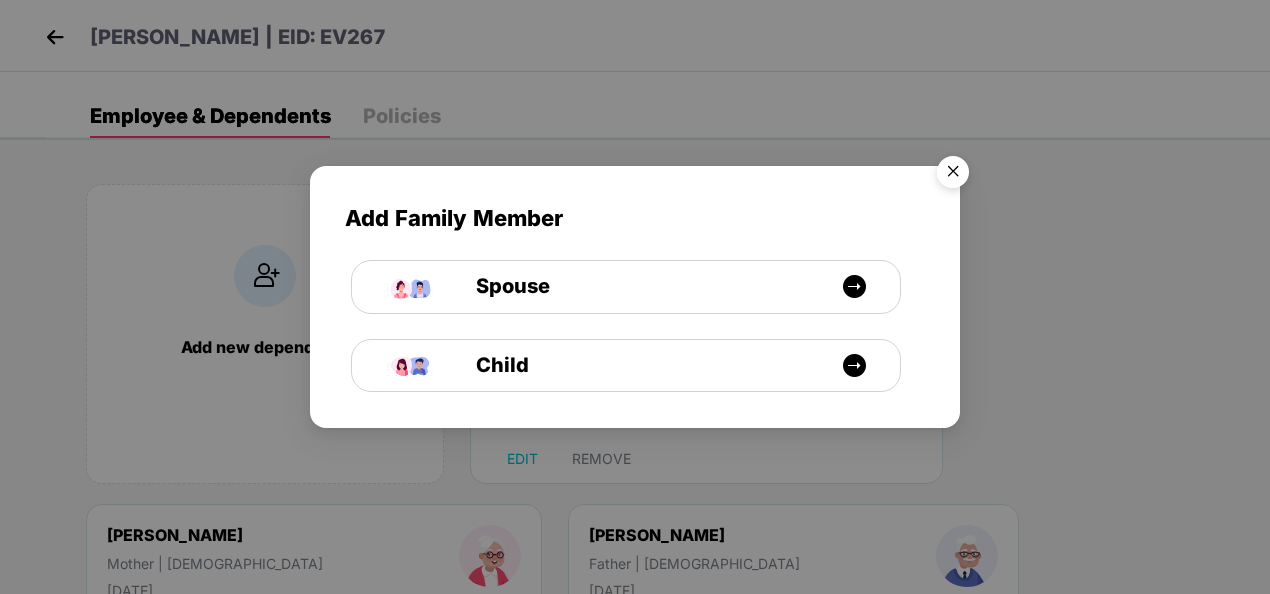 click at bounding box center (953, 175) 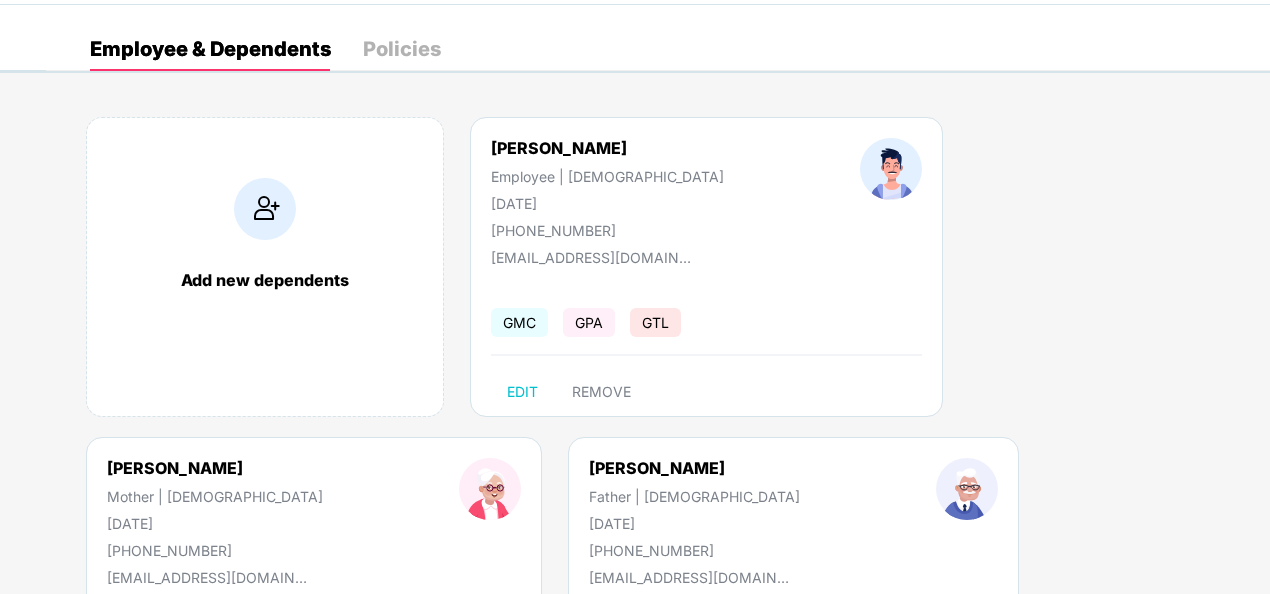 scroll, scrollTop: 0, scrollLeft: 0, axis: both 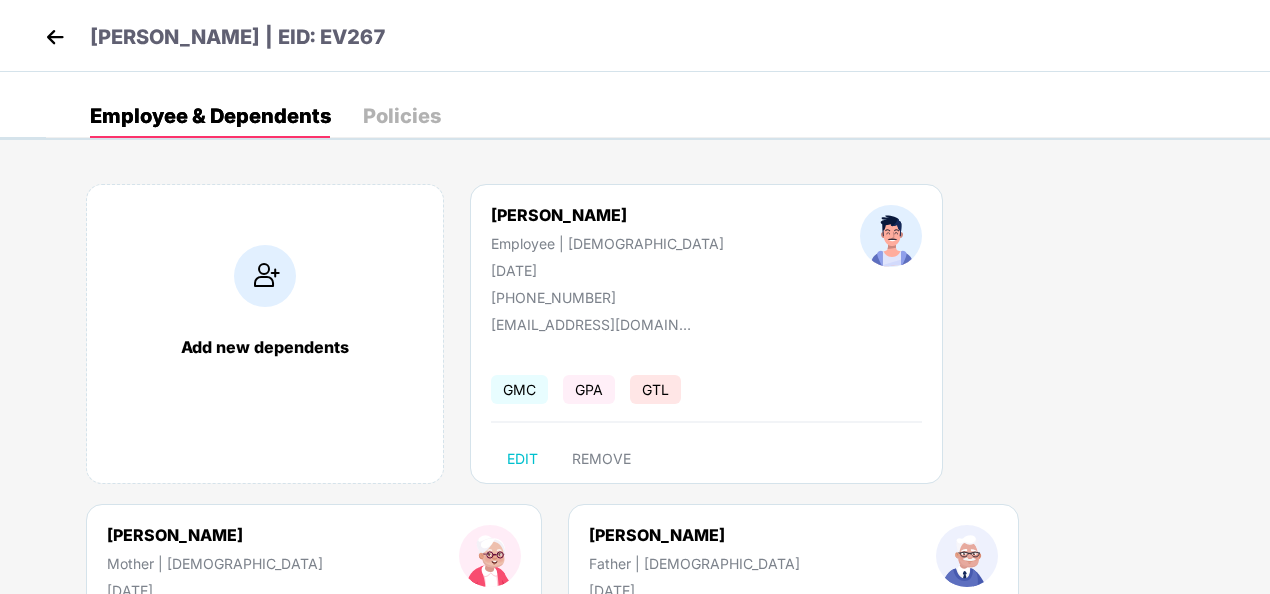 click on "[PERSON_NAME] | EID: EV267" at bounding box center [238, 37] 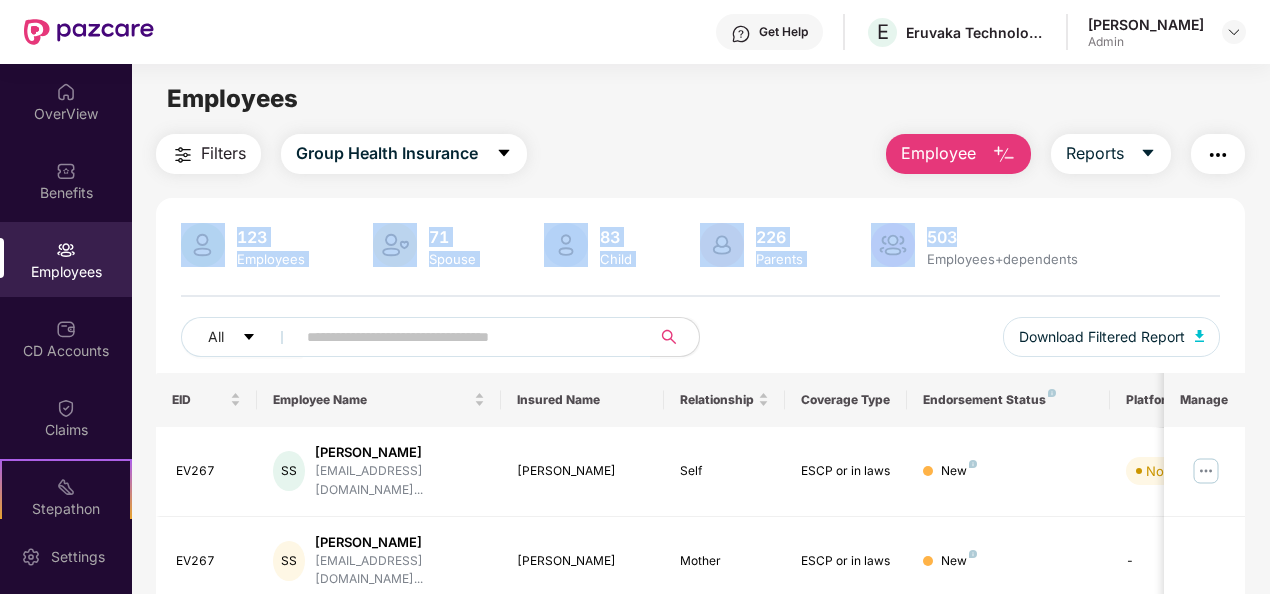 drag, startPoint x: 1266, startPoint y: 126, endPoint x: 1271, endPoint y: 222, distance: 96.13012 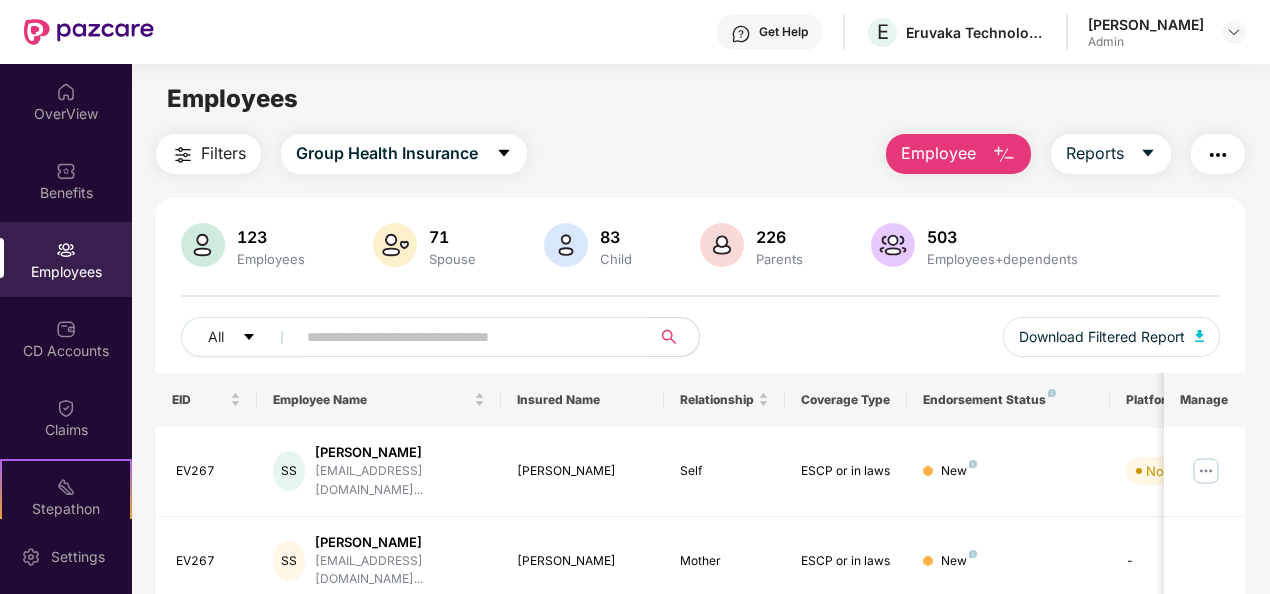 drag, startPoint x: 1271, startPoint y: 222, endPoint x: 1159, endPoint y: 250, distance: 115.44696 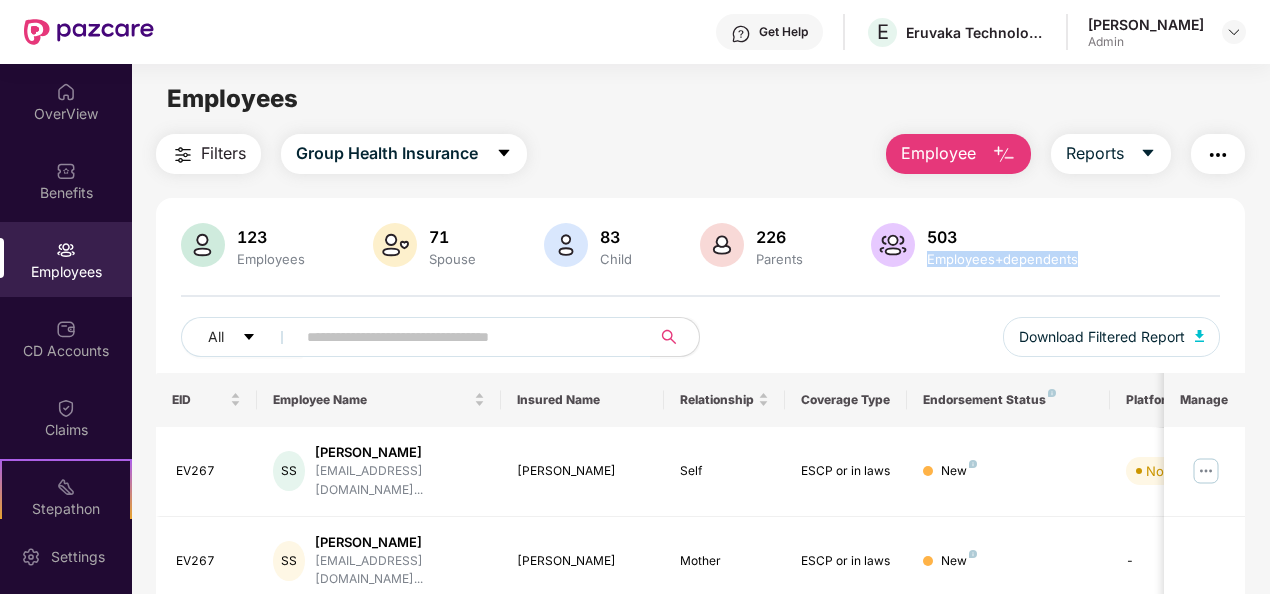 drag, startPoint x: 1266, startPoint y: 232, endPoint x: 1270, endPoint y: 279, distance: 47.169907 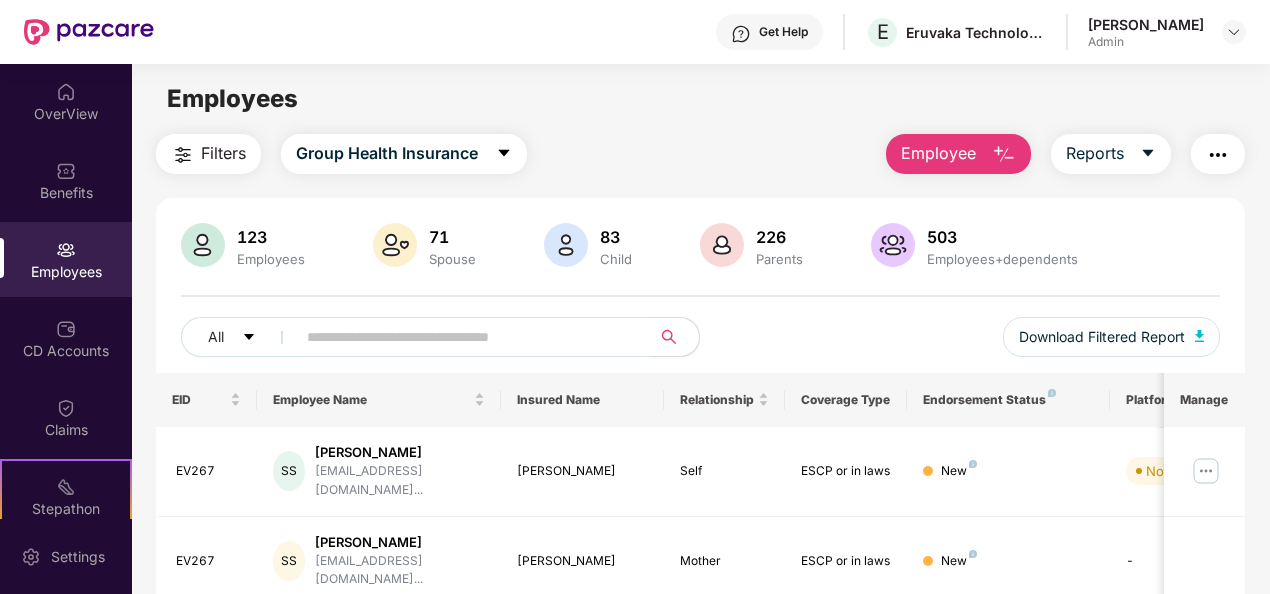 click on "All Download Filtered Report" at bounding box center (701, 345) 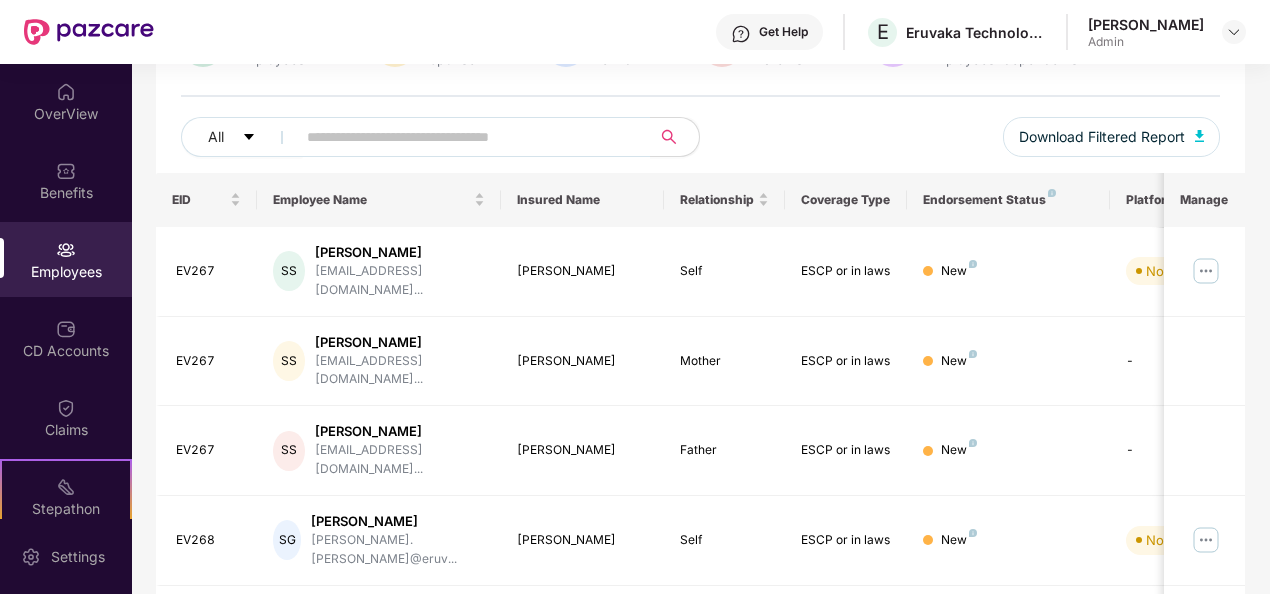 scroll, scrollTop: 160, scrollLeft: 0, axis: vertical 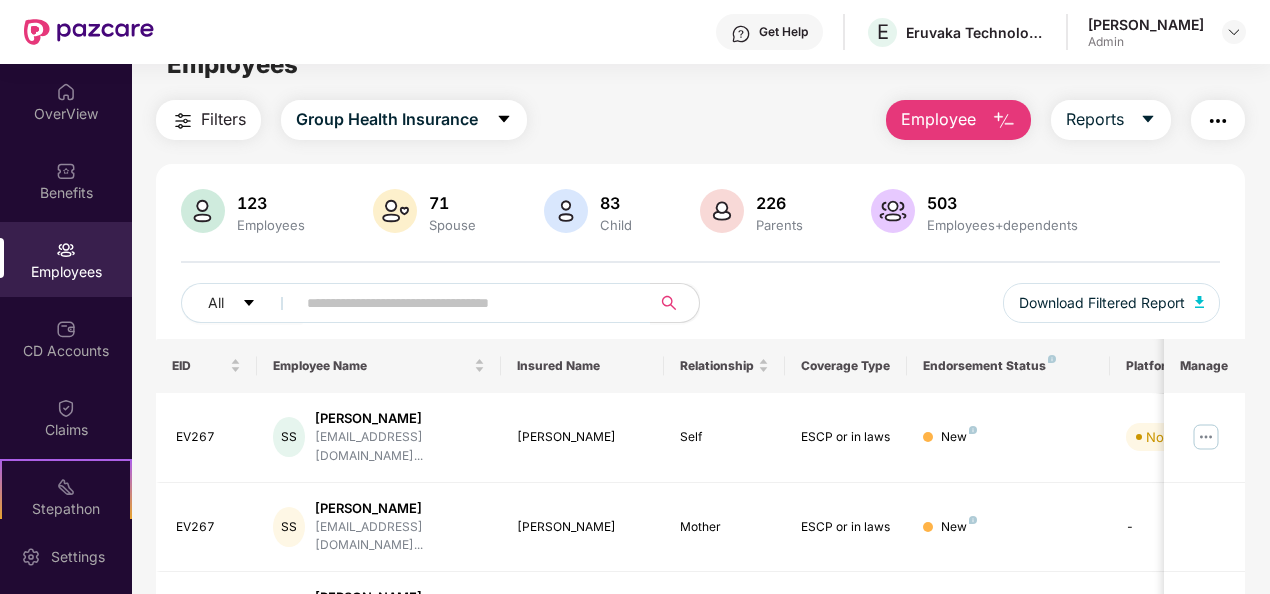 click on "Employee" at bounding box center (938, 119) 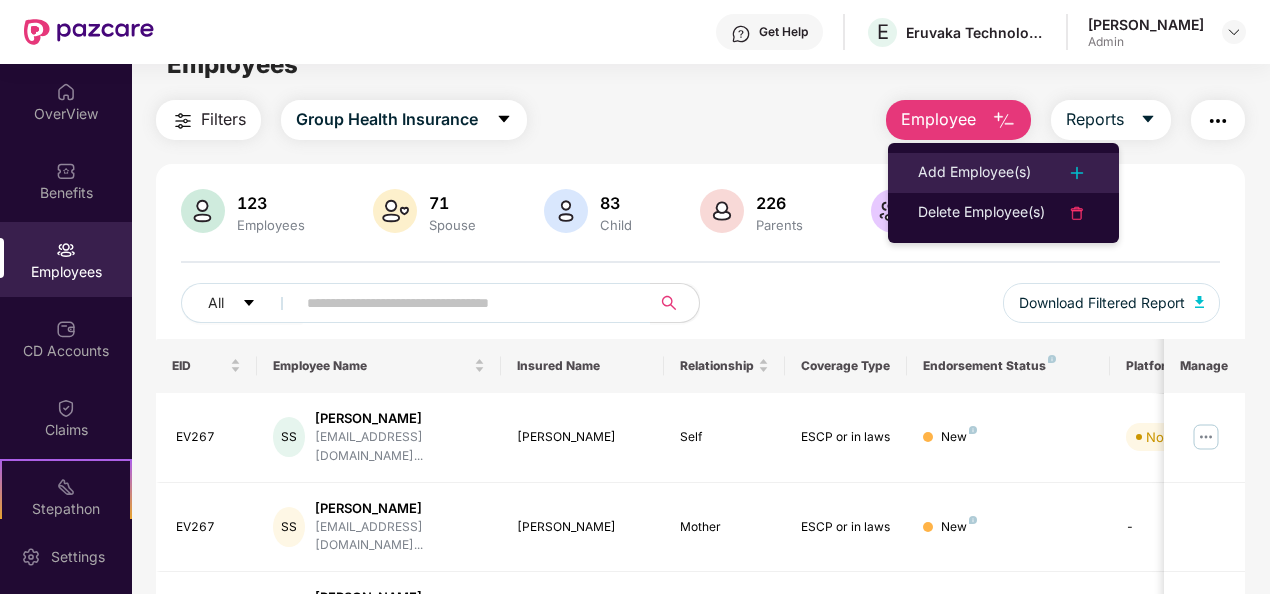 click on "Add Employee(s)" at bounding box center (974, 173) 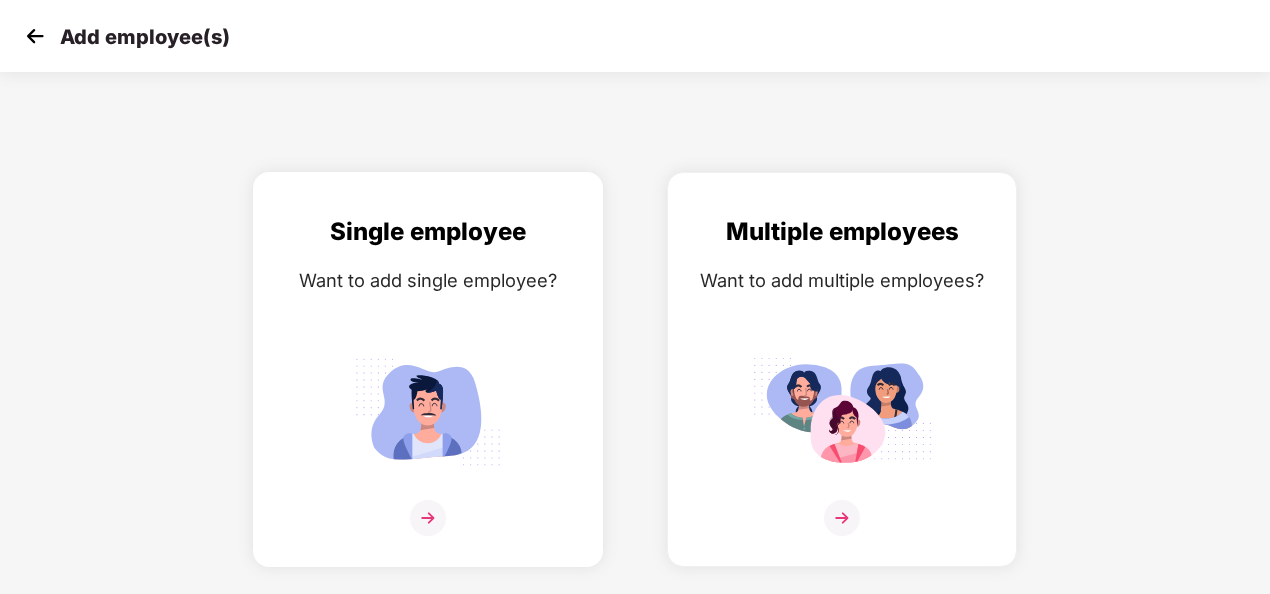click at bounding box center (428, 518) 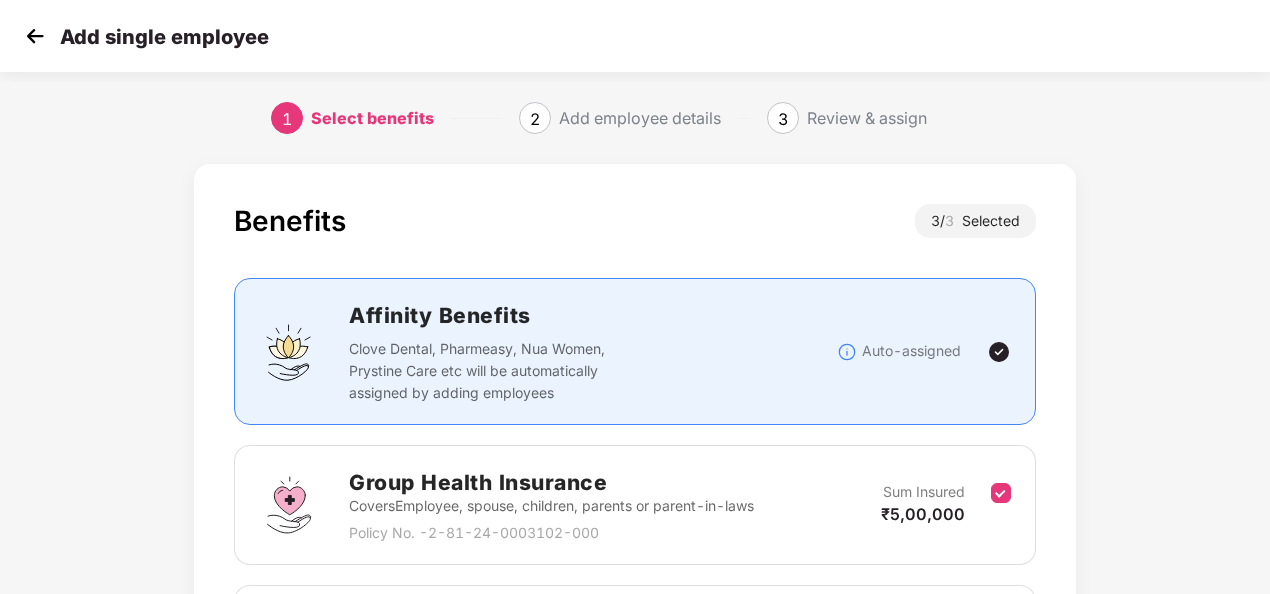 click on "Benefits 3 / 3     Selected Affinity Benefits Clove Dental, Pharmeasy, Nua Women, Prystine Care etc will be automatically assigned by adding employees Auto-assigned Group Health Insurance Covers  Employee, spouse, children, parents or parent-in-laws Policy No. -  2-81-24-0003102-000 Sum Insured   ₹5,00,000 Group Accidental Insurance Covers  Employee Only Policy No. -  51493000202500 Sum Insured   ₹50,00,000 Group Term Life Insurance Covers  Employee Only Policy No. -  00013224 Sum Insured   3.0x of fixed CTC Back Next" at bounding box center [635, 586] 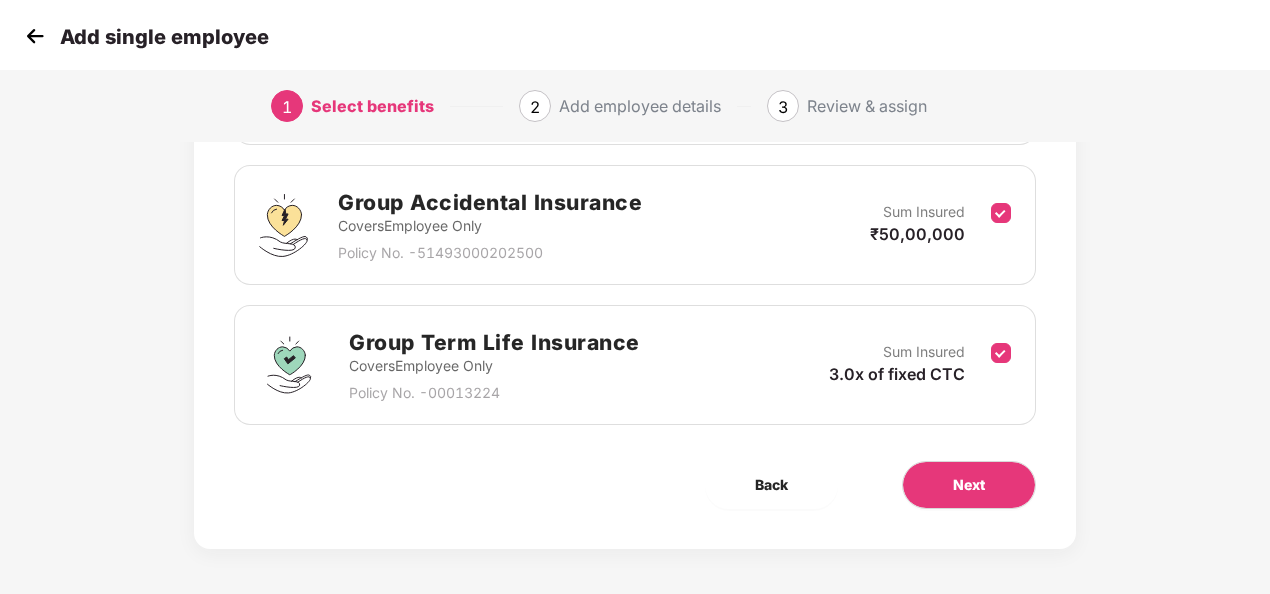 scroll, scrollTop: 422, scrollLeft: 0, axis: vertical 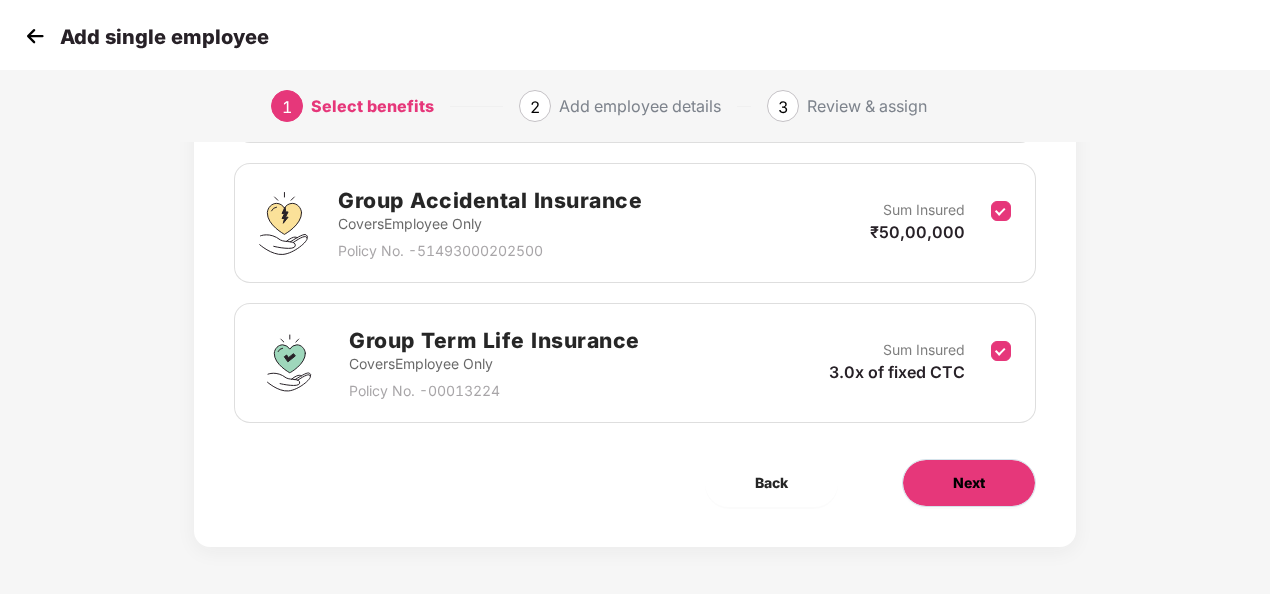 click on "Next" at bounding box center (969, 483) 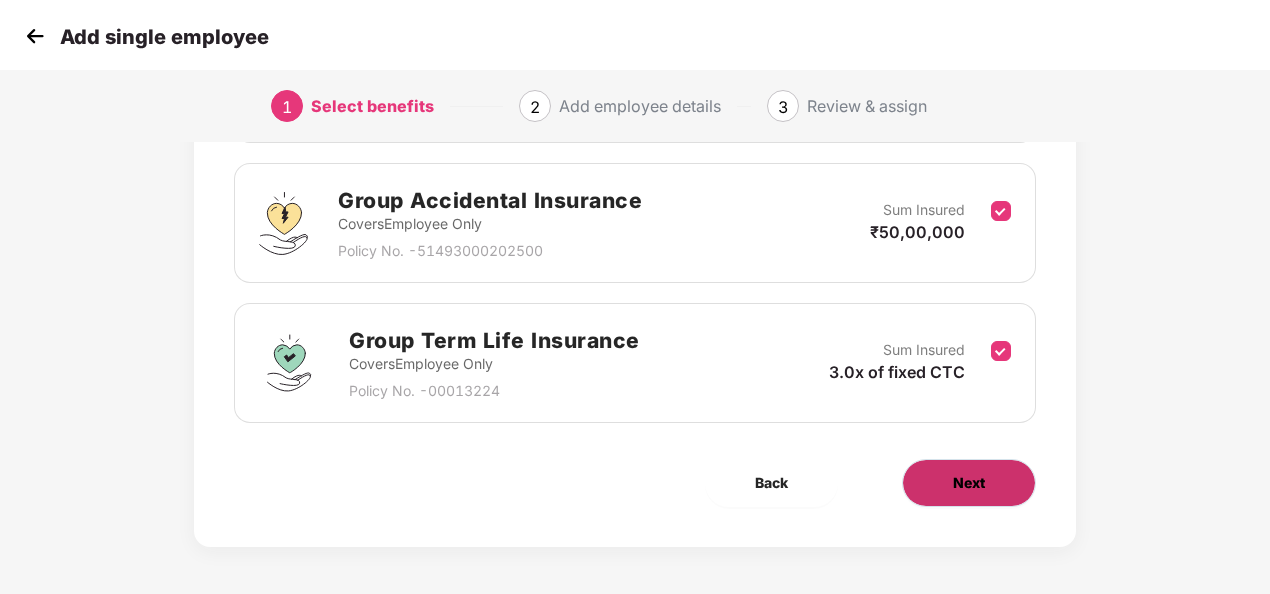 scroll, scrollTop: 0, scrollLeft: 0, axis: both 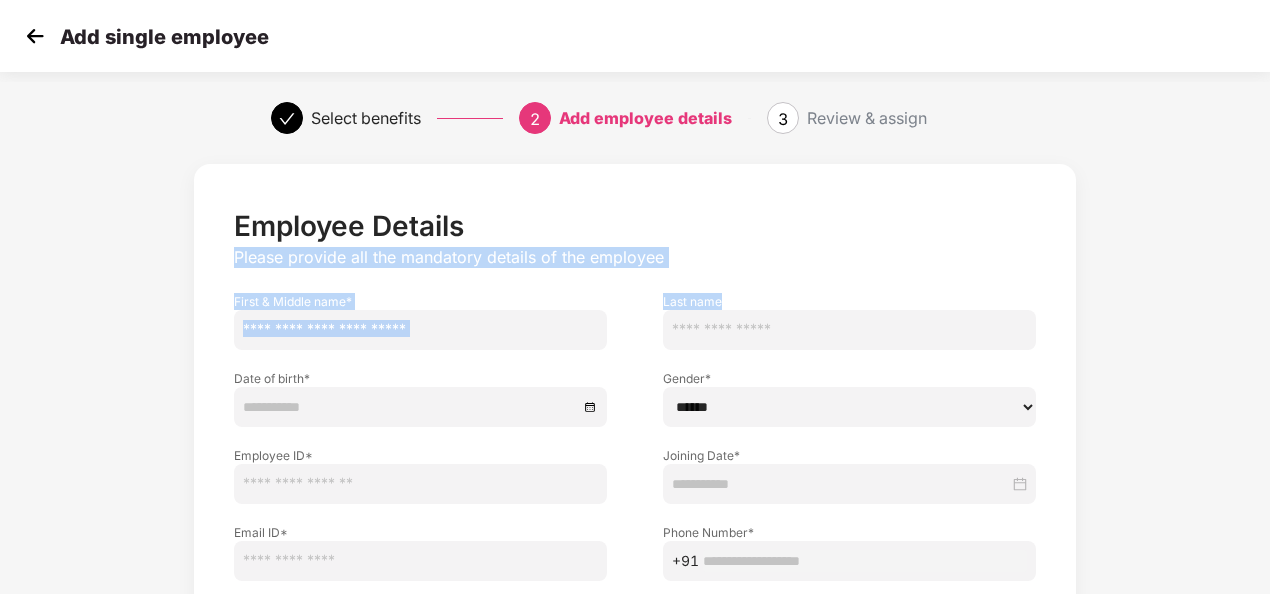 drag, startPoint x: 1266, startPoint y: 189, endPoint x: 1275, endPoint y: 306, distance: 117.34564 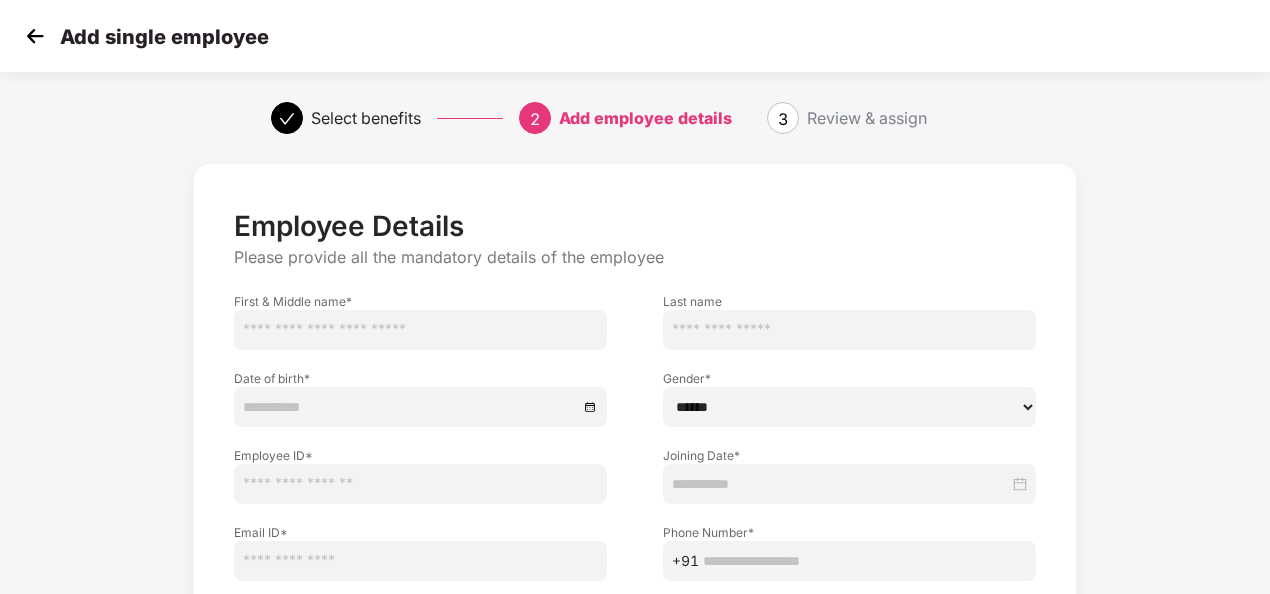 drag, startPoint x: 1275, startPoint y: 306, endPoint x: 1222, endPoint y: 322, distance: 55.362442 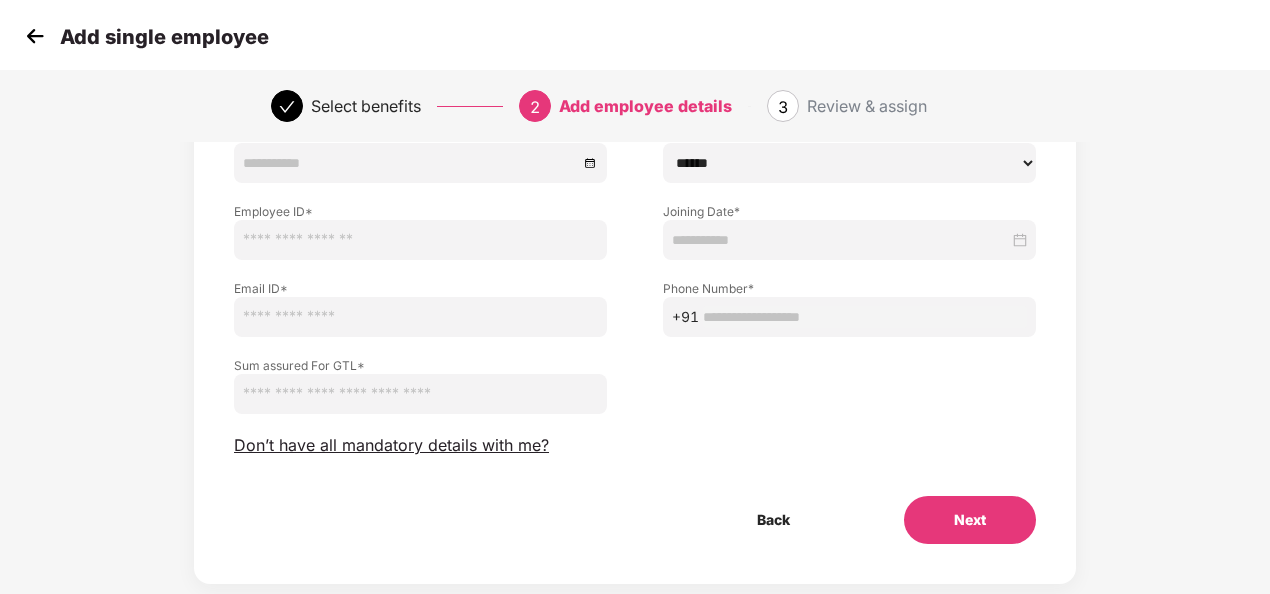 scroll, scrollTop: 284, scrollLeft: 2, axis: both 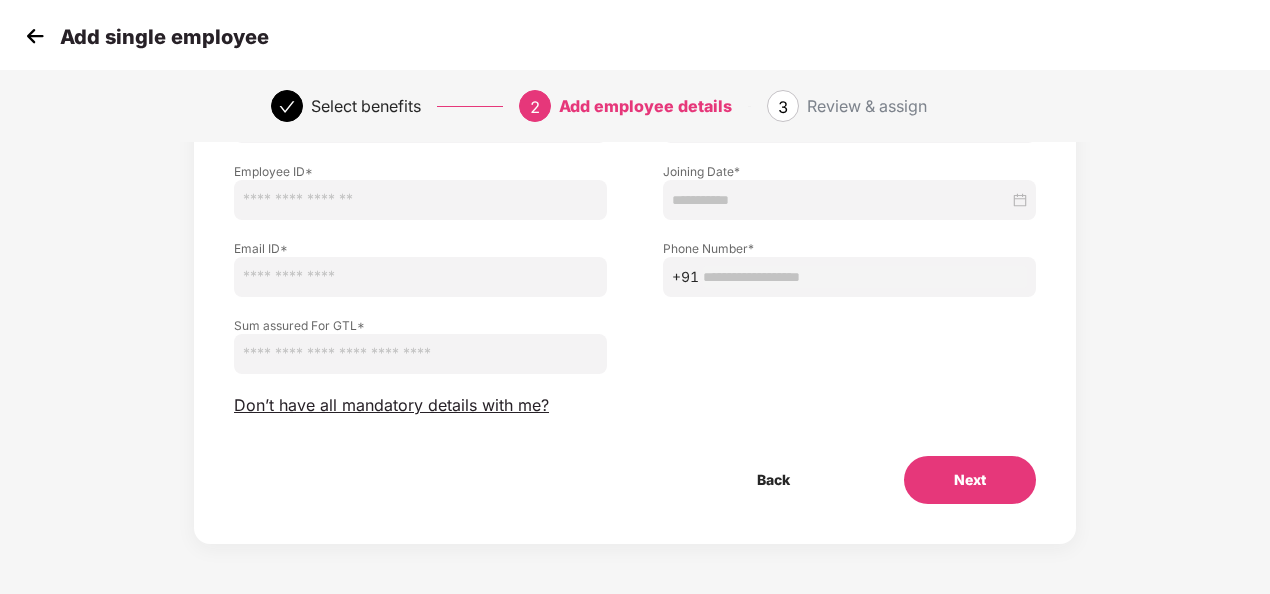 click at bounding box center (420, 354) 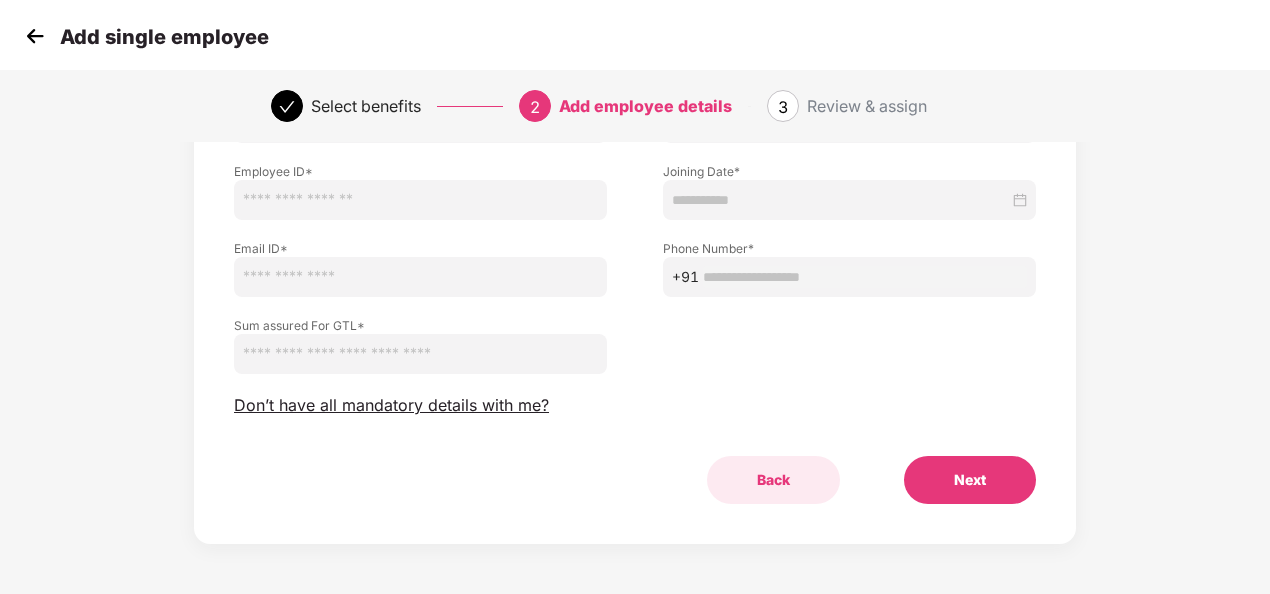 click on "Back" at bounding box center (773, 480) 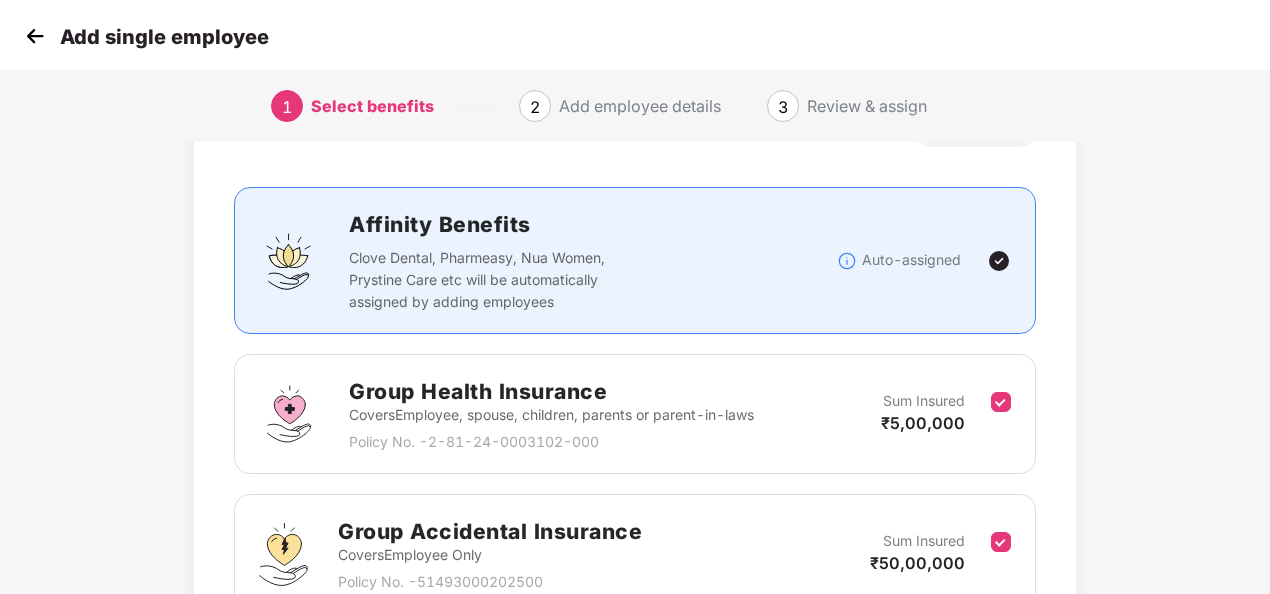 scroll, scrollTop: 41, scrollLeft: 2, axis: both 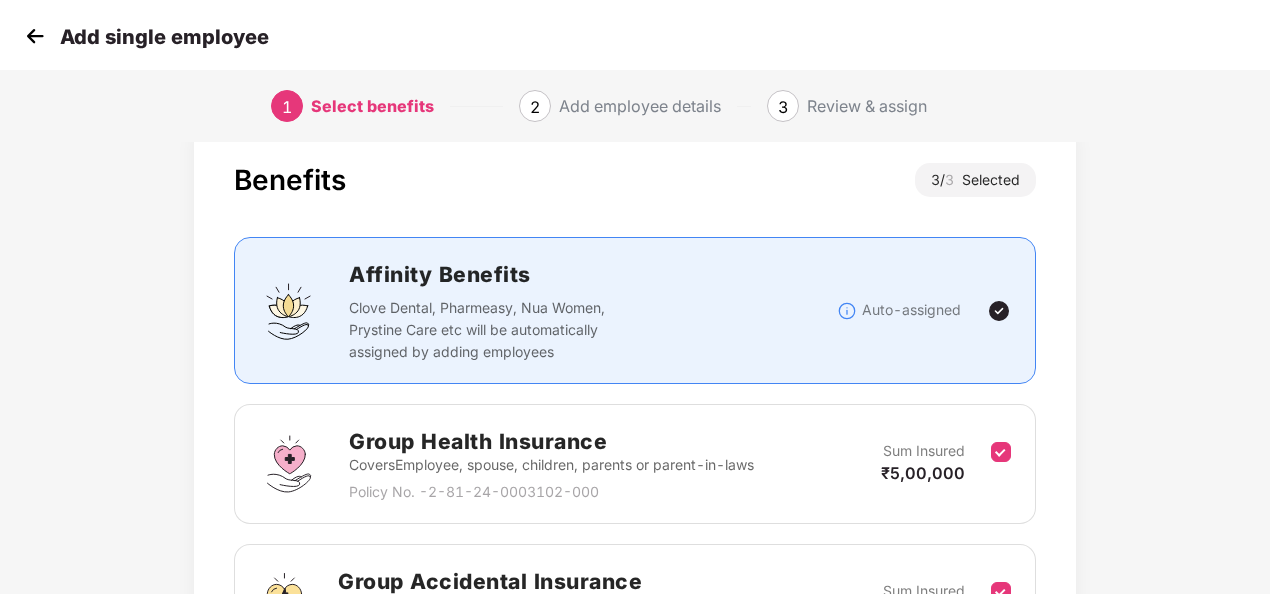 click at bounding box center (35, 36) 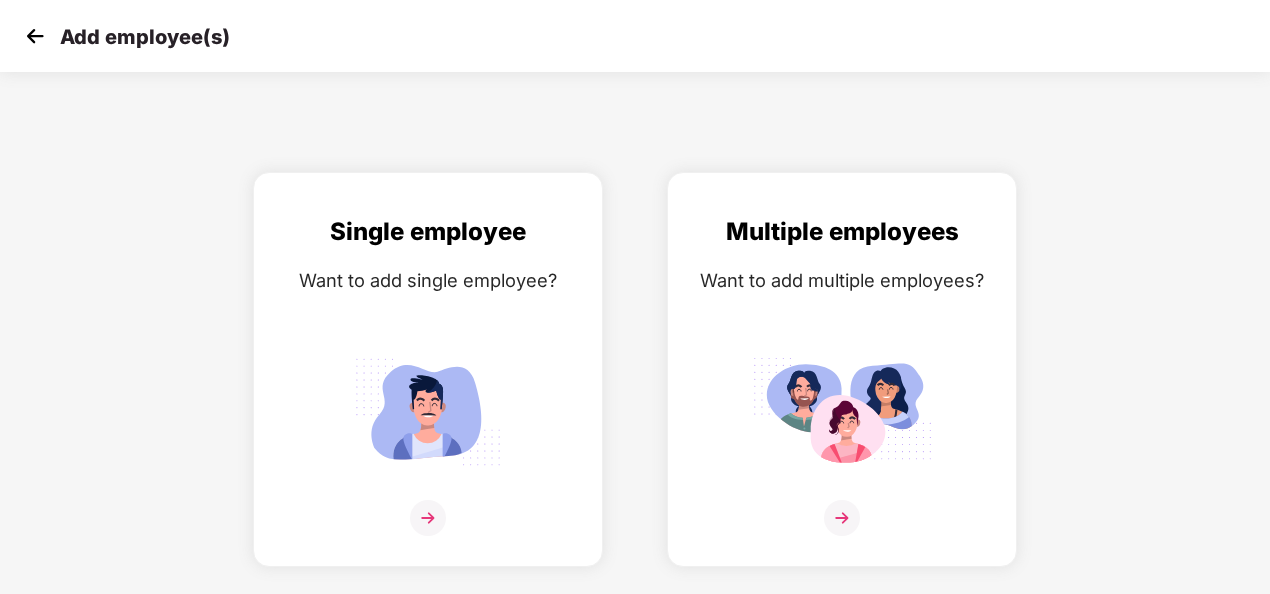 click at bounding box center [35, 36] 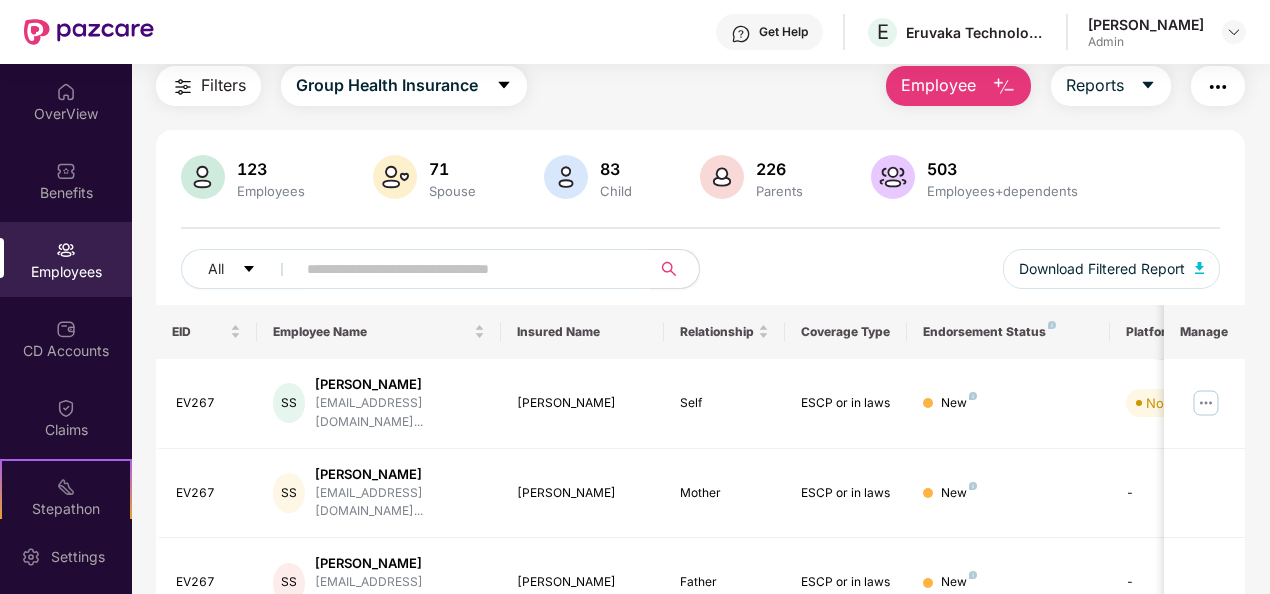 scroll, scrollTop: 70, scrollLeft: 0, axis: vertical 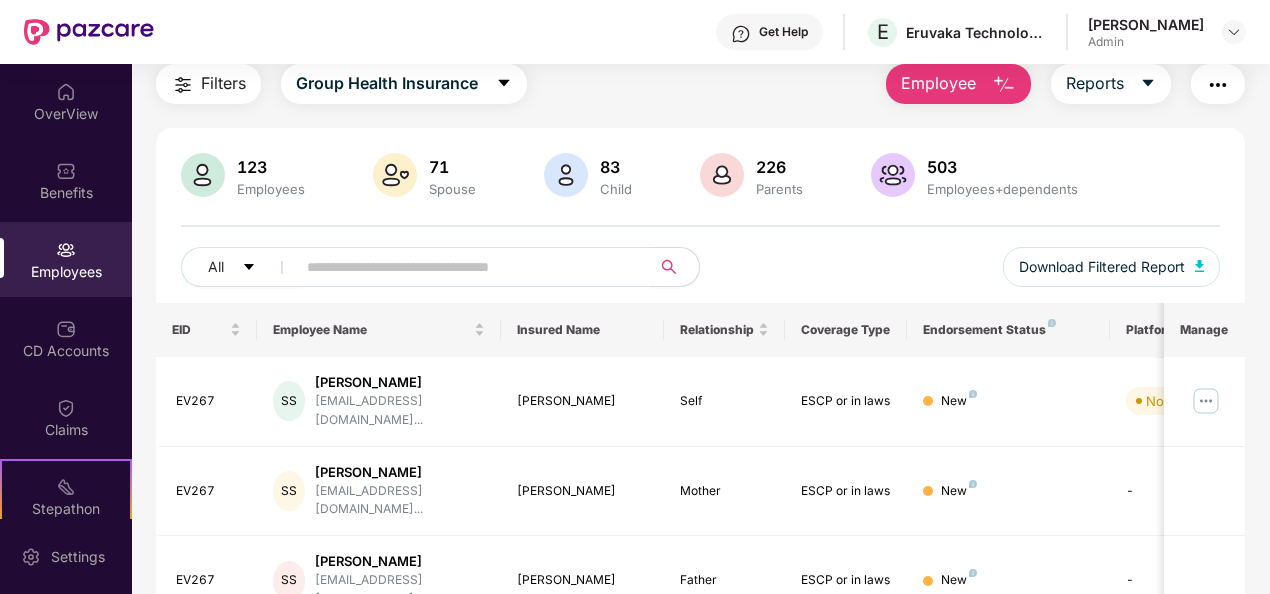 click on "Employee" at bounding box center (938, 83) 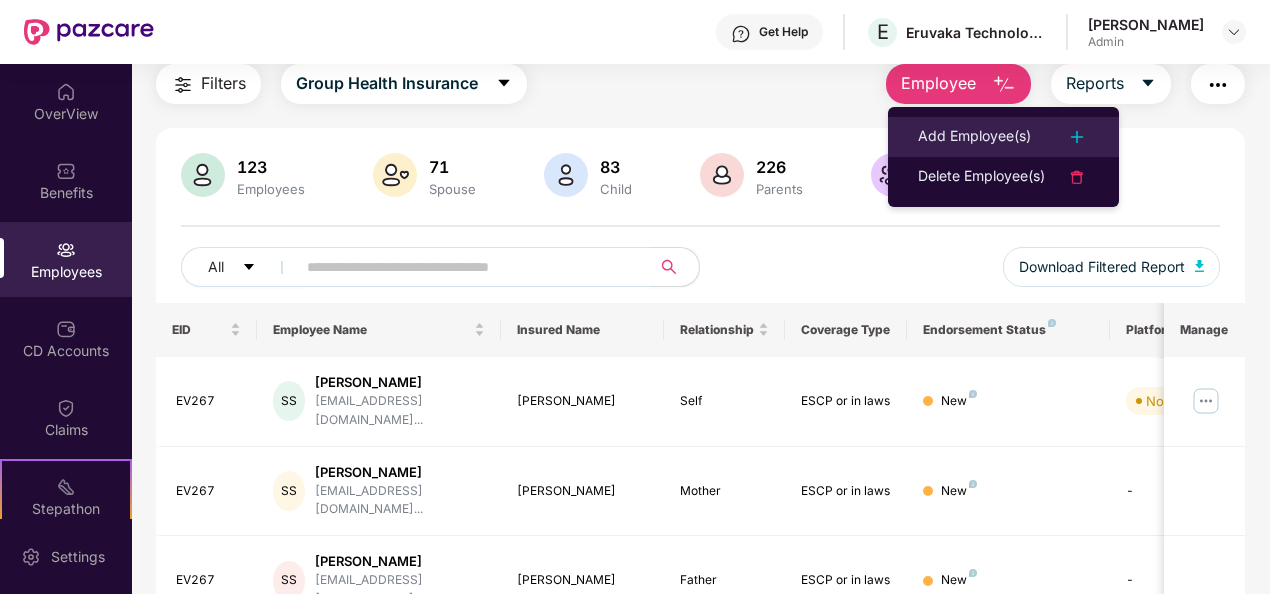 click on "Add Employee(s)" at bounding box center (974, 137) 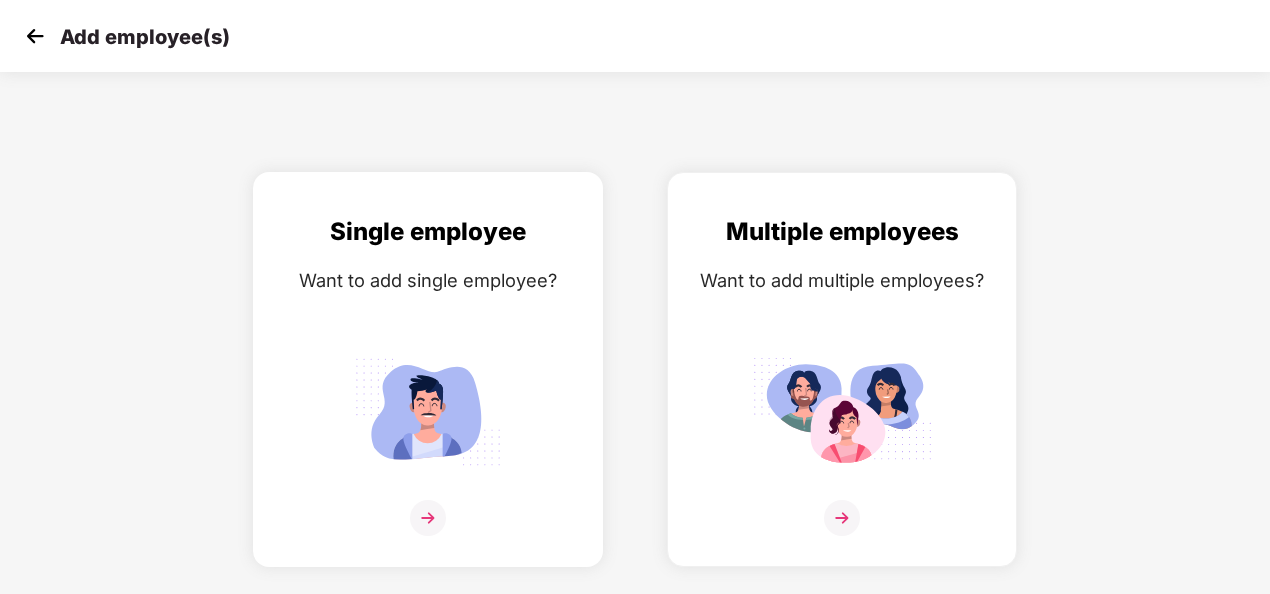 click at bounding box center (428, 411) 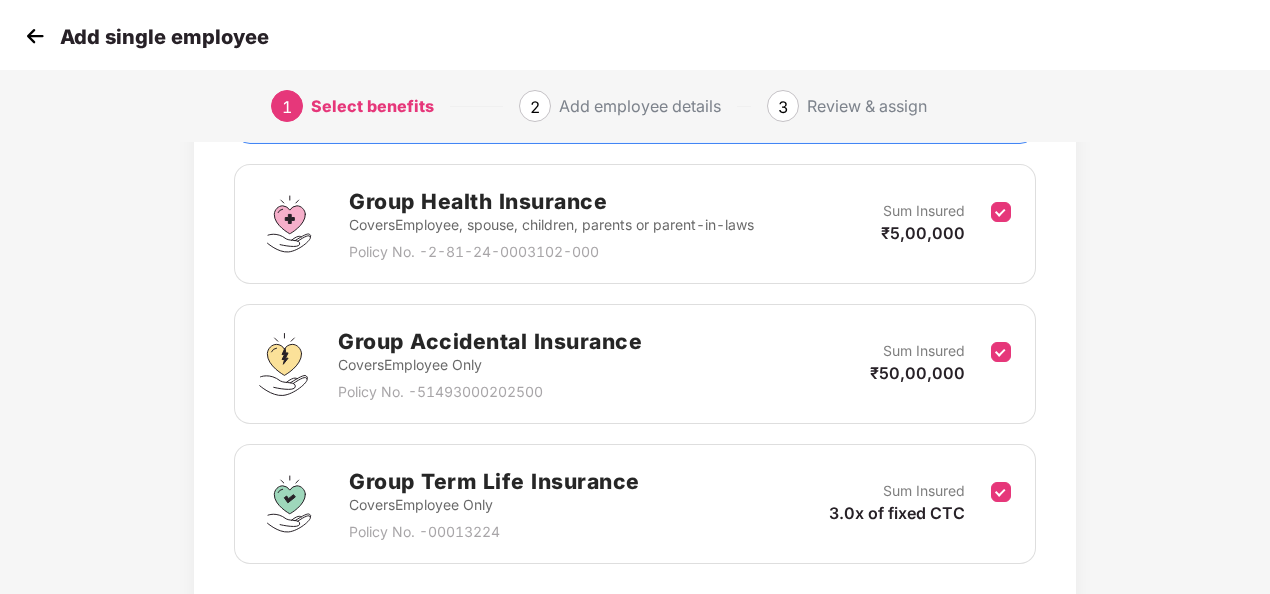 scroll, scrollTop: 422, scrollLeft: 0, axis: vertical 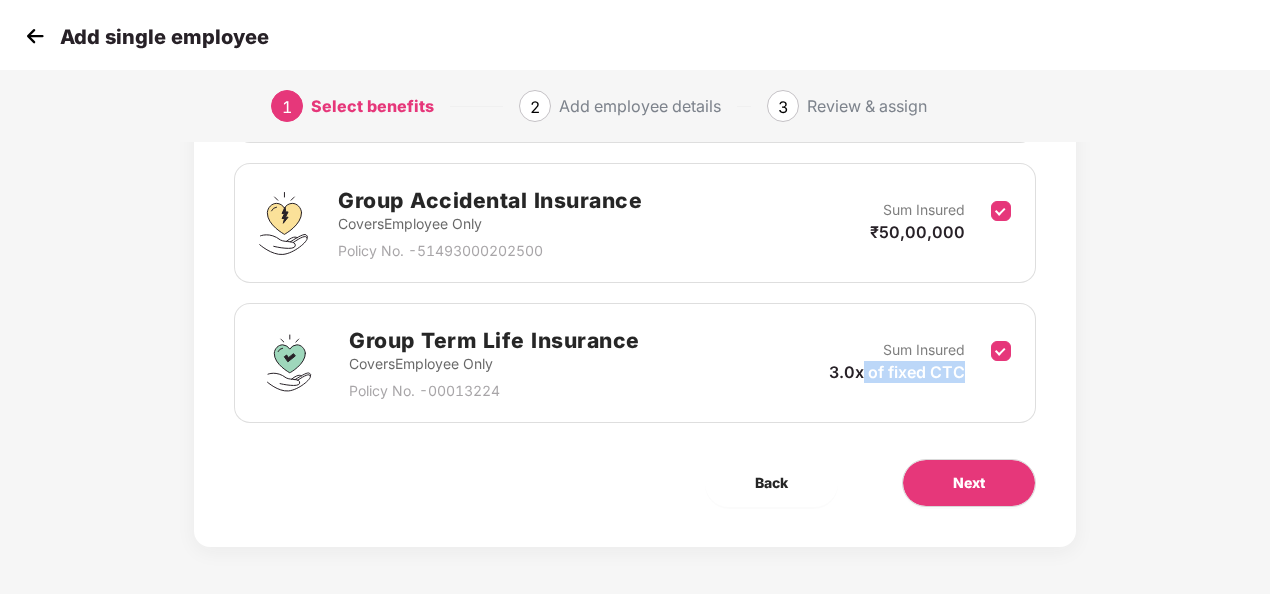 drag, startPoint x: 862, startPoint y: 366, endPoint x: 964, endPoint y: 361, distance: 102.122475 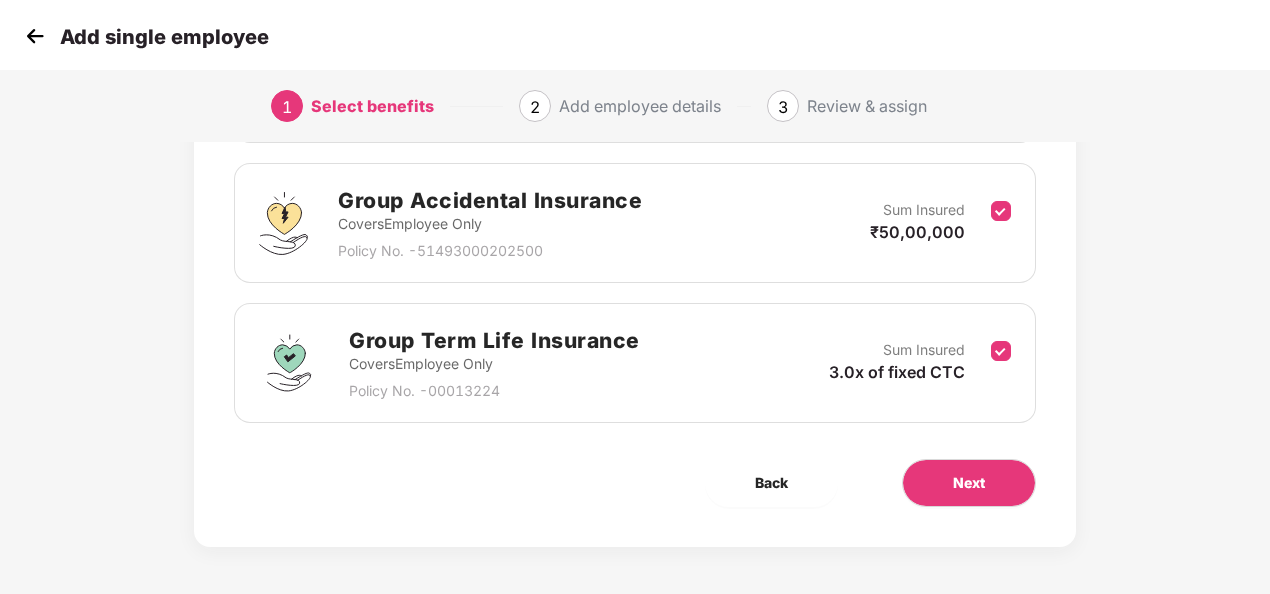 drag, startPoint x: 964, startPoint y: 361, endPoint x: 881, endPoint y: 413, distance: 97.94386 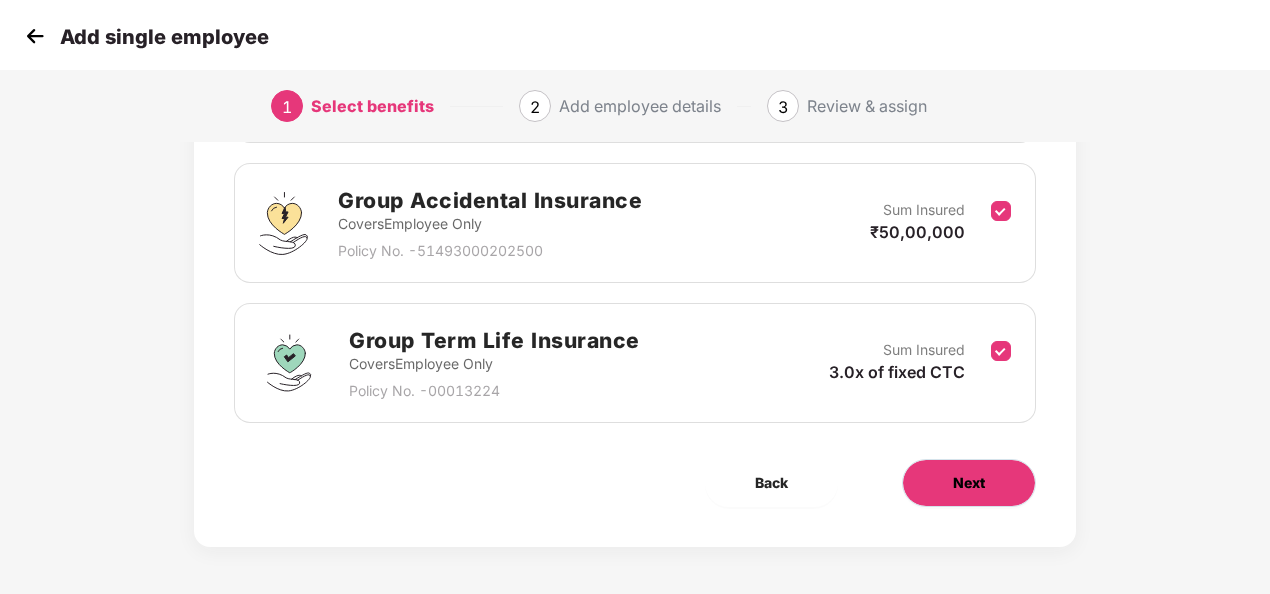 click on "Next" at bounding box center (969, 483) 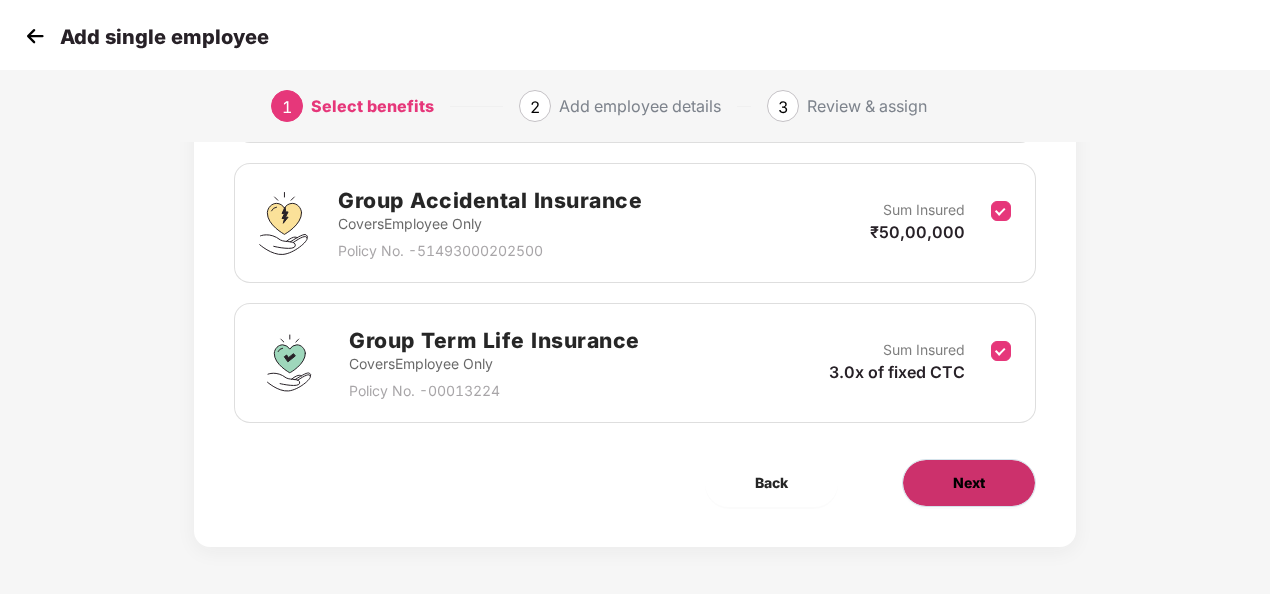 scroll, scrollTop: 0, scrollLeft: 0, axis: both 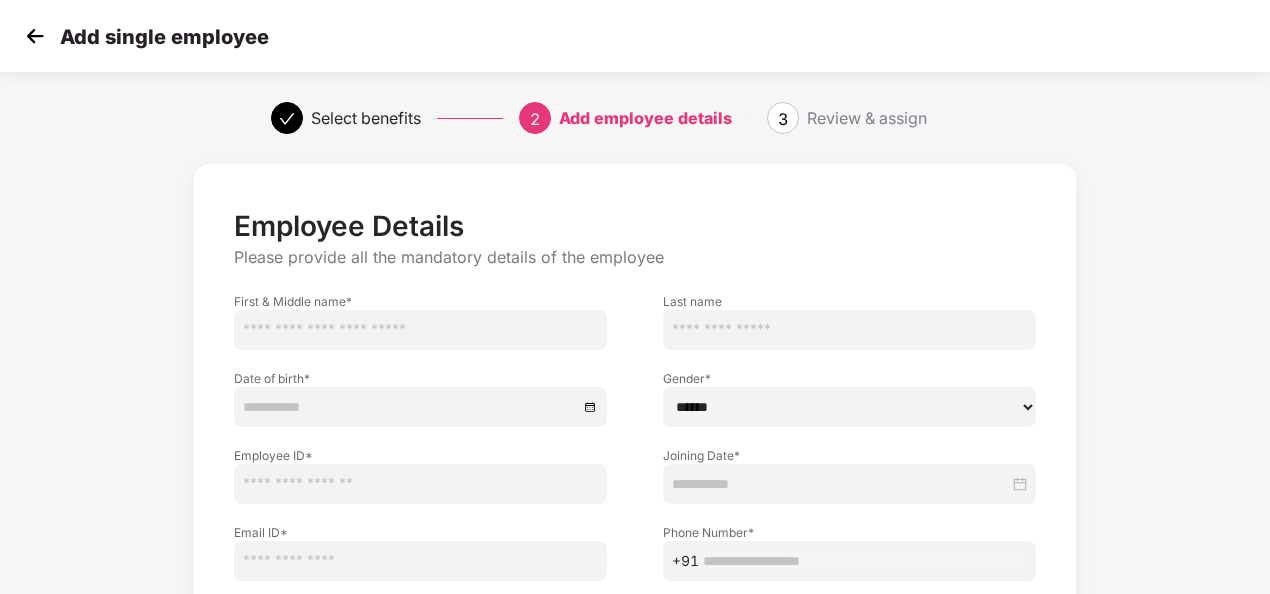 click on "Employee Details Please provide all the mandatory details of the employee First & Middle name  * Last name Date of birth  * Gender  * ****** **** ****** Employee ID  * Joining Date  * Email ID  * Phone Number  * +91 Sum assured For GTL  * Don’t have all mandatory details with me? Back Next" at bounding box center [635, 516] 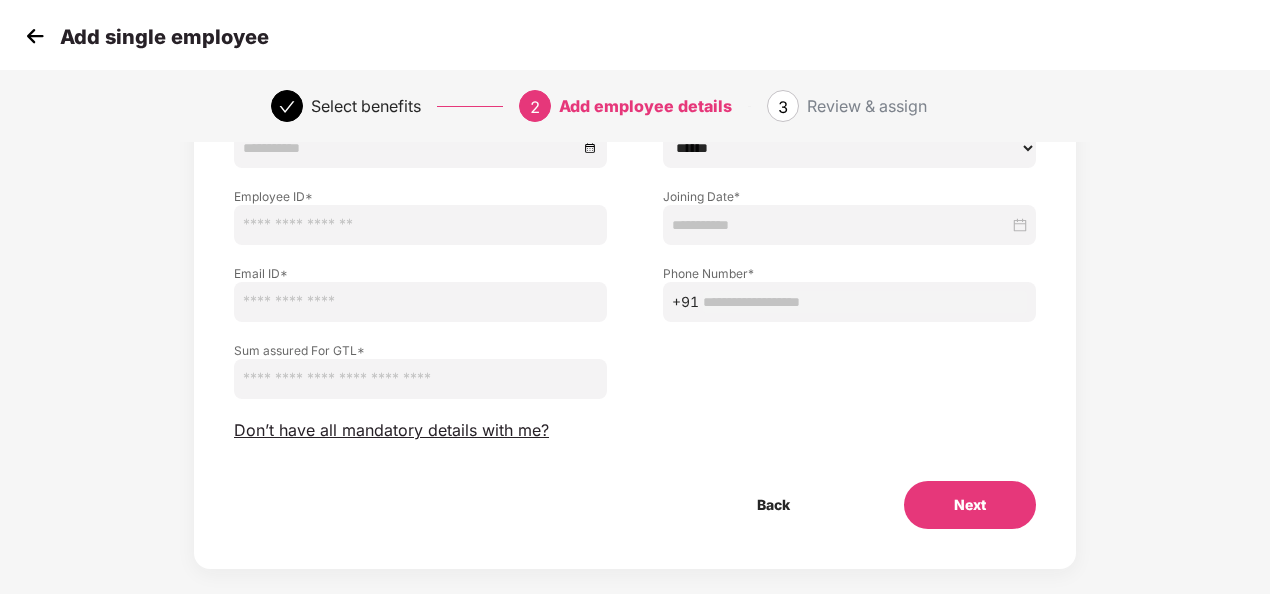 scroll, scrollTop: 280, scrollLeft: 0, axis: vertical 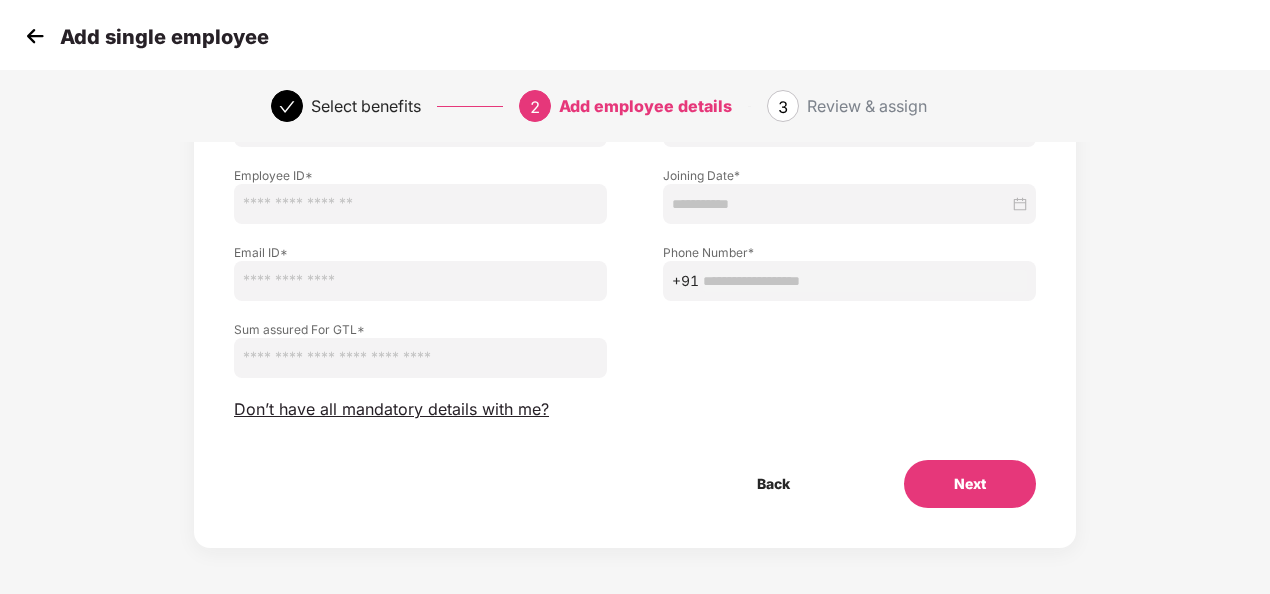click at bounding box center (35, 36) 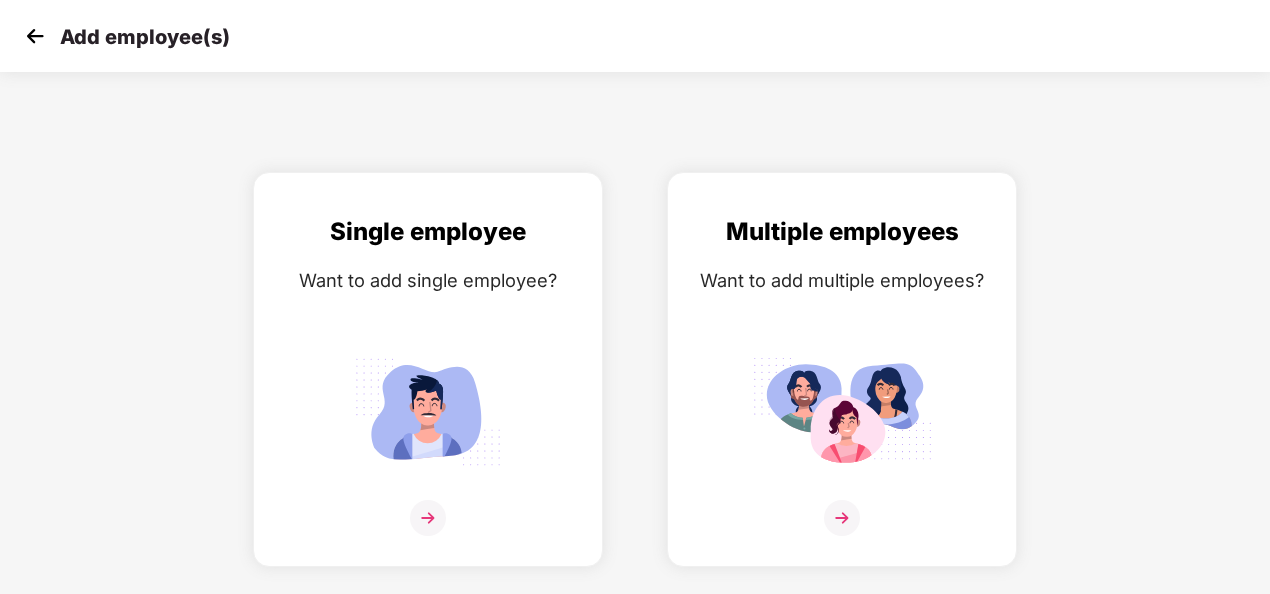 click at bounding box center [35, 36] 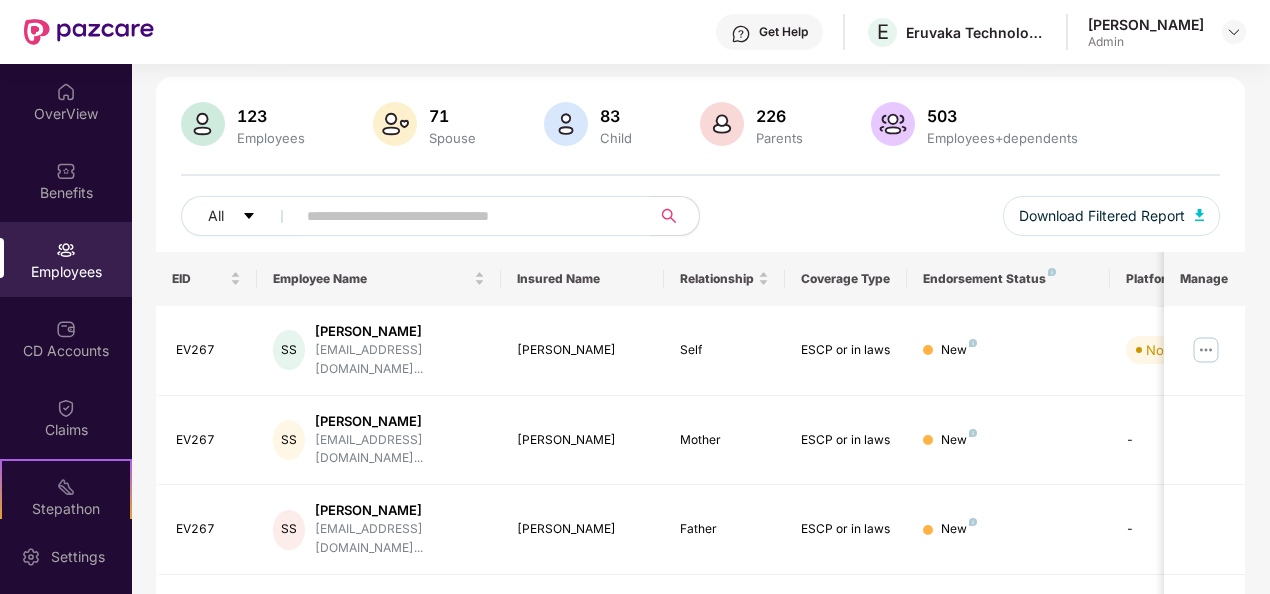 scroll, scrollTop: 122, scrollLeft: 0, axis: vertical 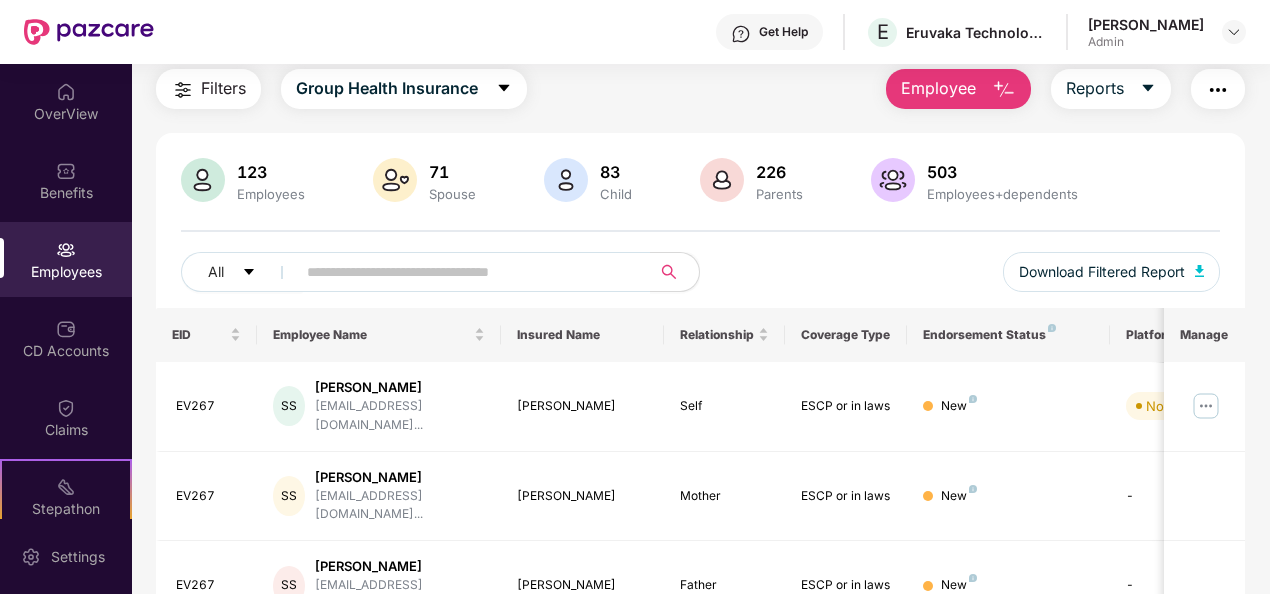 click on "Employee" at bounding box center (938, 88) 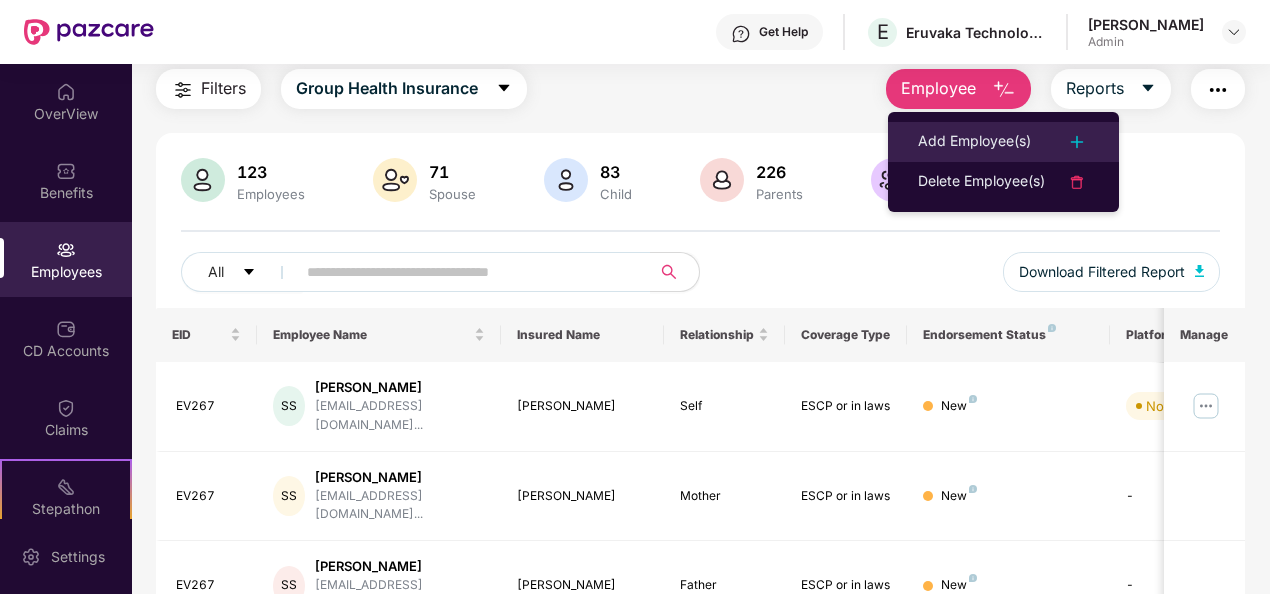 click on "Add Employee(s)" at bounding box center (974, 142) 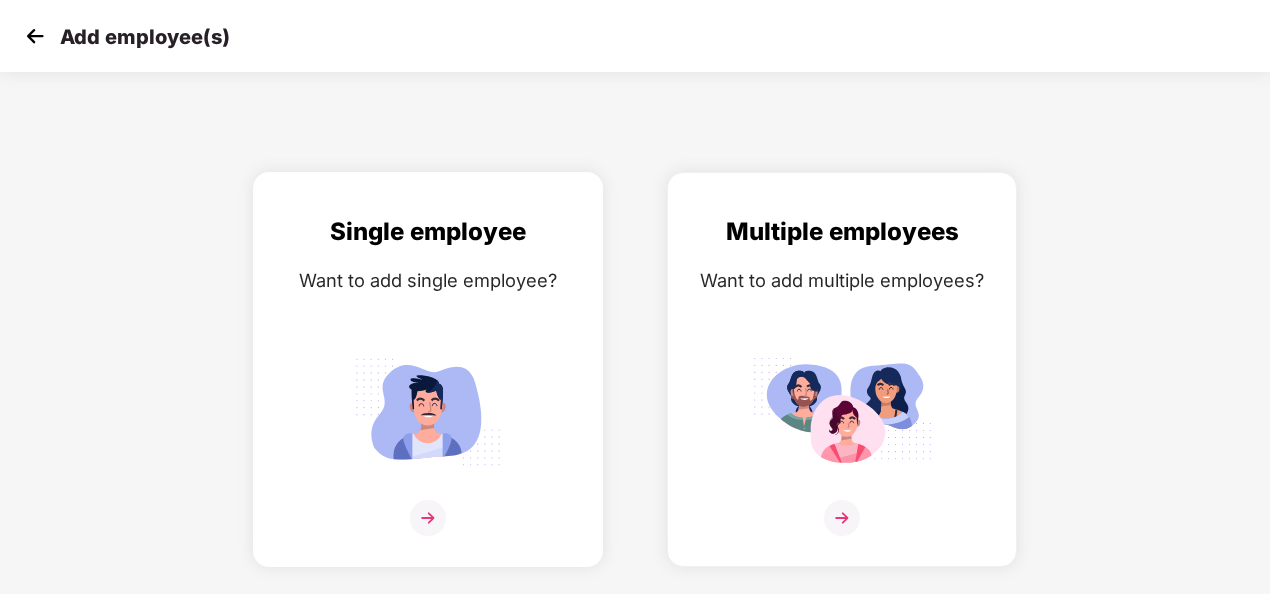 click on "Single employee Want to add single employee?" at bounding box center [428, 387] 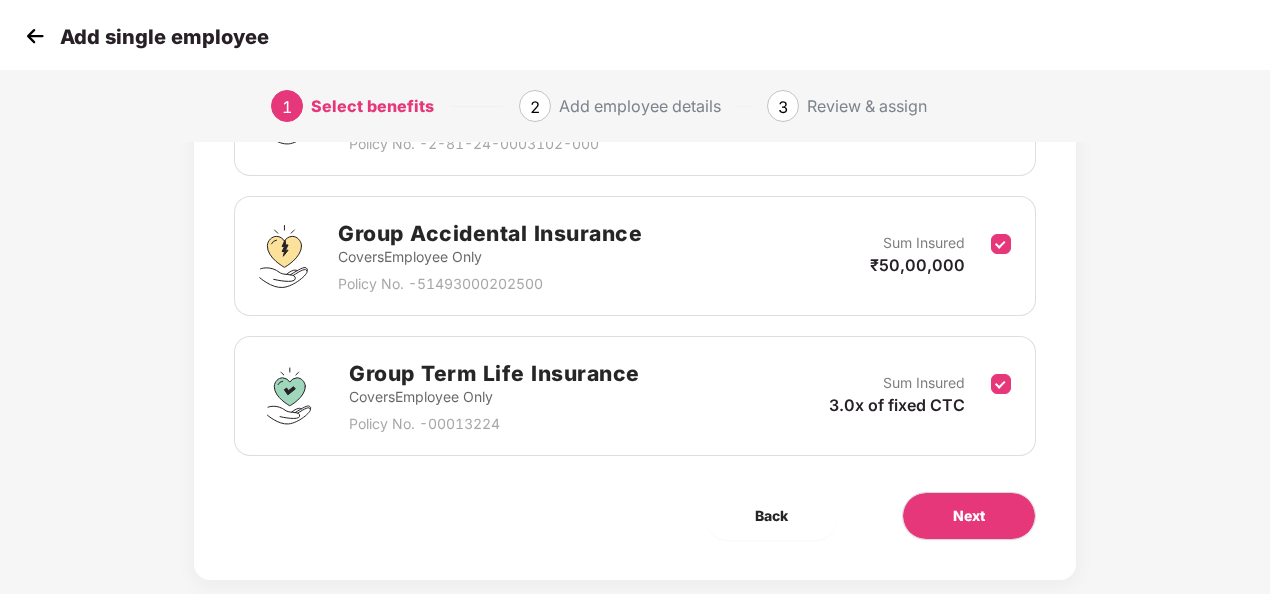 scroll, scrollTop: 422, scrollLeft: 0, axis: vertical 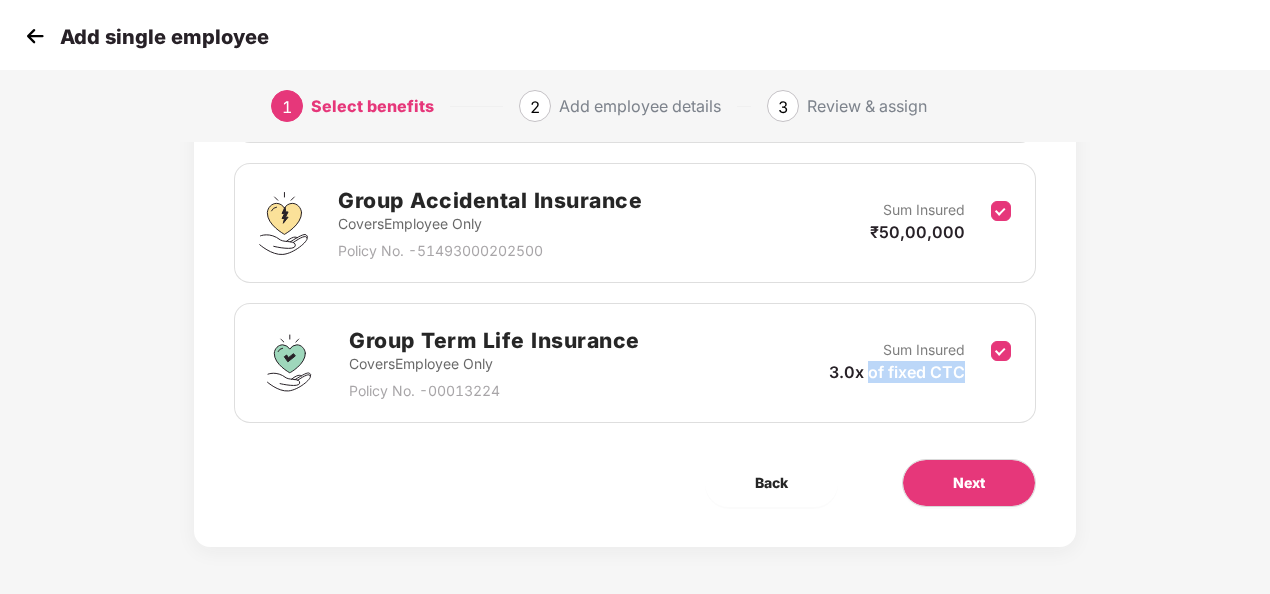 drag, startPoint x: 873, startPoint y: 371, endPoint x: 964, endPoint y: 369, distance: 91.02197 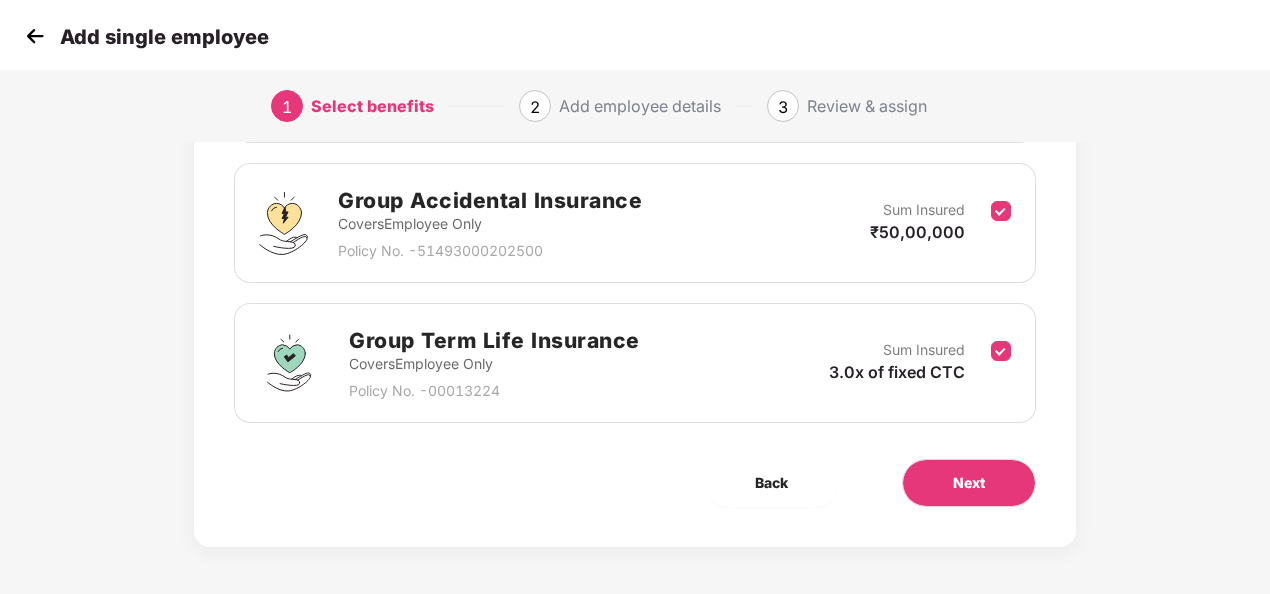 click on "Back Next" at bounding box center (635, 483) 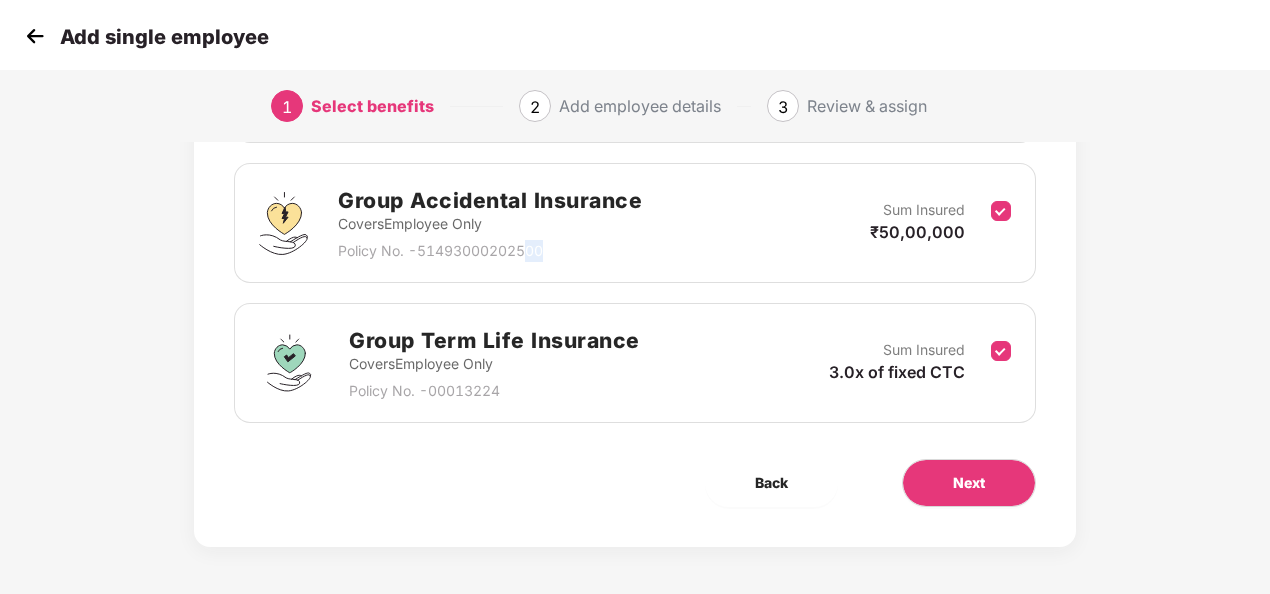 drag, startPoint x: 560, startPoint y: 482, endPoint x: 532, endPoint y: 245, distance: 238.64827 